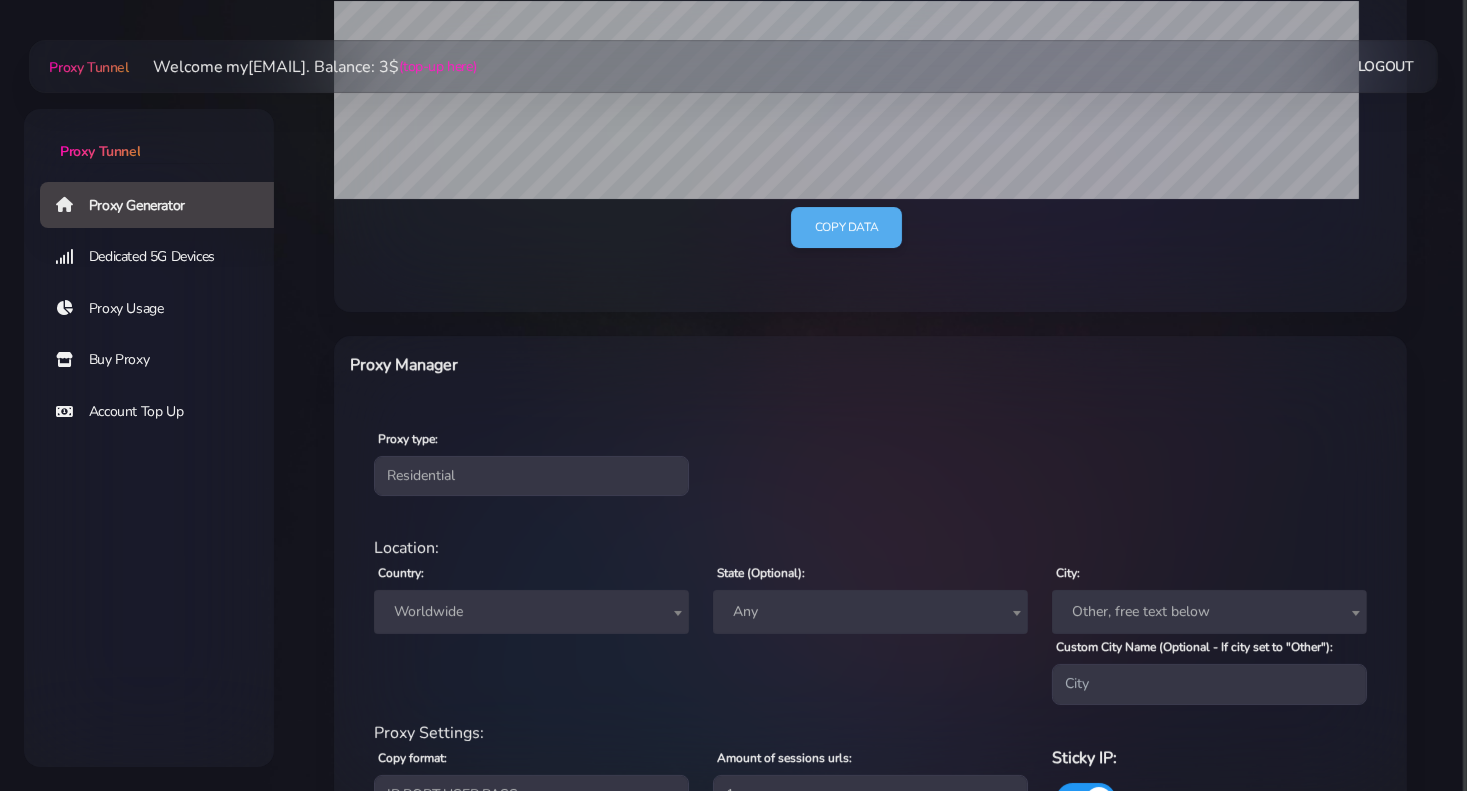 scroll, scrollTop: 683, scrollLeft: 0, axis: vertical 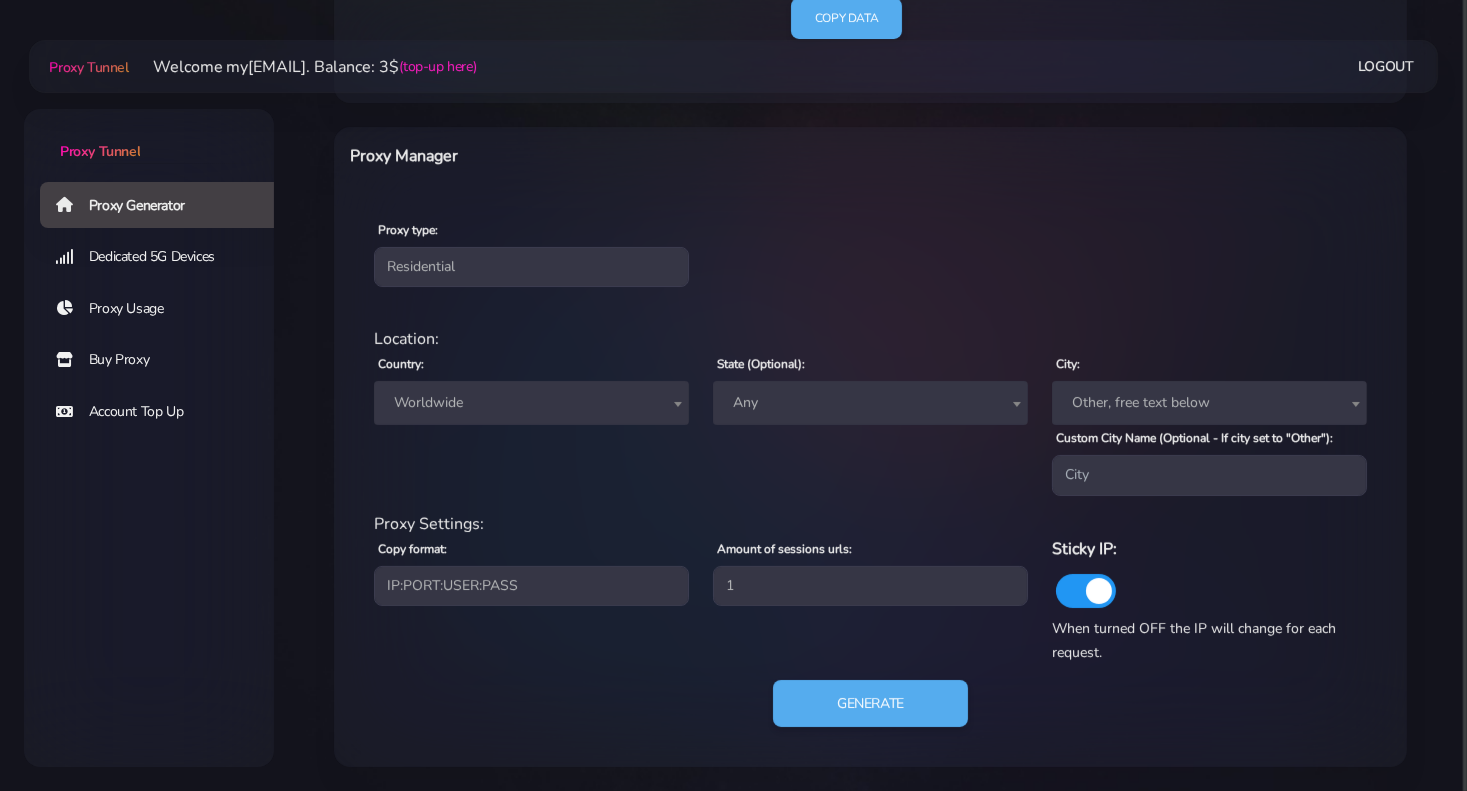 click on "Worldwide" at bounding box center [531, 403] 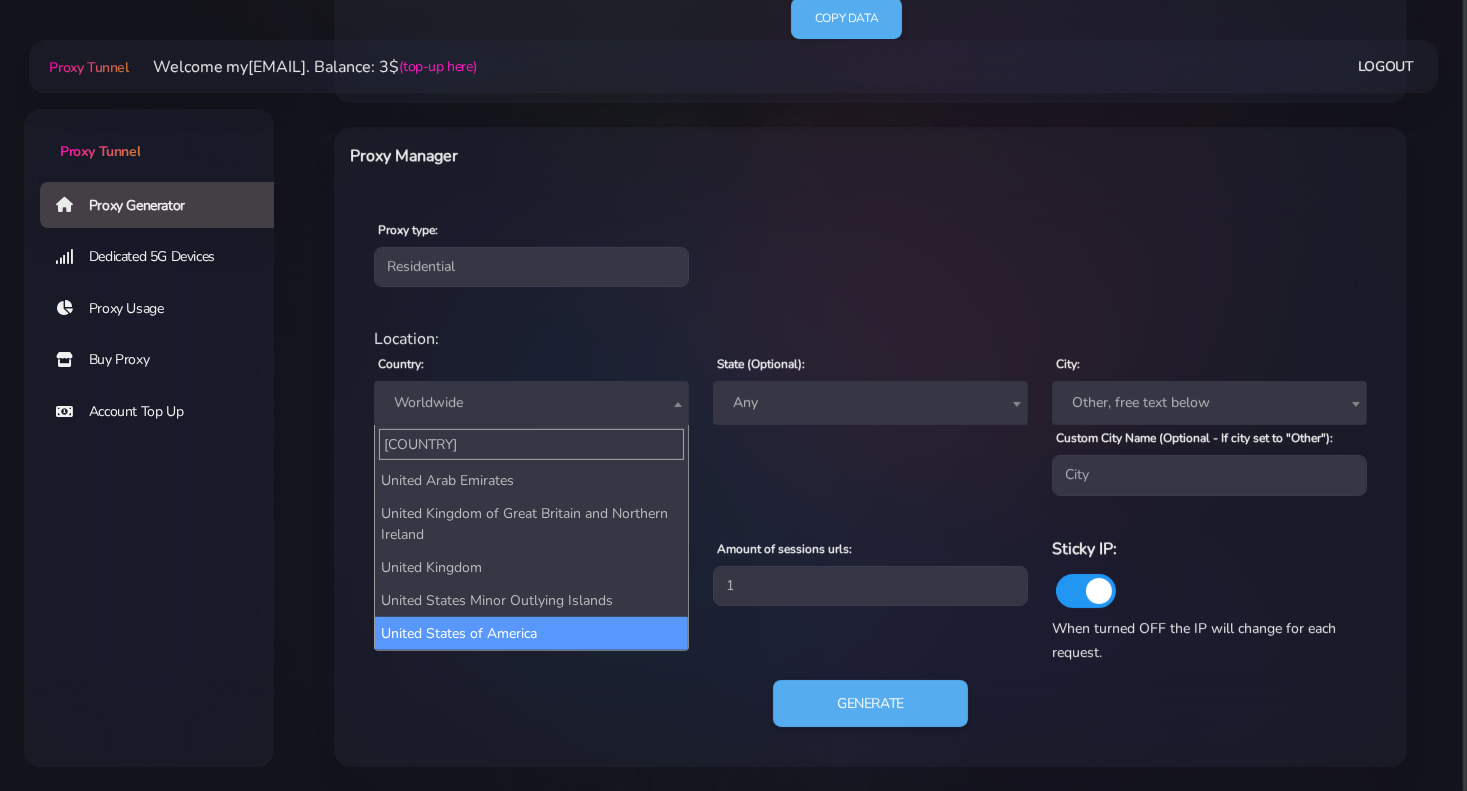 type on "[COUNTRY]" 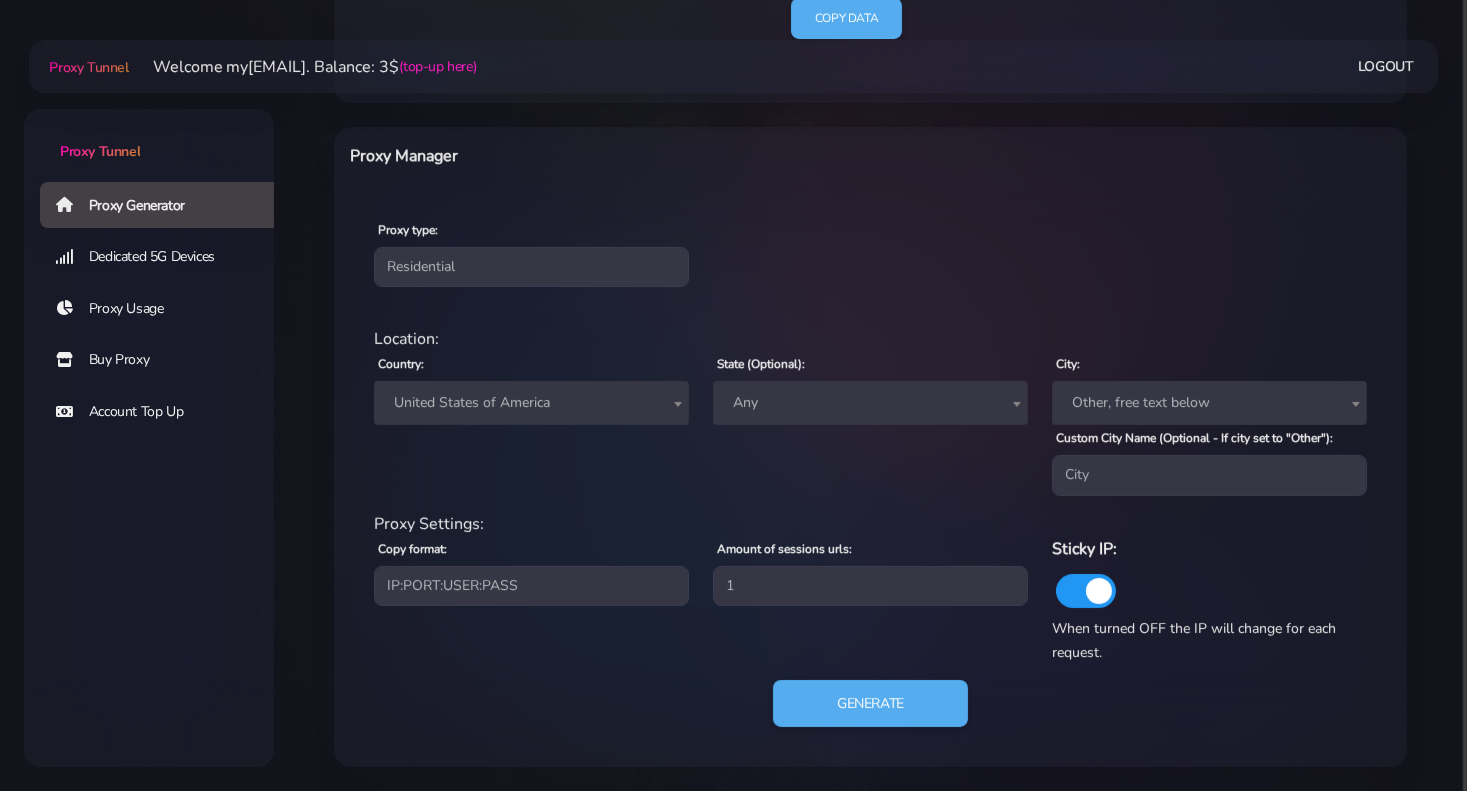 click on "Any" at bounding box center [870, 403] 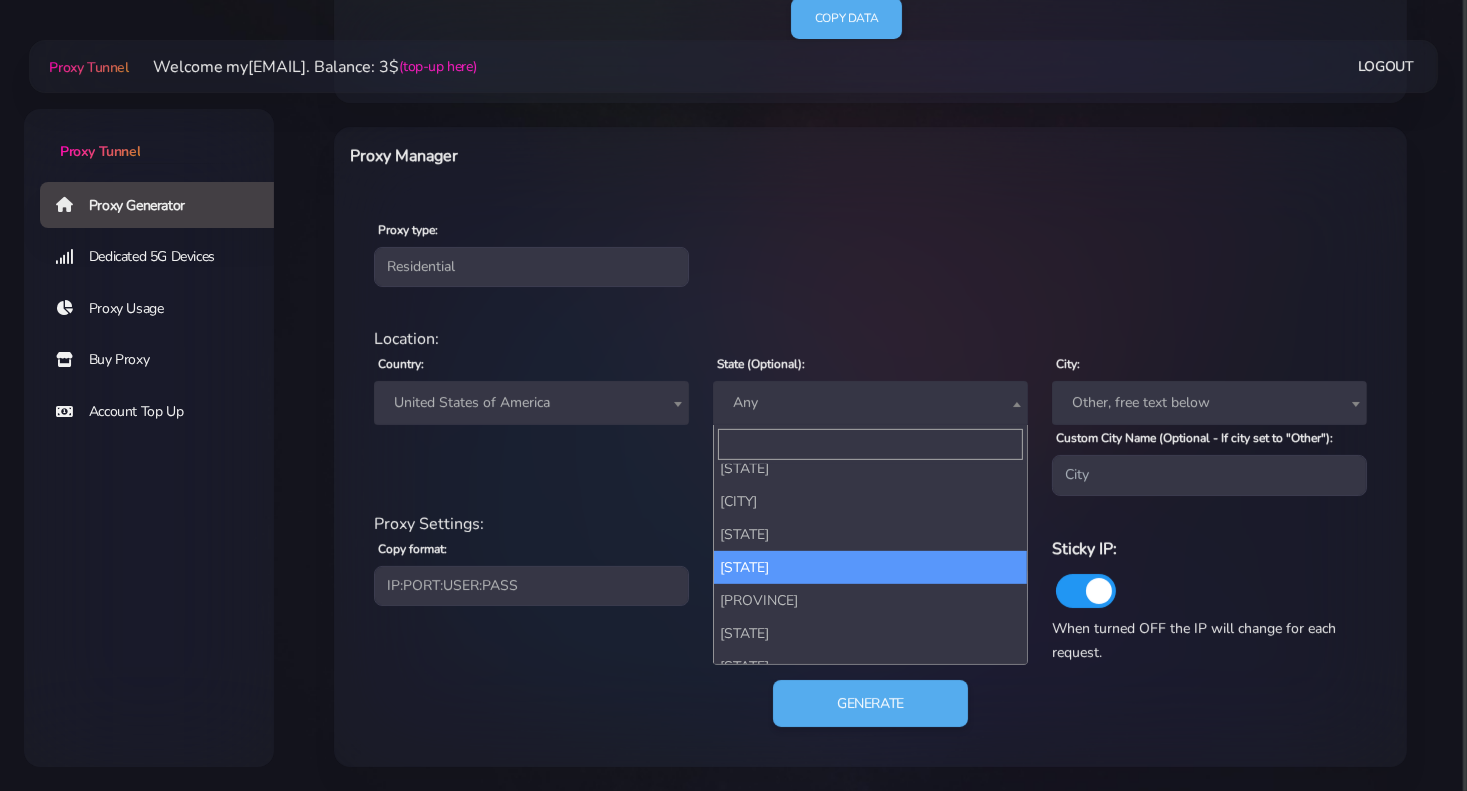 scroll, scrollTop: 1100, scrollLeft: 0, axis: vertical 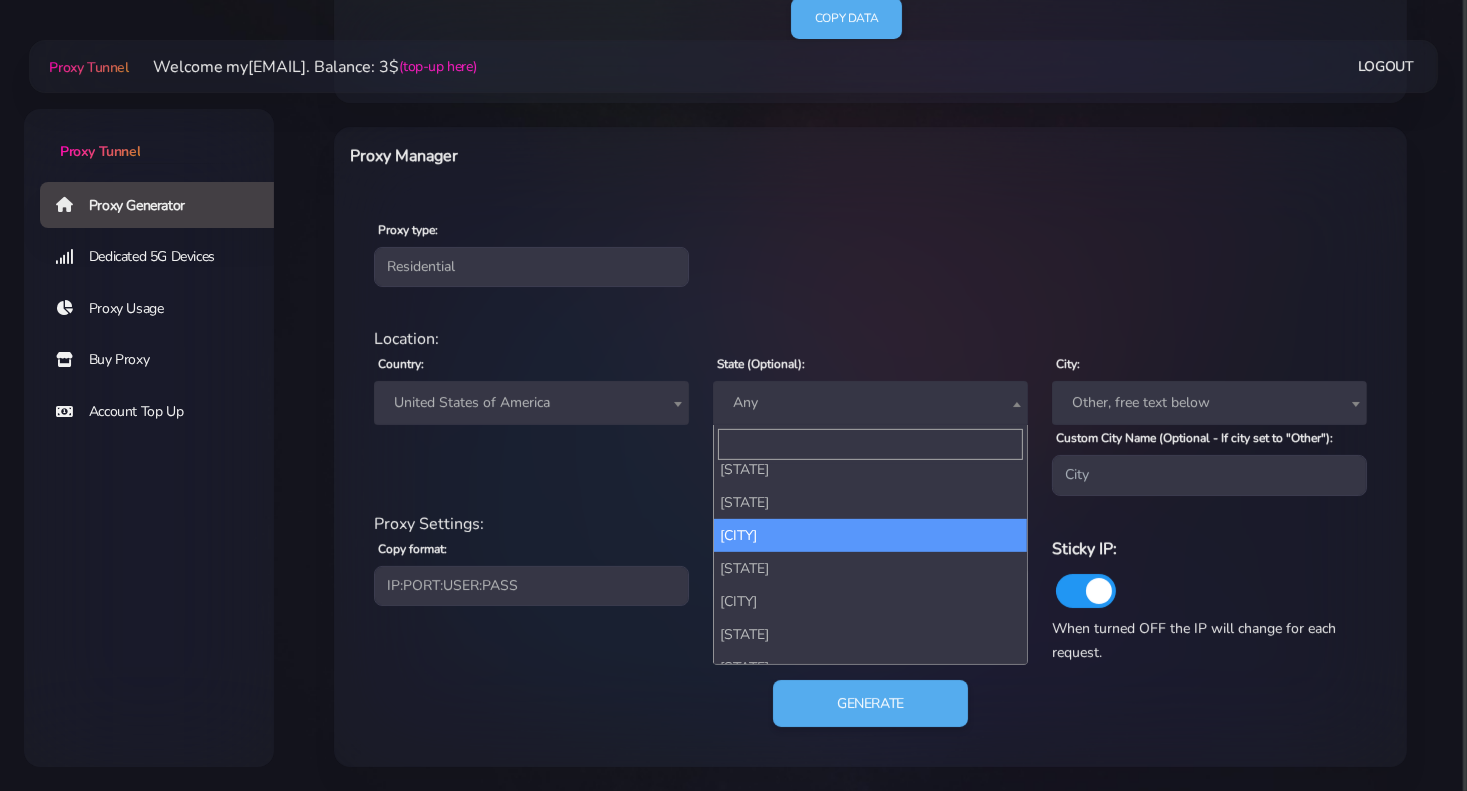 select on "[STATE]" 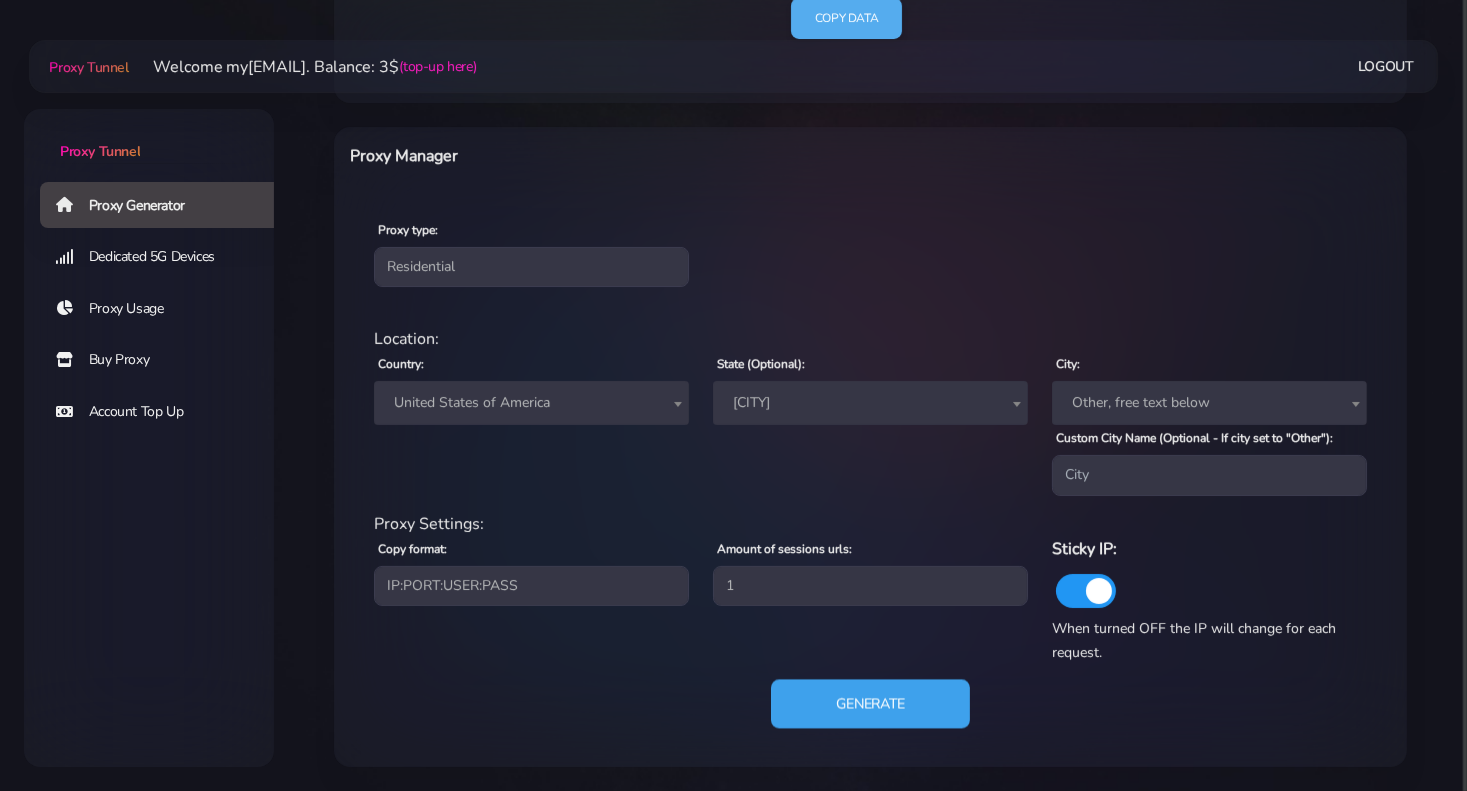 drag, startPoint x: 856, startPoint y: 710, endPoint x: 840, endPoint y: 705, distance: 16.763054 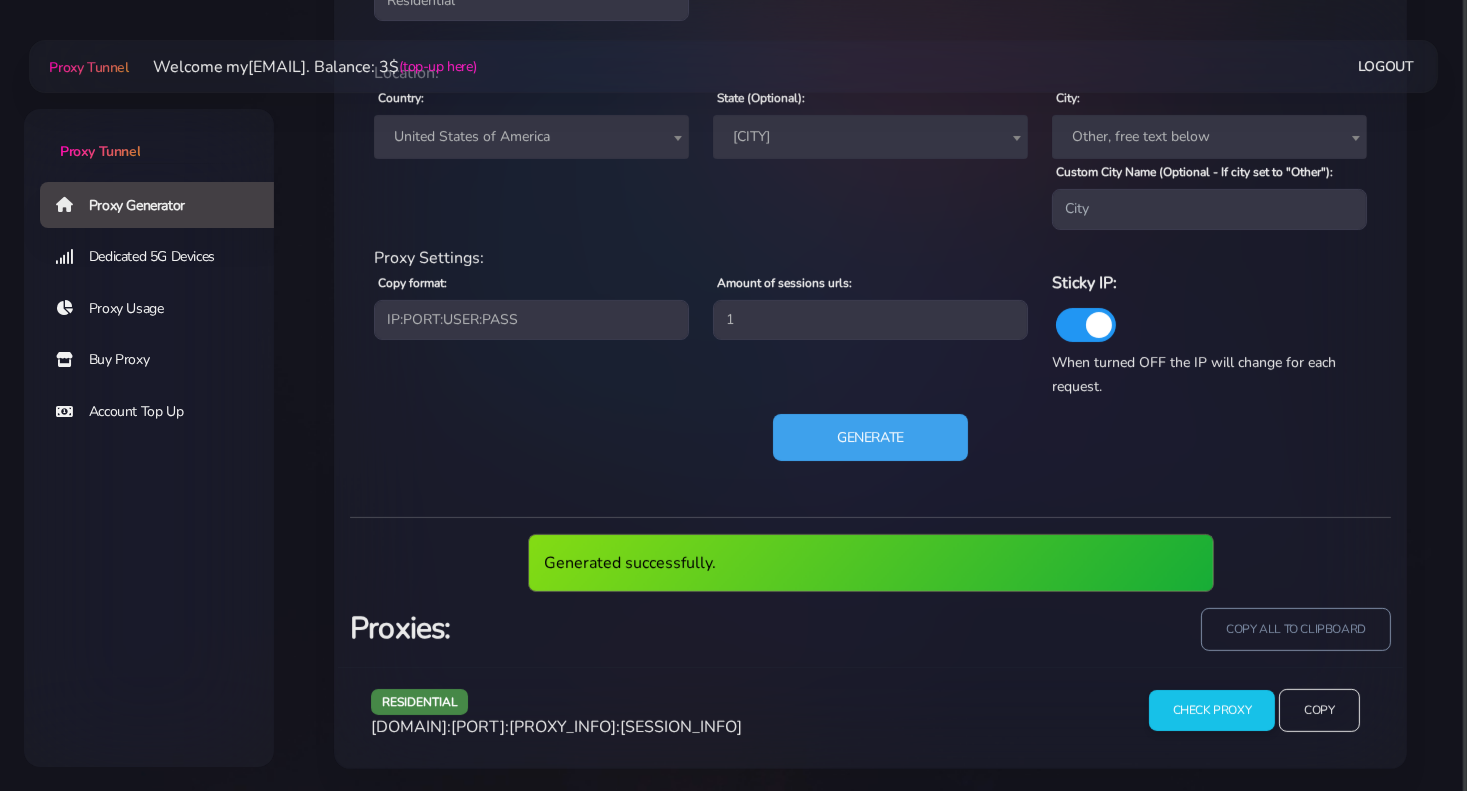 scroll, scrollTop: 875, scrollLeft: 0, axis: vertical 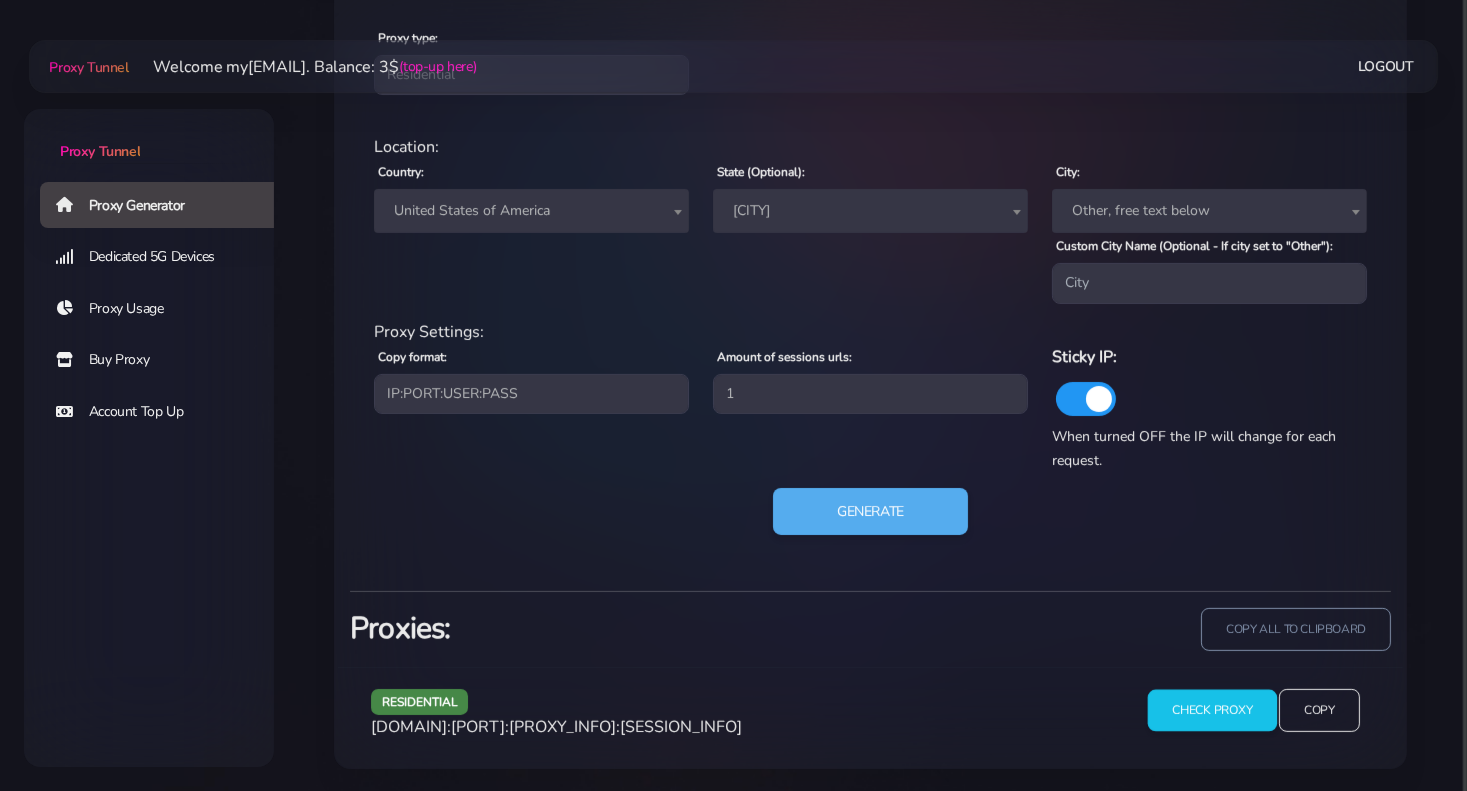 drag, startPoint x: 1173, startPoint y: 711, endPoint x: 1130, endPoint y: 698, distance: 44.922153 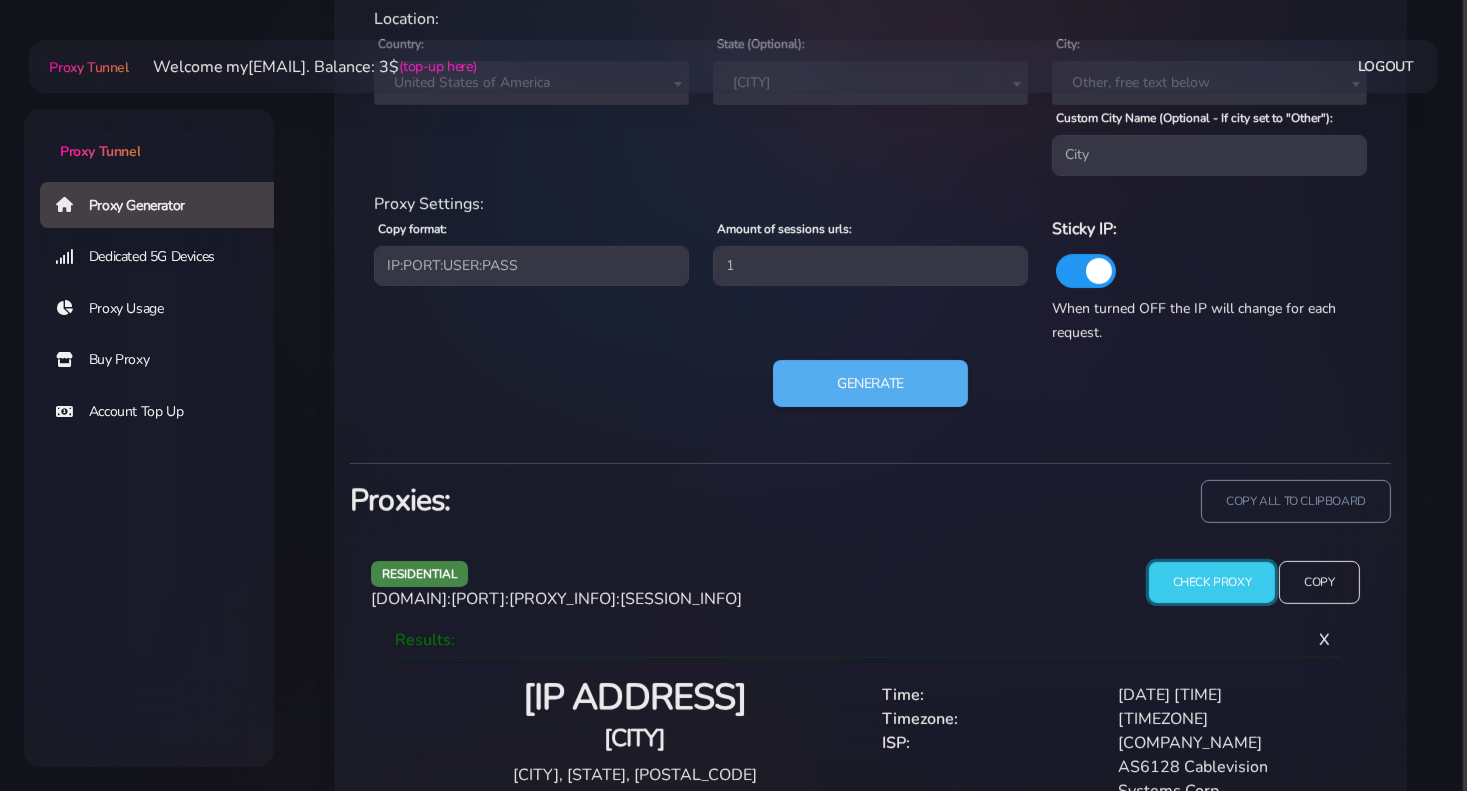 scroll, scrollTop: 1058, scrollLeft: 0, axis: vertical 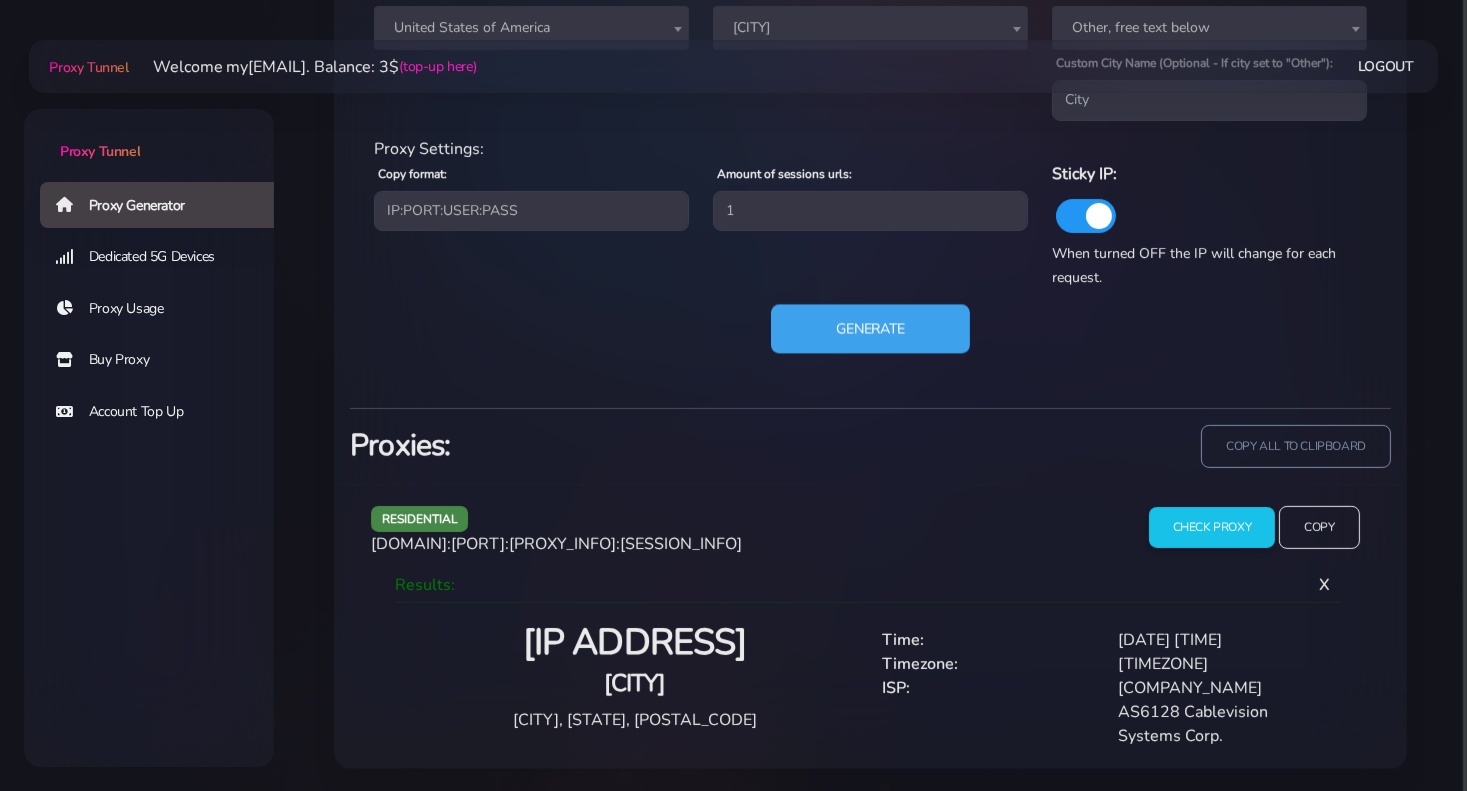 click on "Generate" at bounding box center (870, 328) 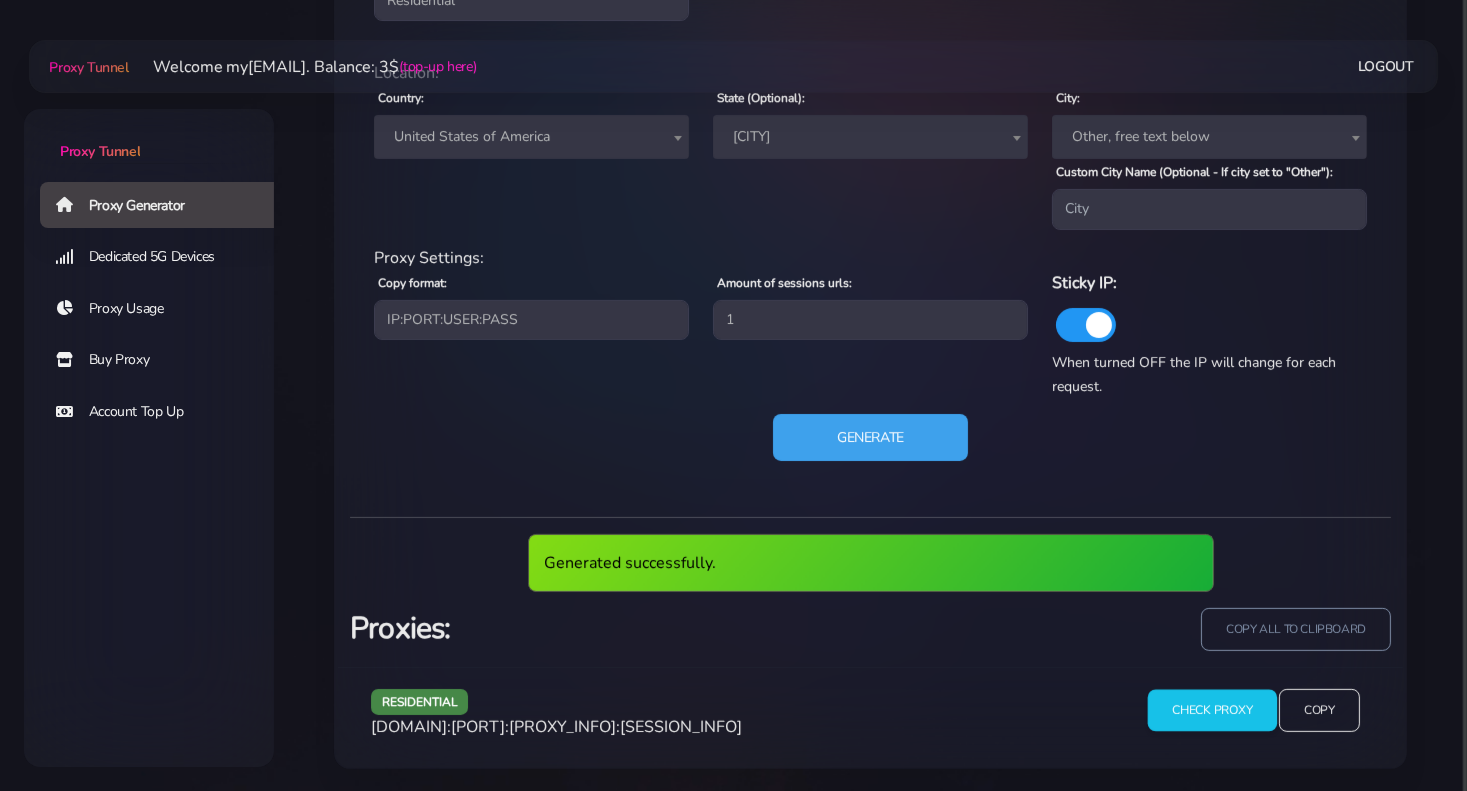 scroll, scrollTop: 875, scrollLeft: 0, axis: vertical 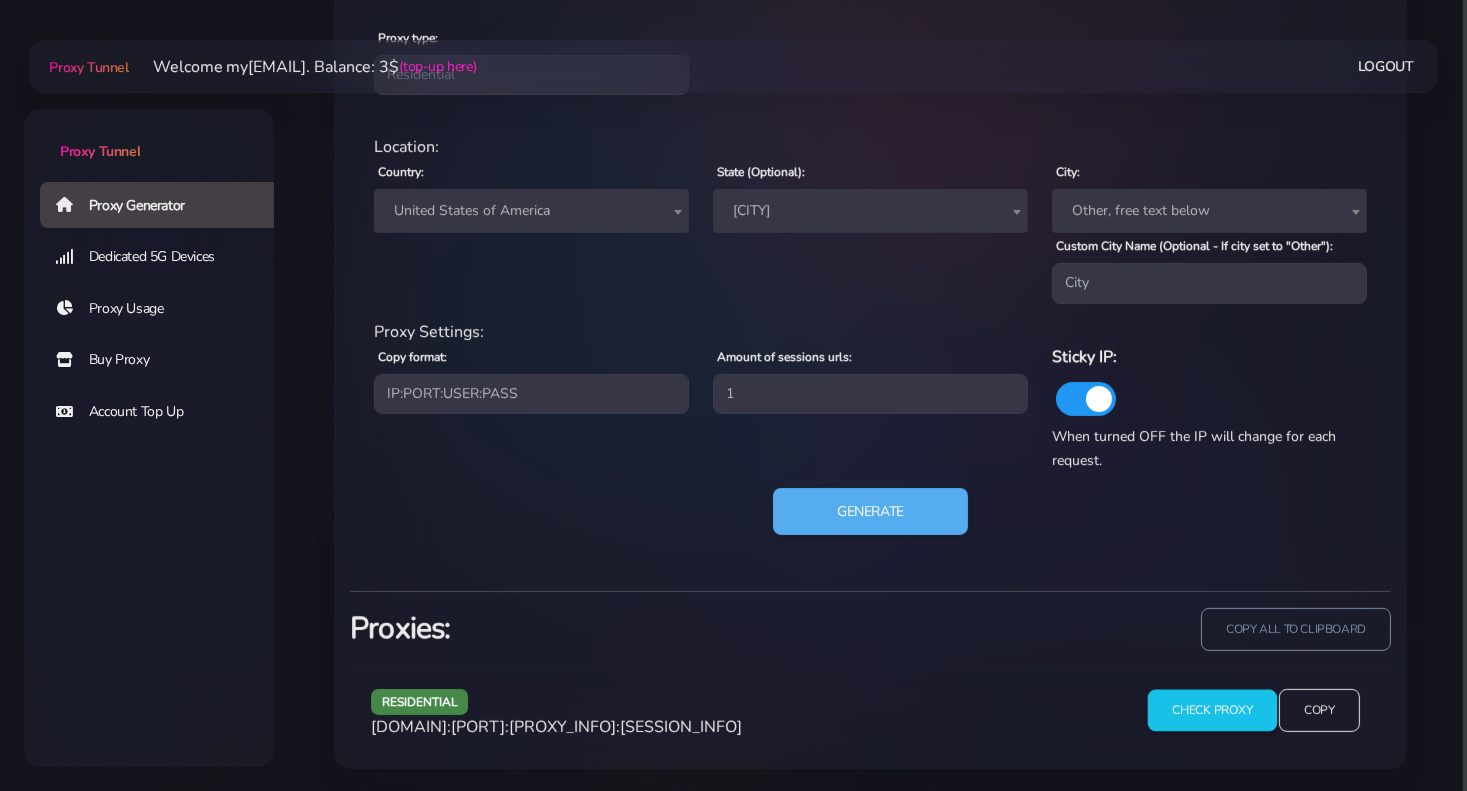 click on "Check Proxy" at bounding box center (1211, 711) 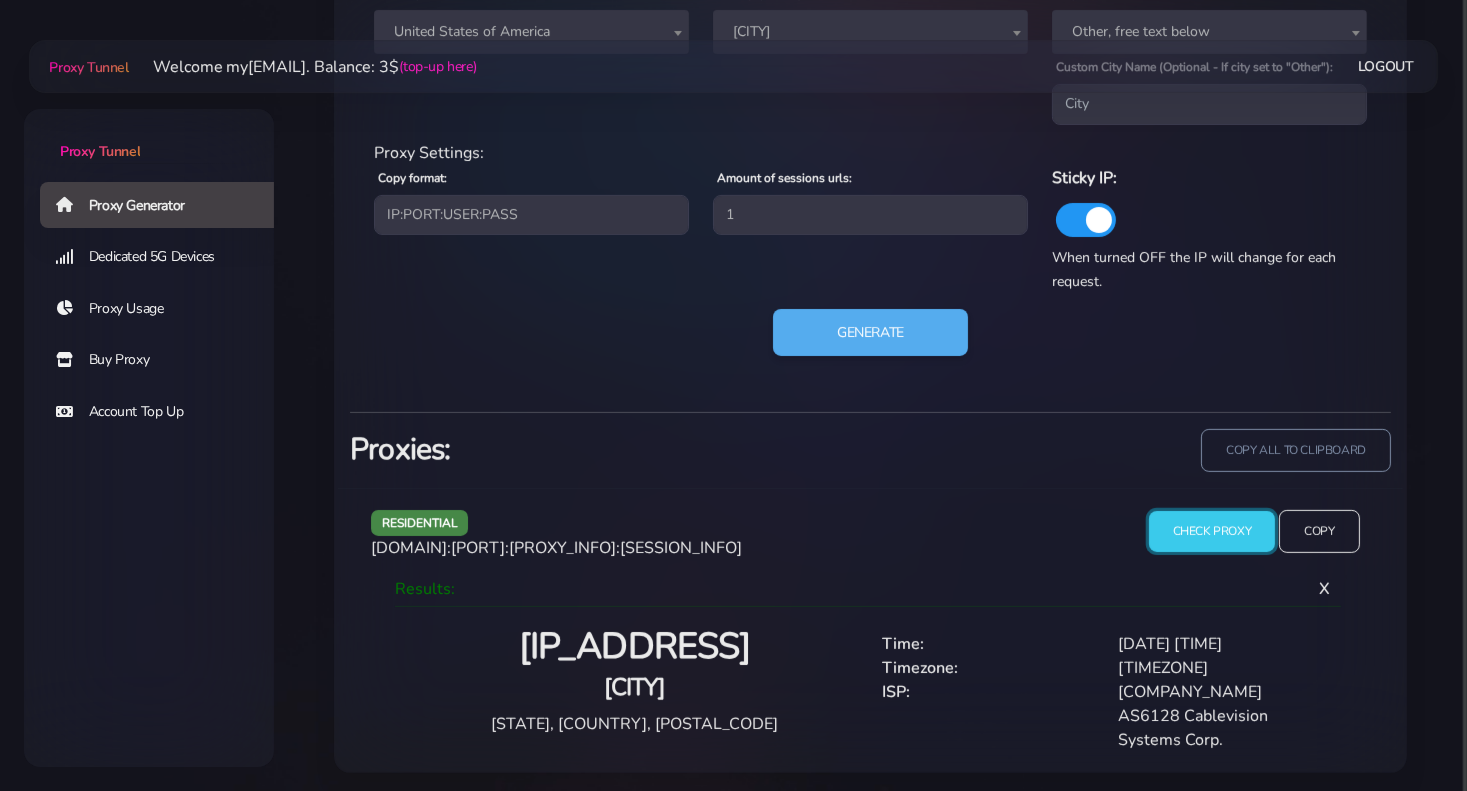 scroll, scrollTop: 1058, scrollLeft: 0, axis: vertical 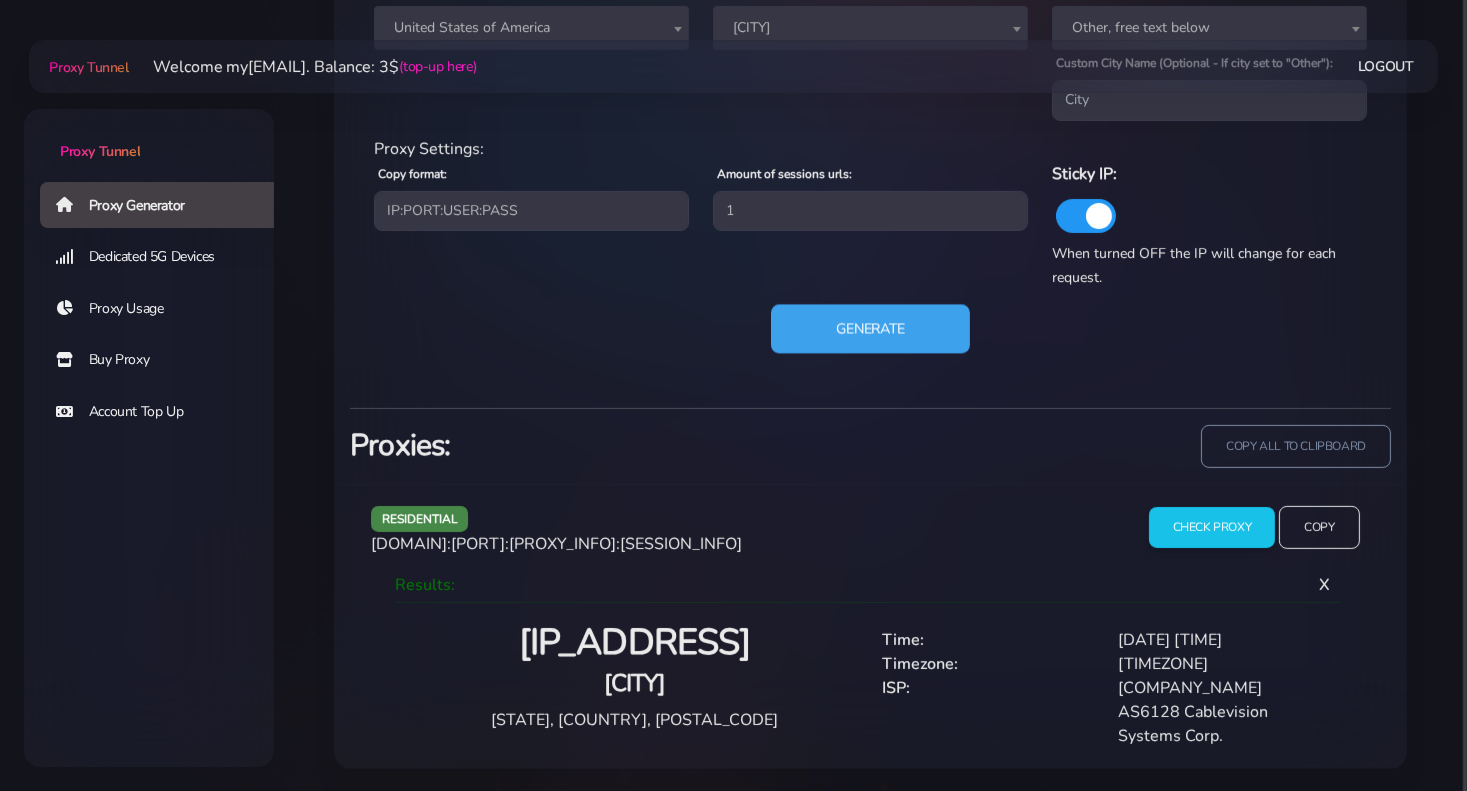 drag, startPoint x: 905, startPoint y: 317, endPoint x: 905, endPoint y: 338, distance: 21 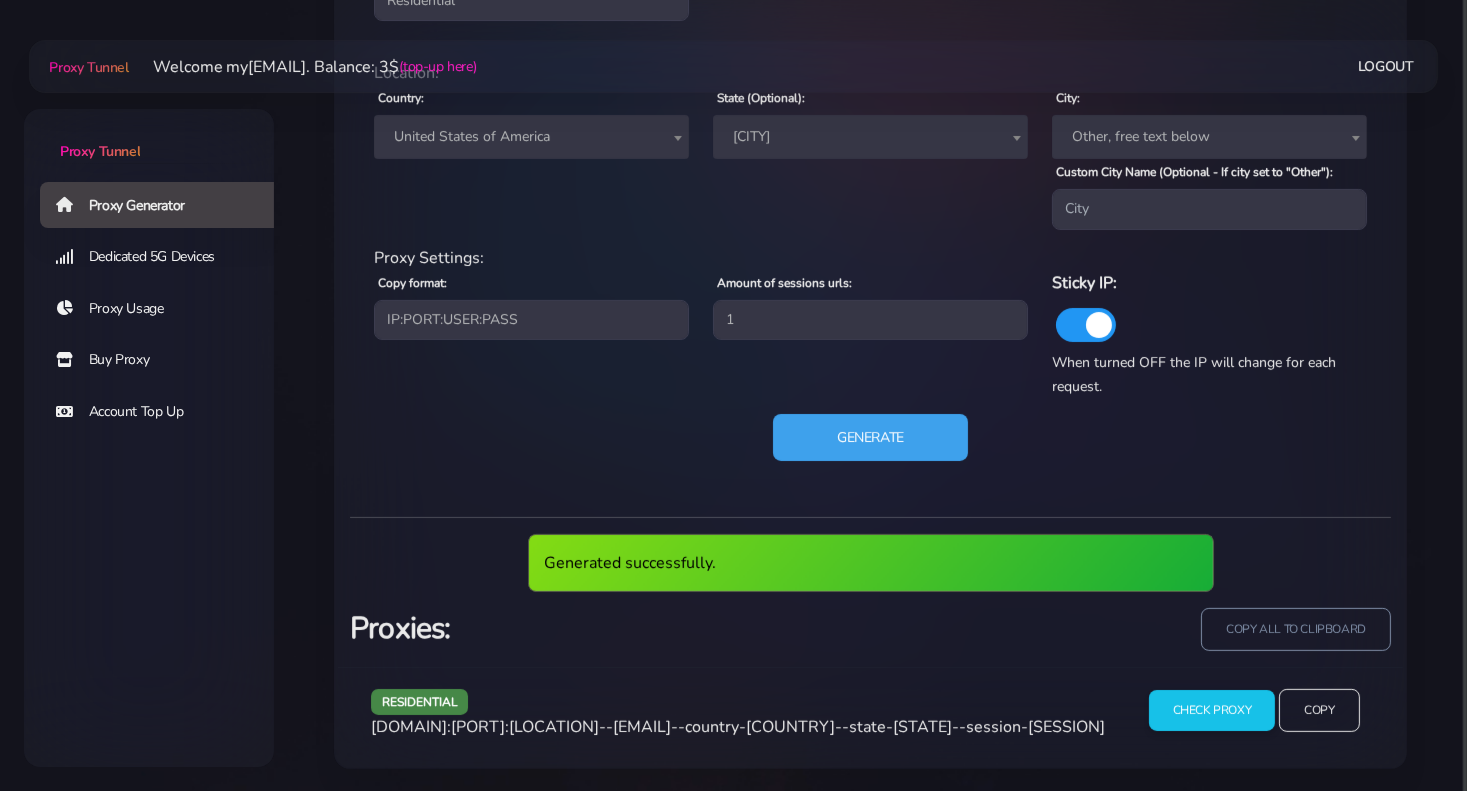 scroll, scrollTop: 875, scrollLeft: 0, axis: vertical 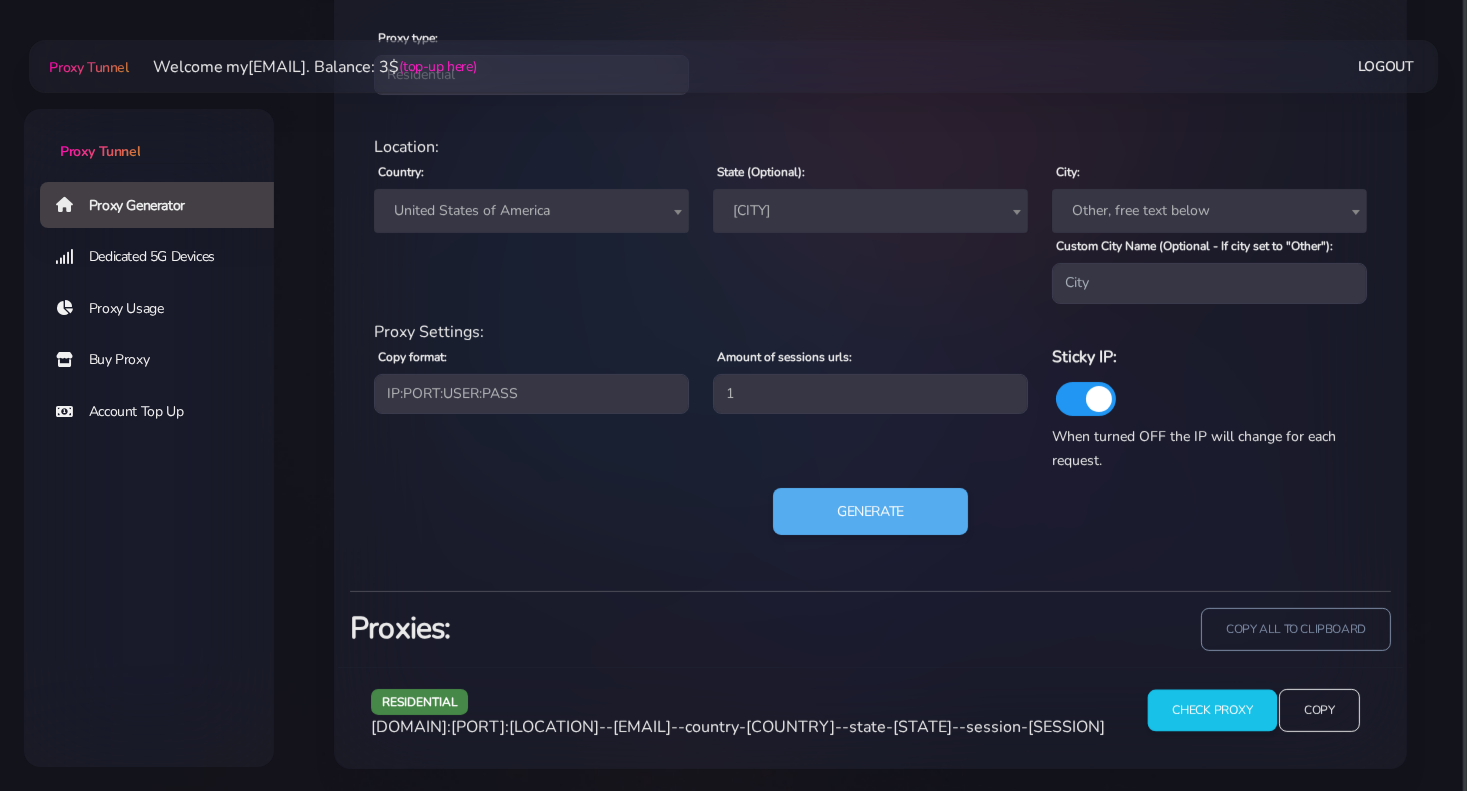 click on "Check Proxy" at bounding box center (1211, 711) 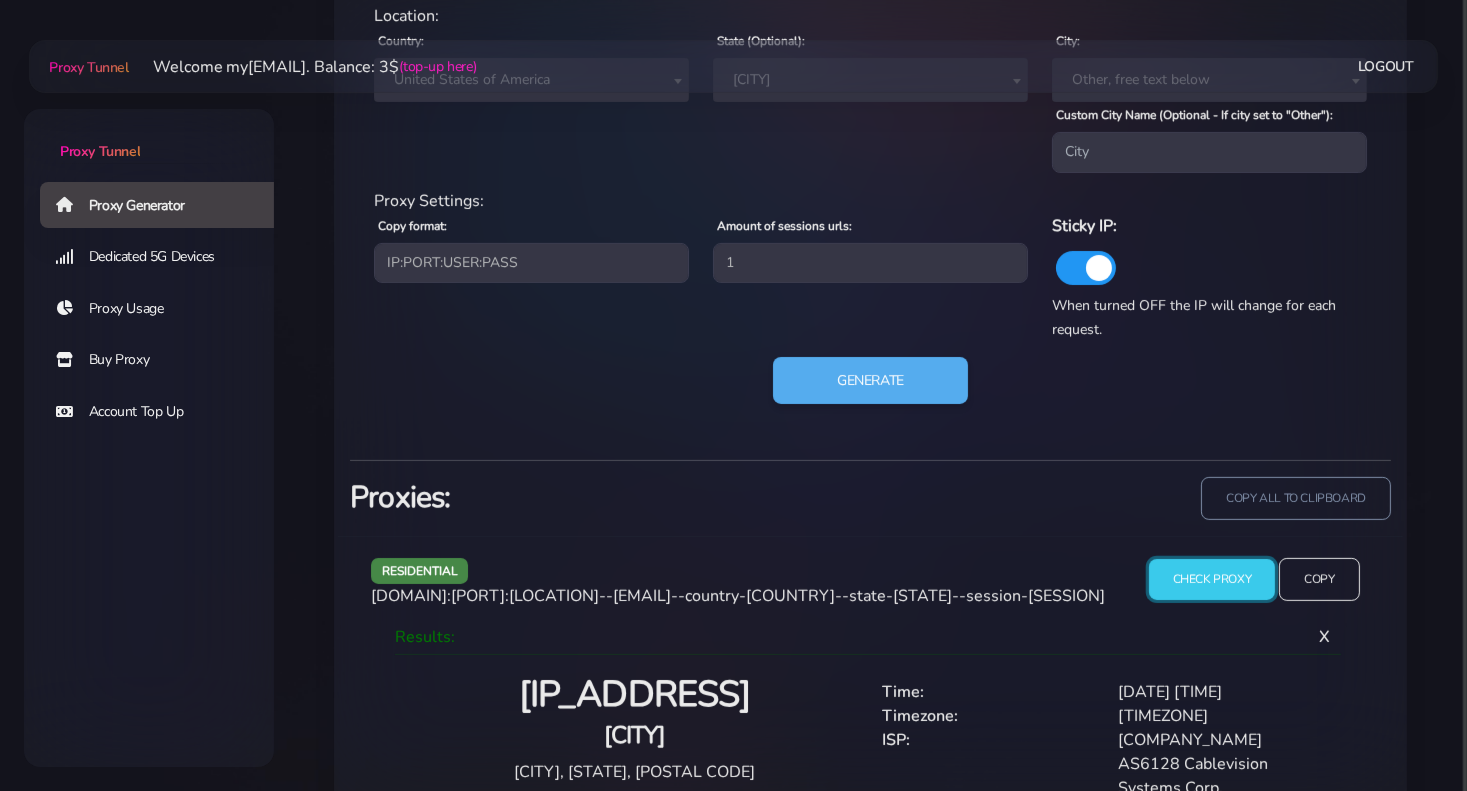 scroll, scrollTop: 1058, scrollLeft: 0, axis: vertical 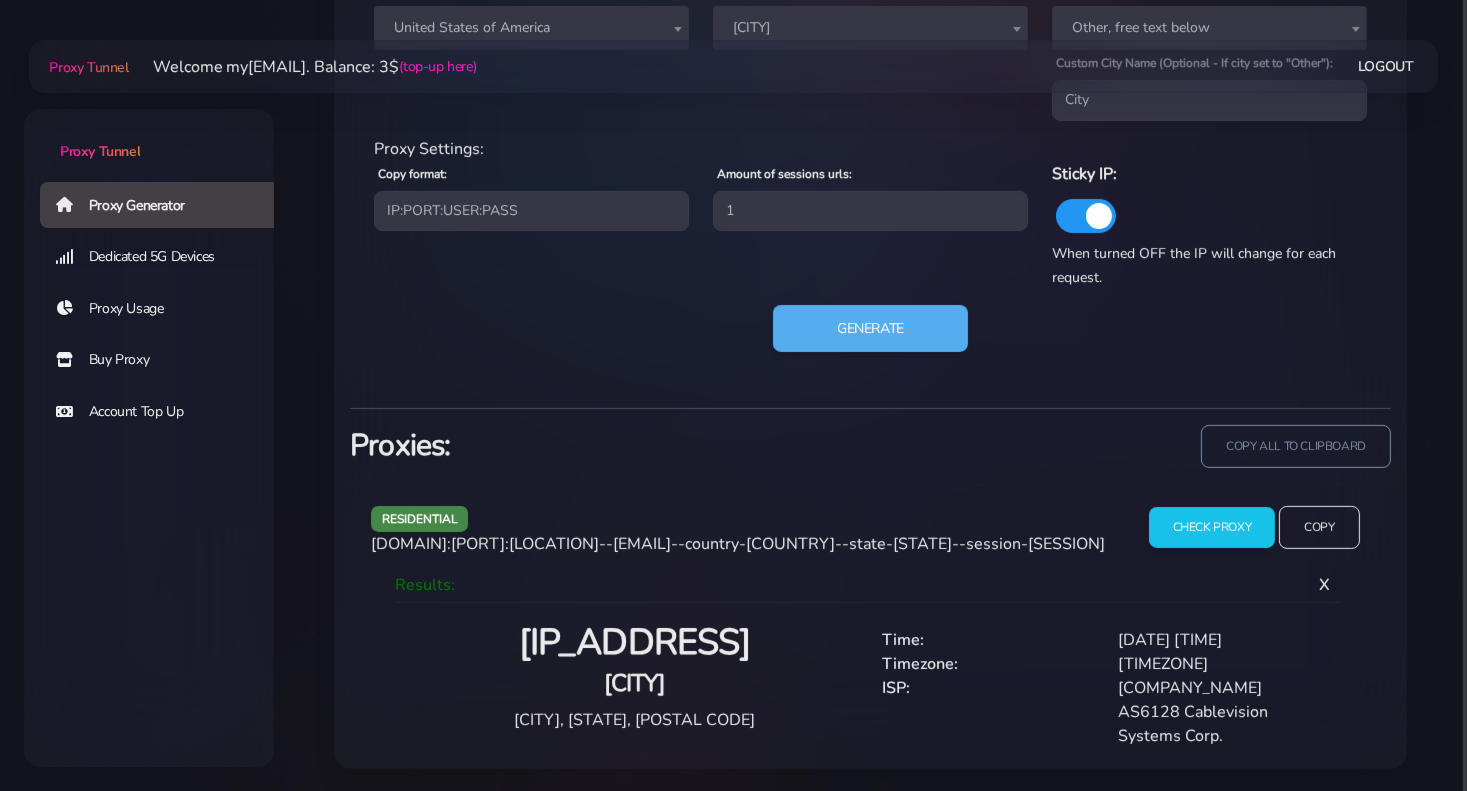 click on "[DOMAIN]:[PORT]:[LOCATION]--[EMAIL]--country-[COUNTRY]--state-[STATE]--session-[SESSION]" at bounding box center (738, 544) 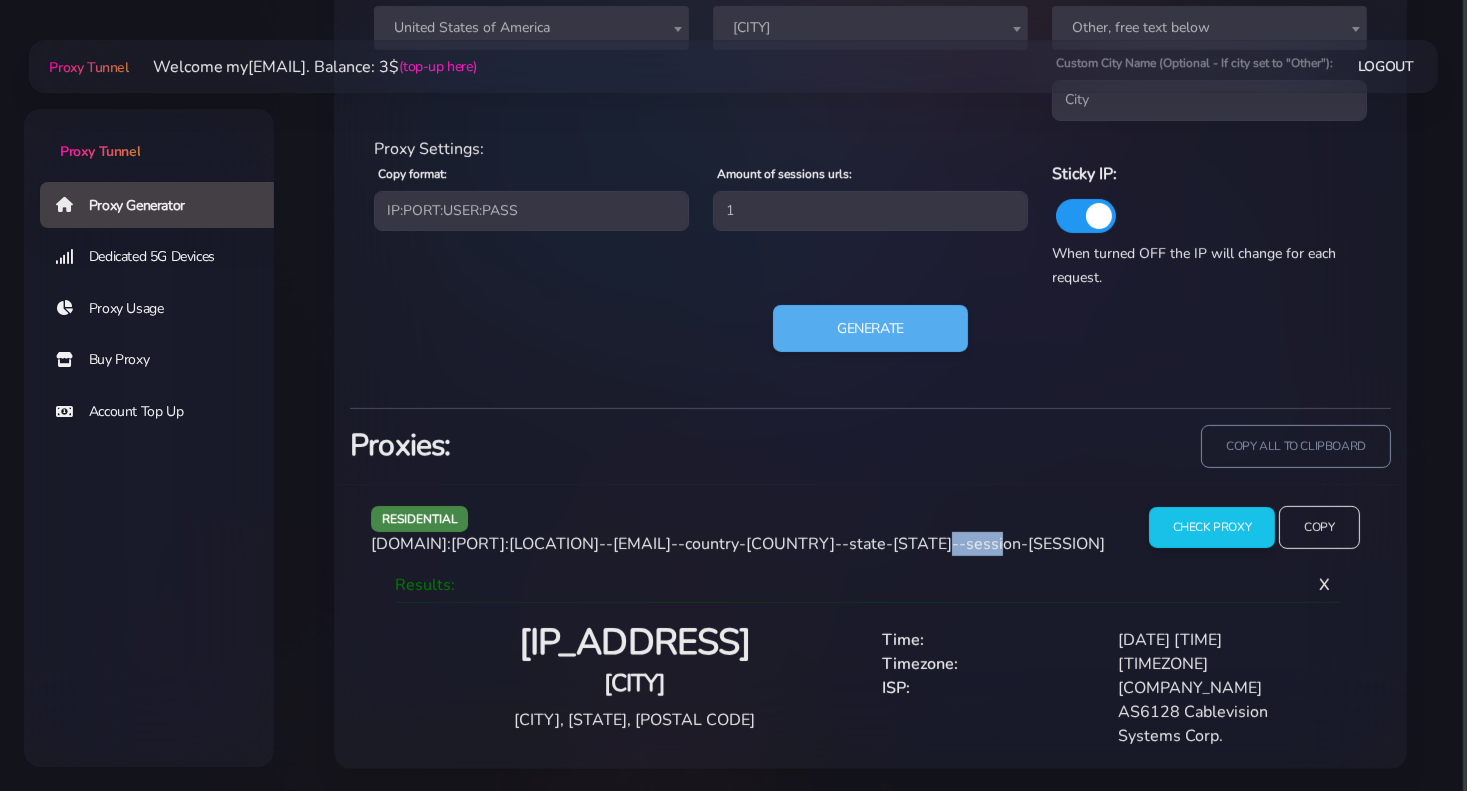 click on "[DOMAIN]:[PORT]:[LOCATION]--[EMAIL]--country-[COUNTRY]--state-[STATE]--session-[SESSION]" at bounding box center (738, 544) 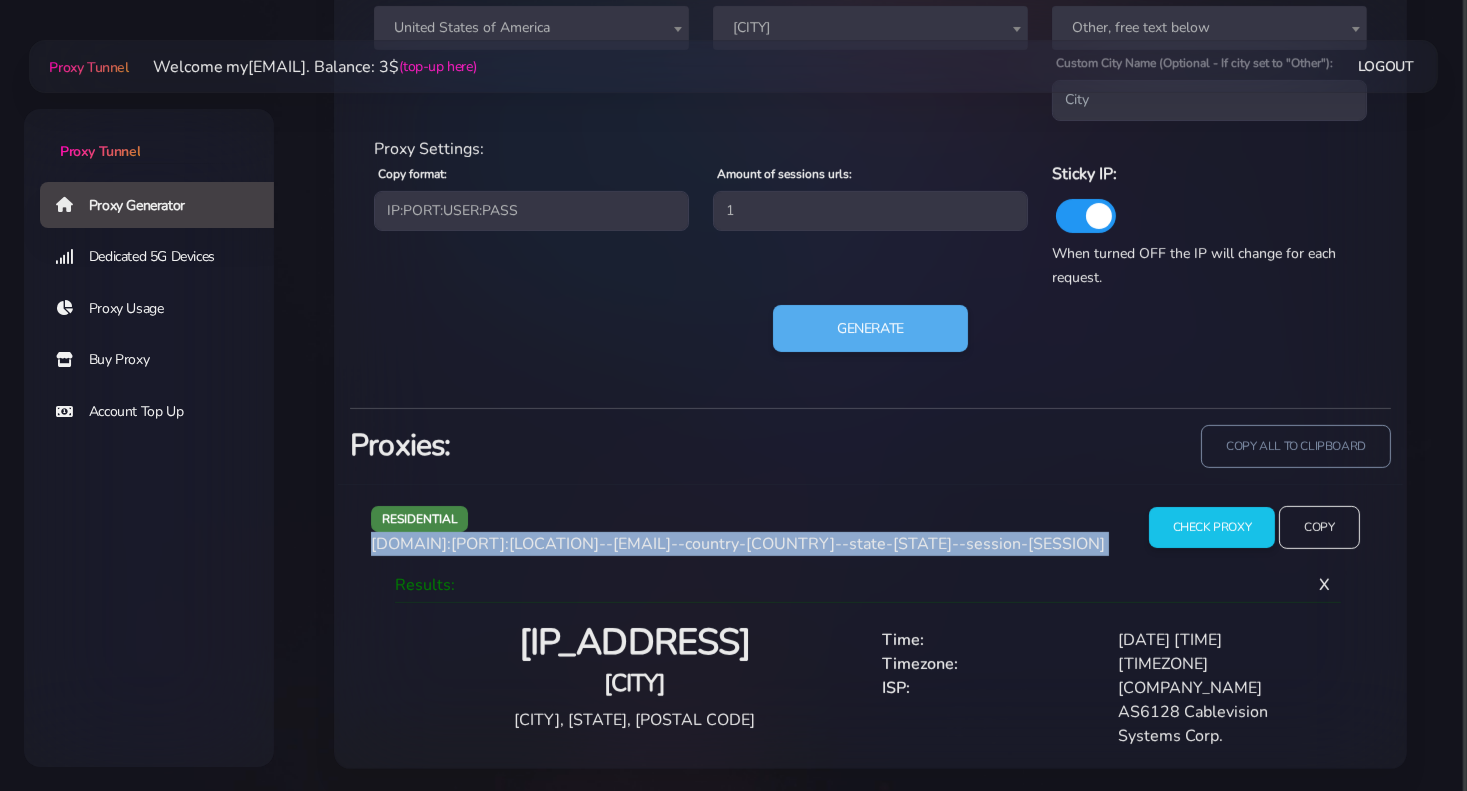 click on "[DOMAIN]:[PORT]:[LOCATION]--[EMAIL]--country-[COUNTRY]--state-[STATE]--session-[SESSION]" at bounding box center (738, 544) 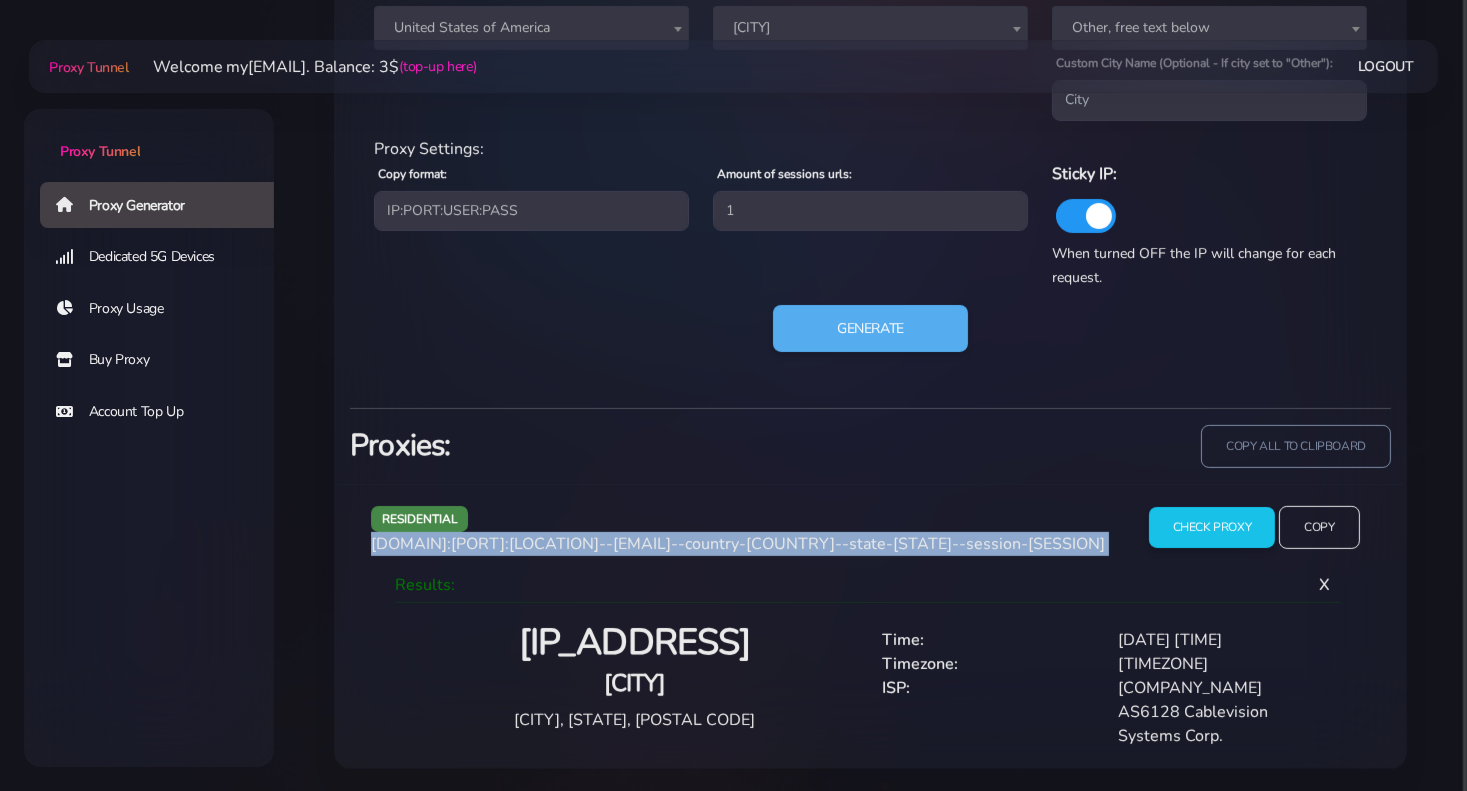 copy on "[DOMAIN]:[PORT]:[LOCATION]--[EMAIL]--country-[COUNTRY]--state-[STATE]--session-[SESSION]" 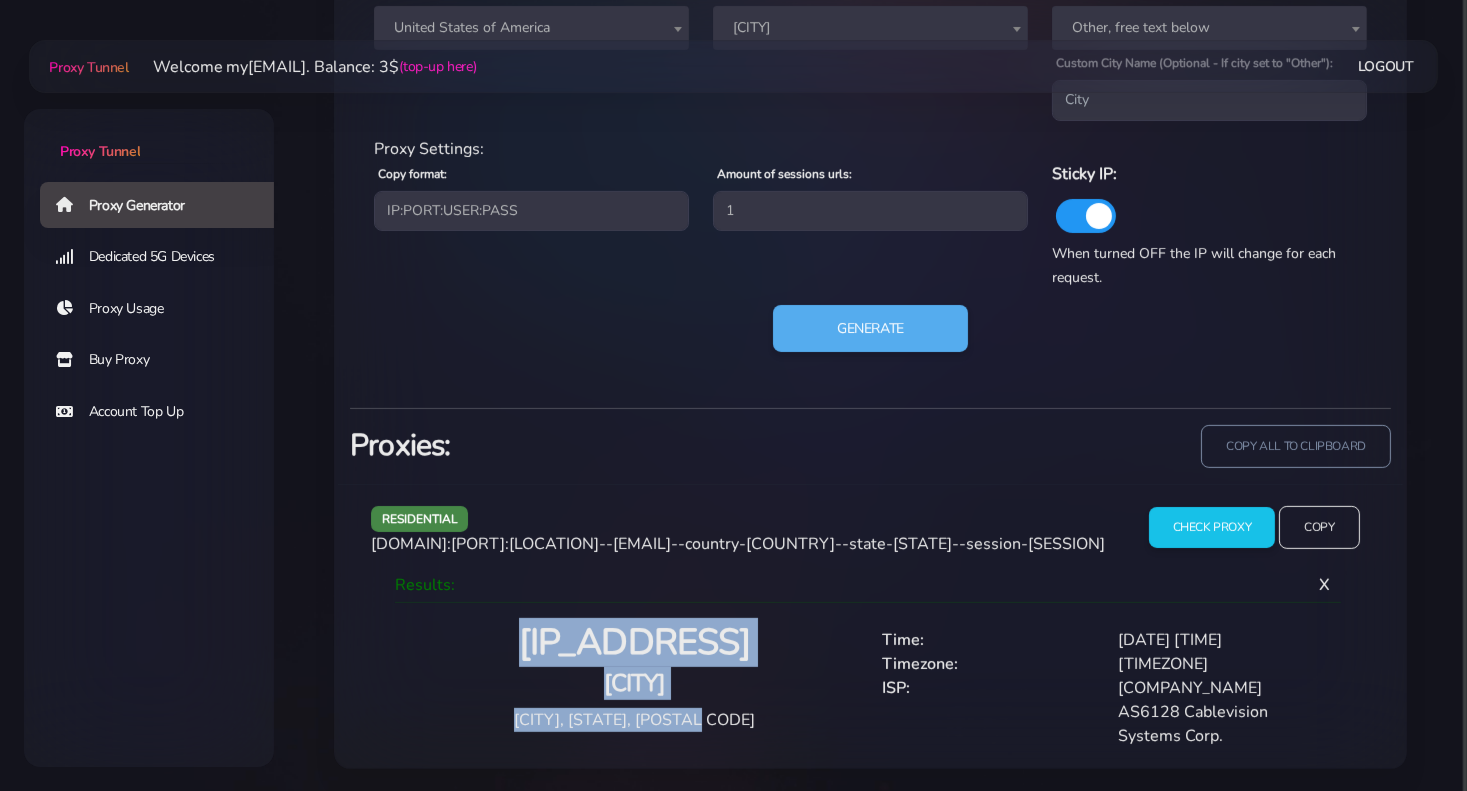 drag, startPoint x: 731, startPoint y: 715, endPoint x: 523, endPoint y: 633, distance: 223.57996 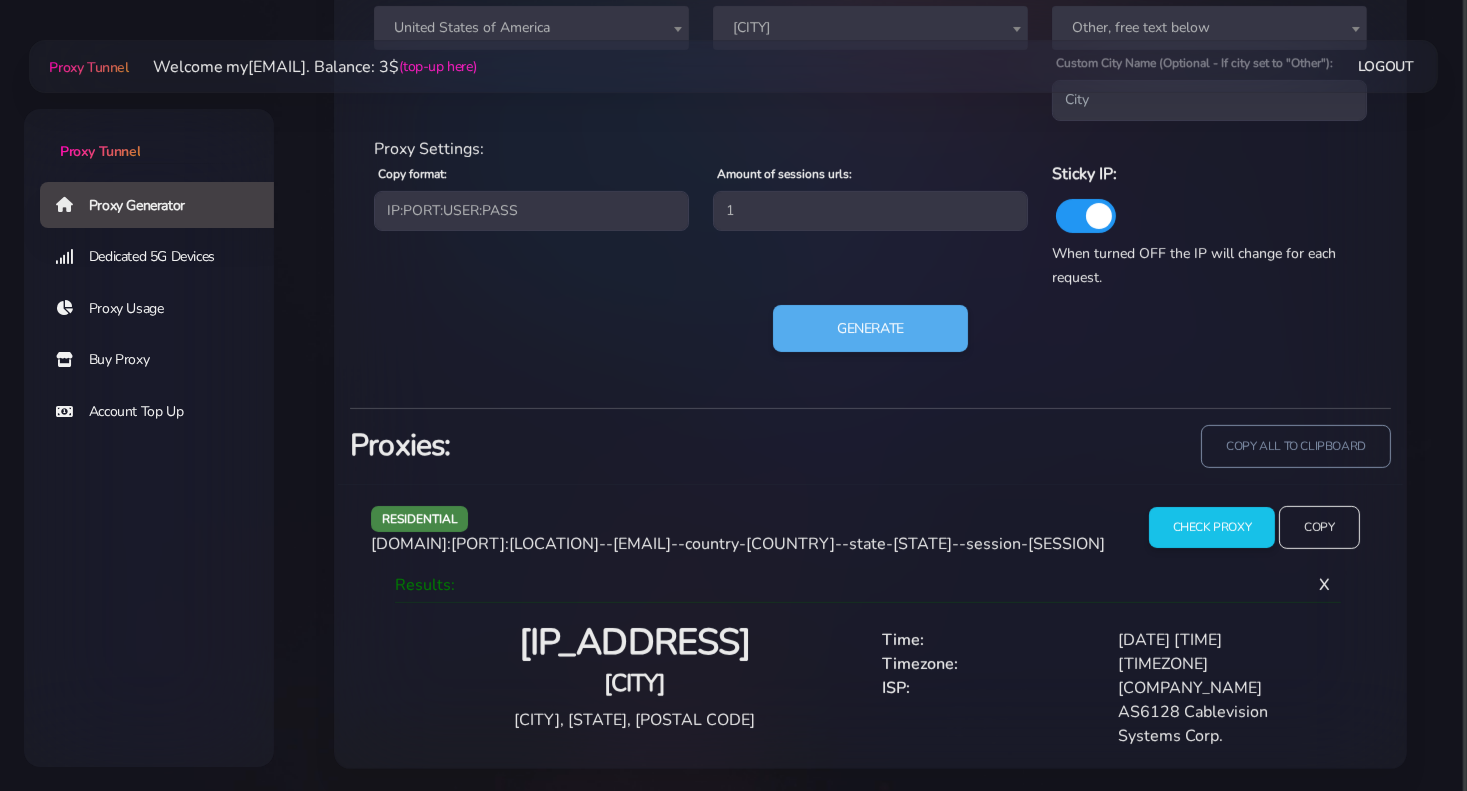 click on "[COMPANY_NAME]" at bounding box center [1224, 688] 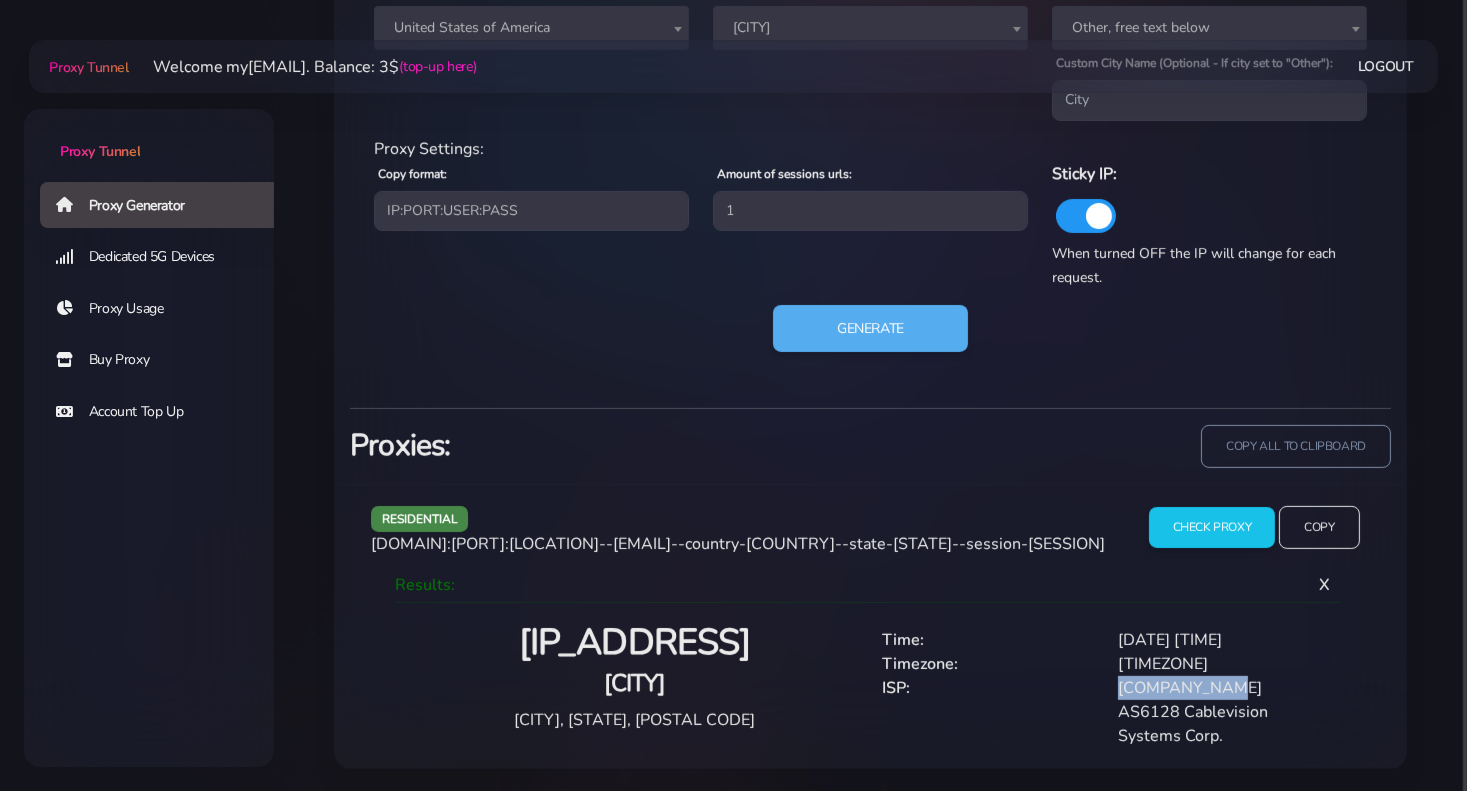 click on "[COMPANY_NAME]" at bounding box center (1224, 688) 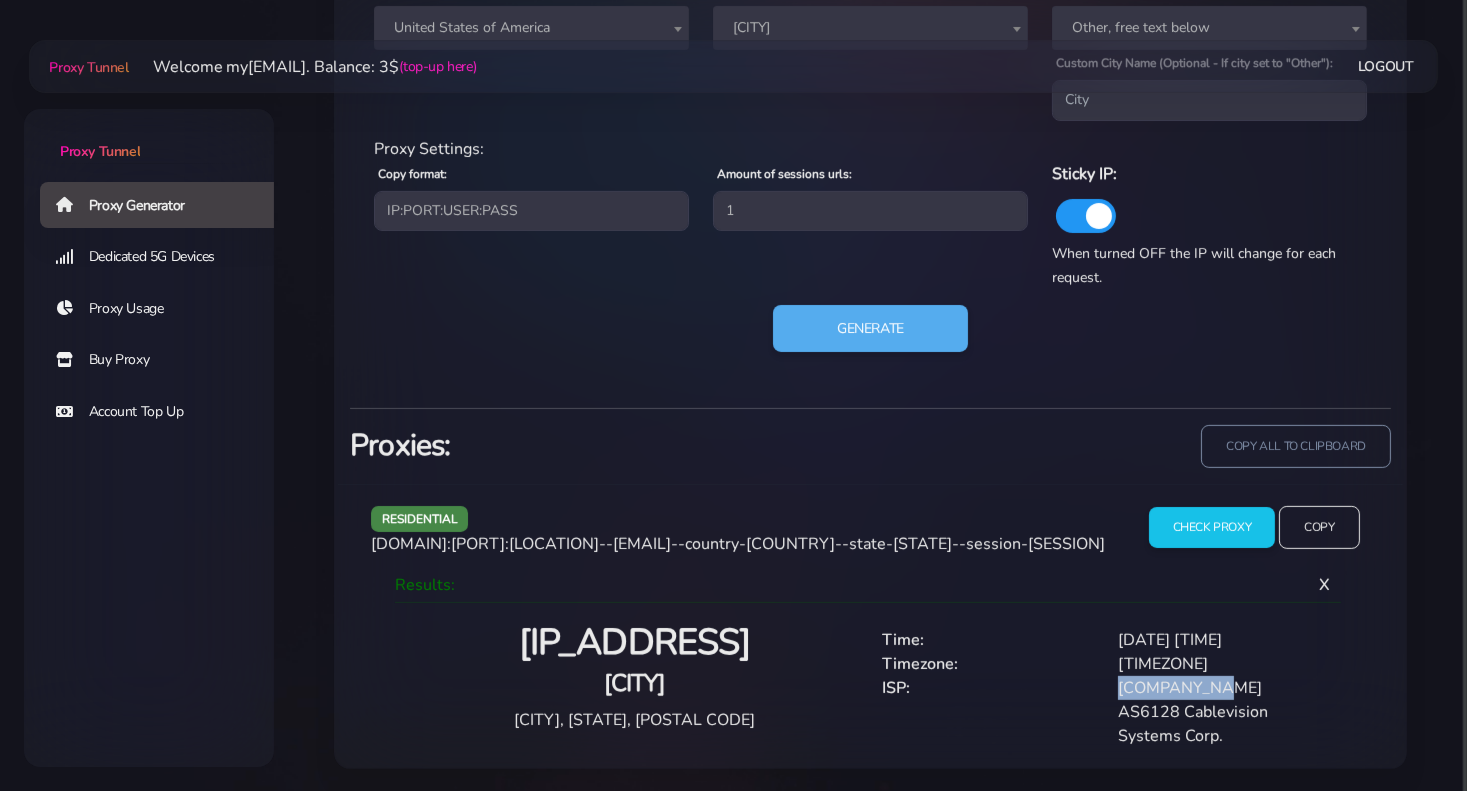 click on "[COMPANY_NAME]" at bounding box center [1224, 688] 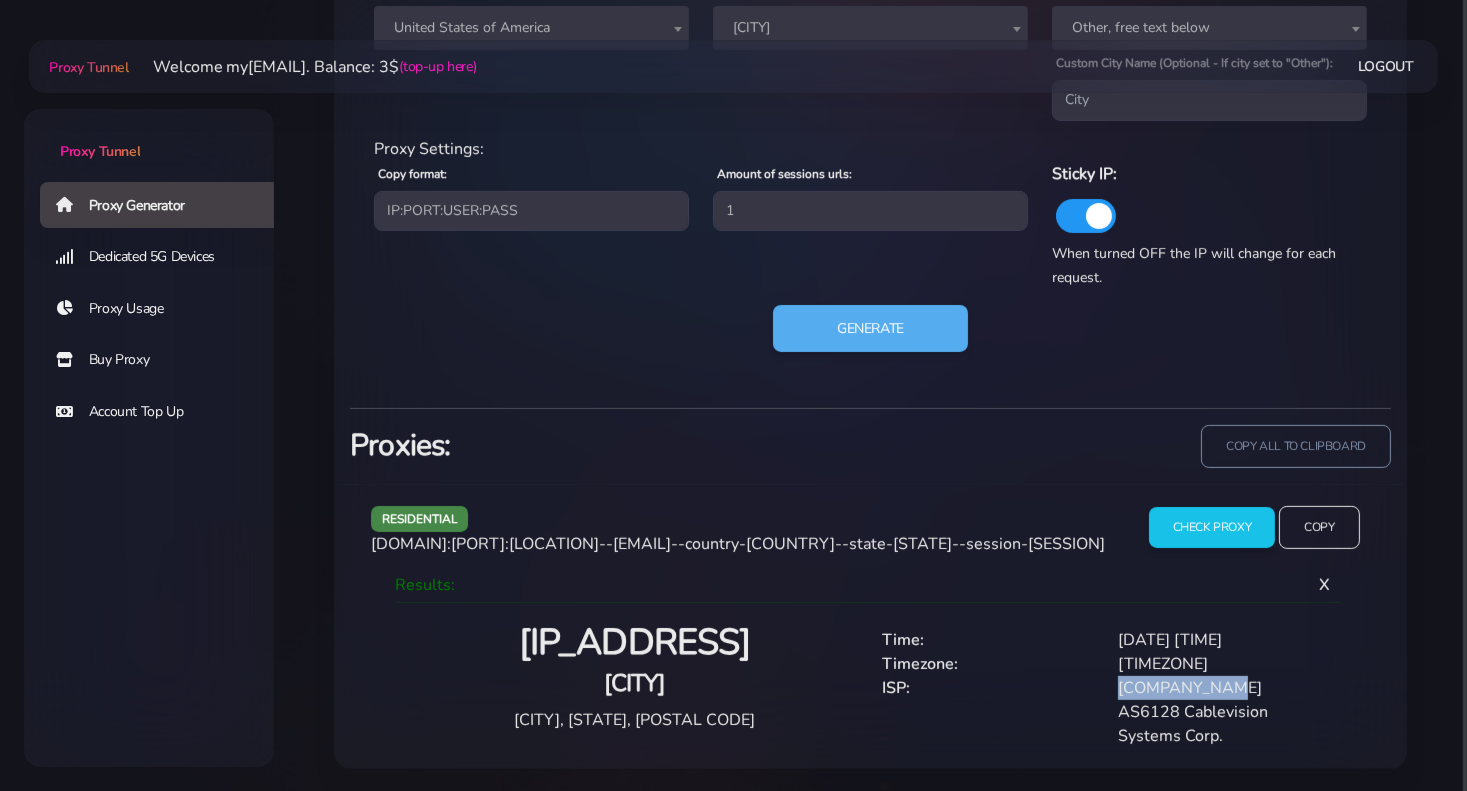 click on "[COMPANY_NAME]" at bounding box center (1224, 688) 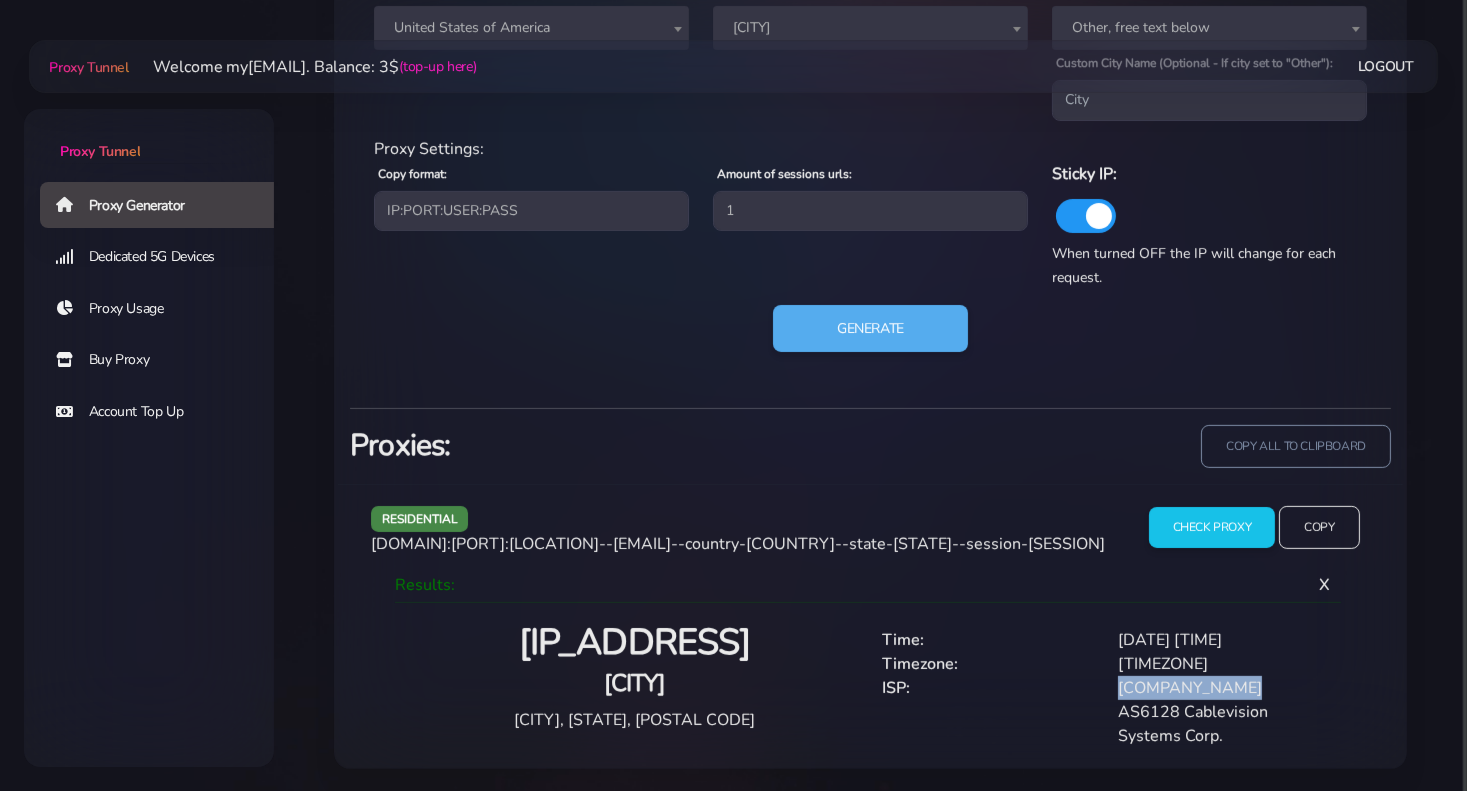 click on "[COMPANY_NAME]" at bounding box center [1224, 688] 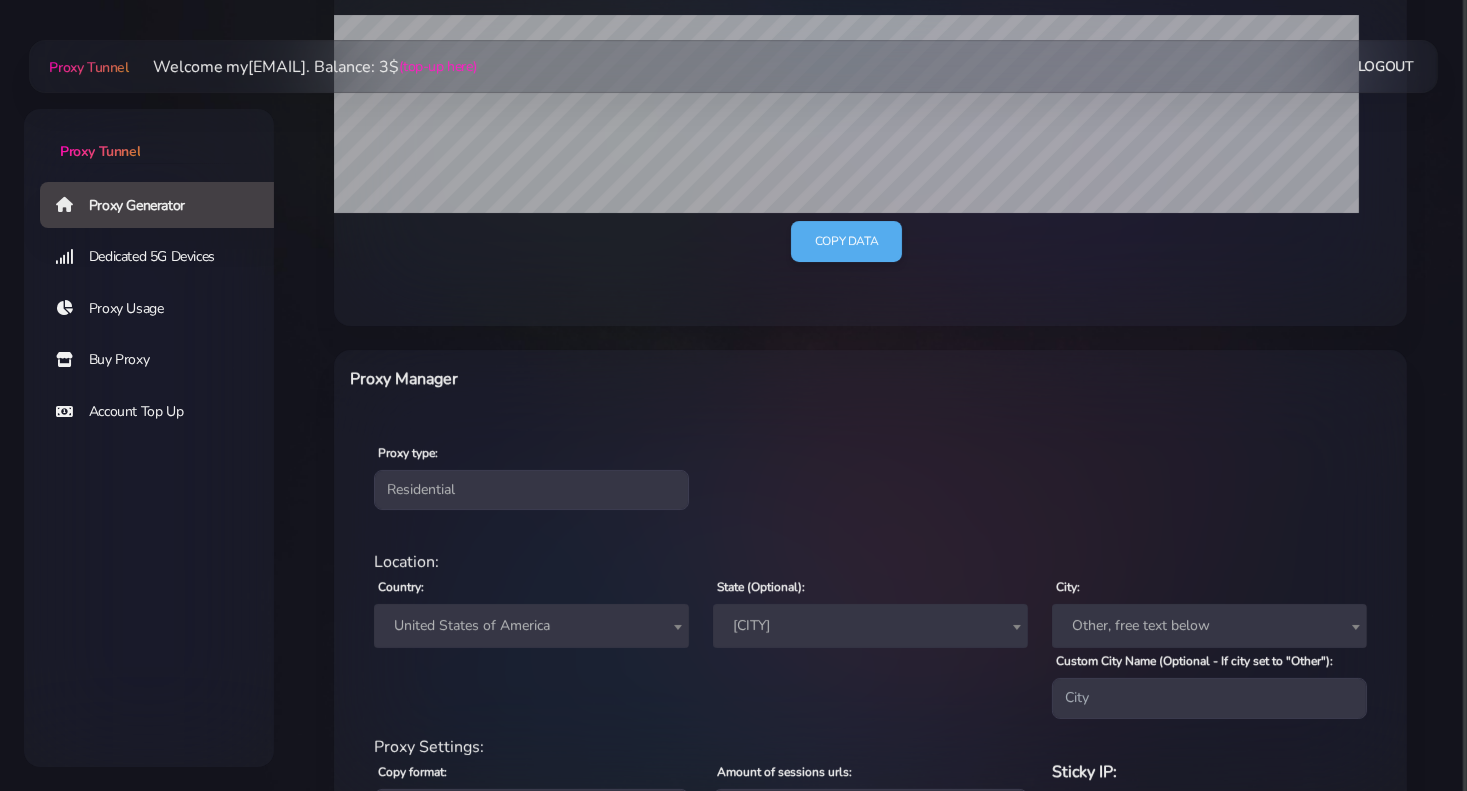 scroll, scrollTop: 700, scrollLeft: 0, axis: vertical 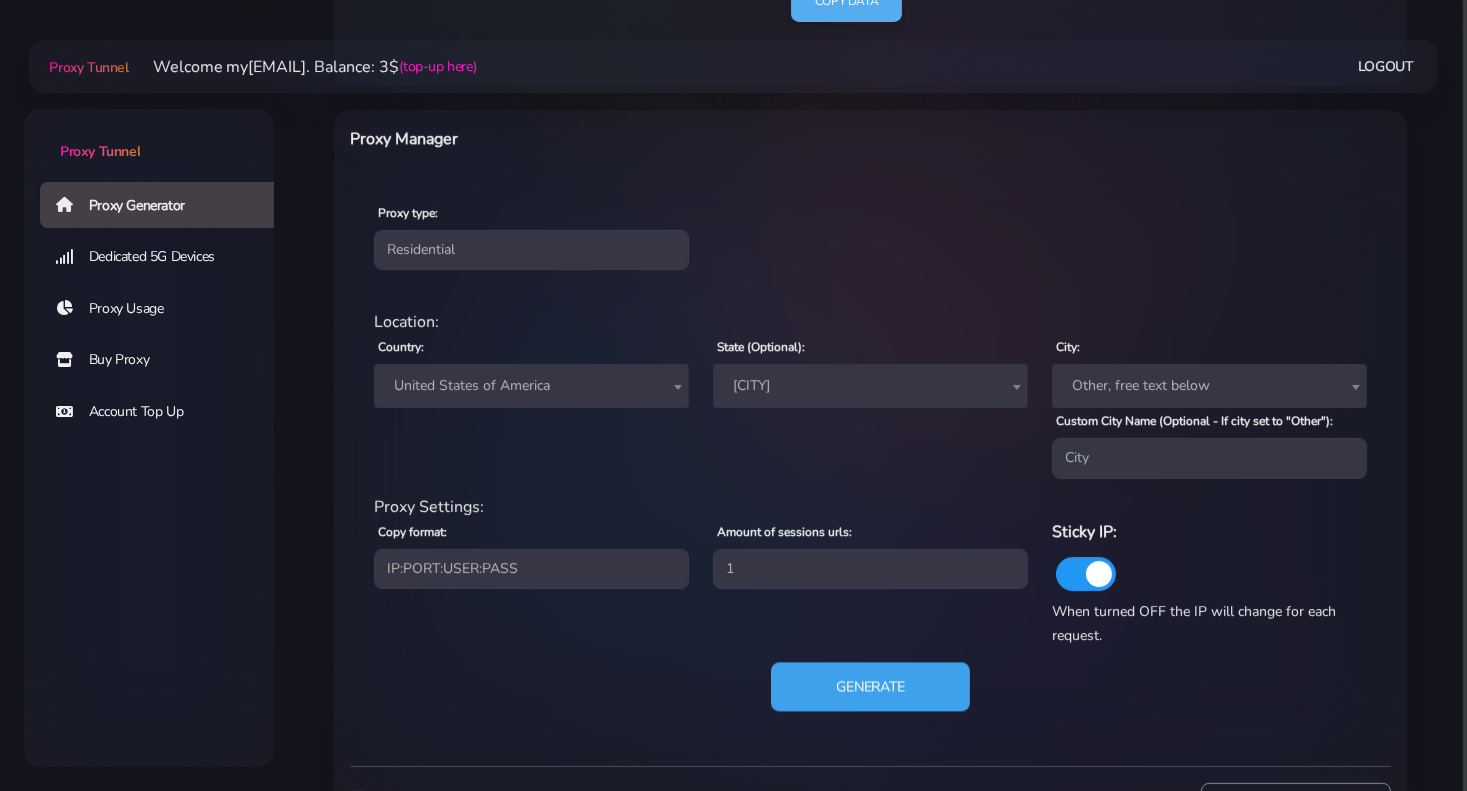 drag, startPoint x: 878, startPoint y: 682, endPoint x: 861, endPoint y: 681, distance: 17.029387 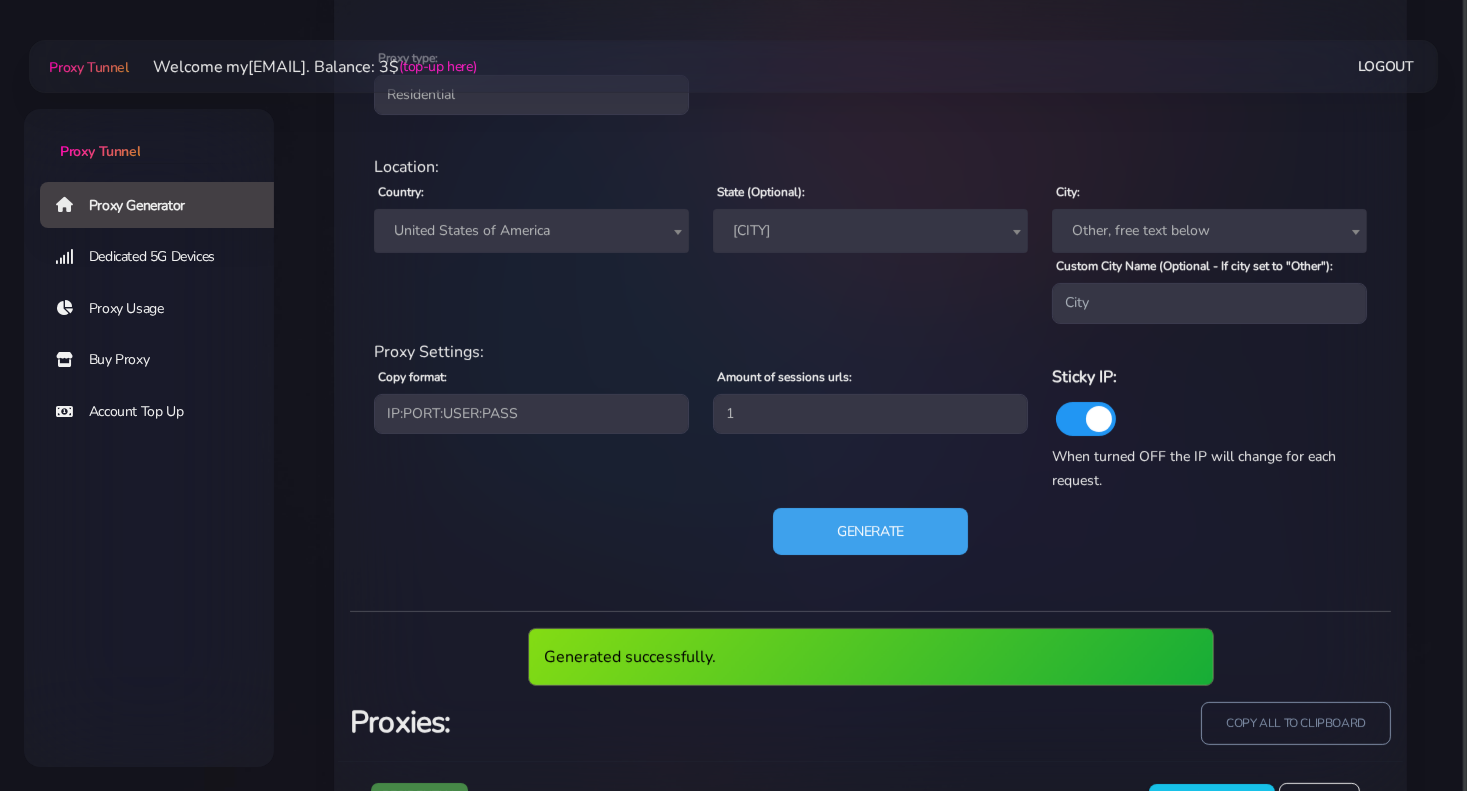 scroll, scrollTop: 849, scrollLeft: 0, axis: vertical 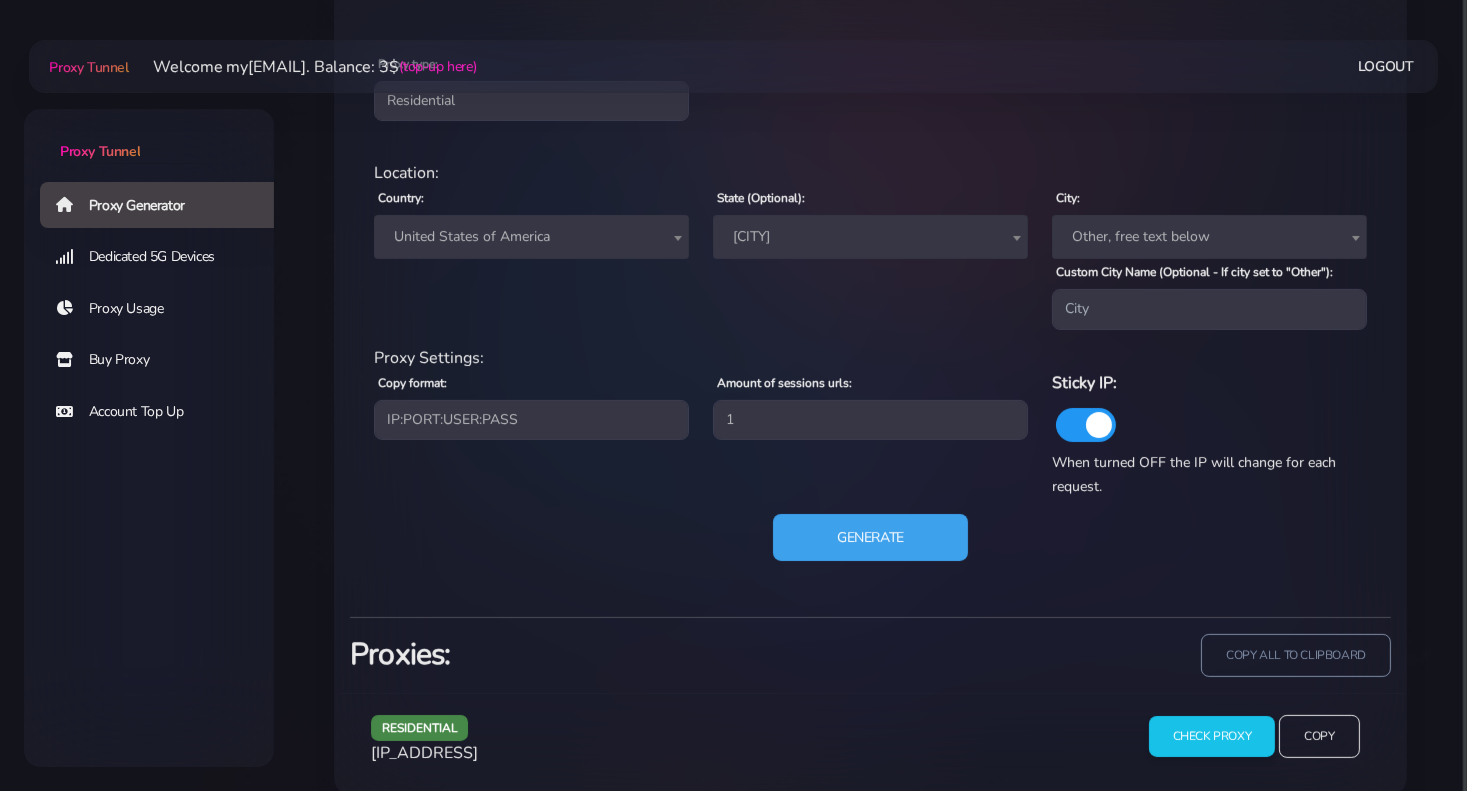 type 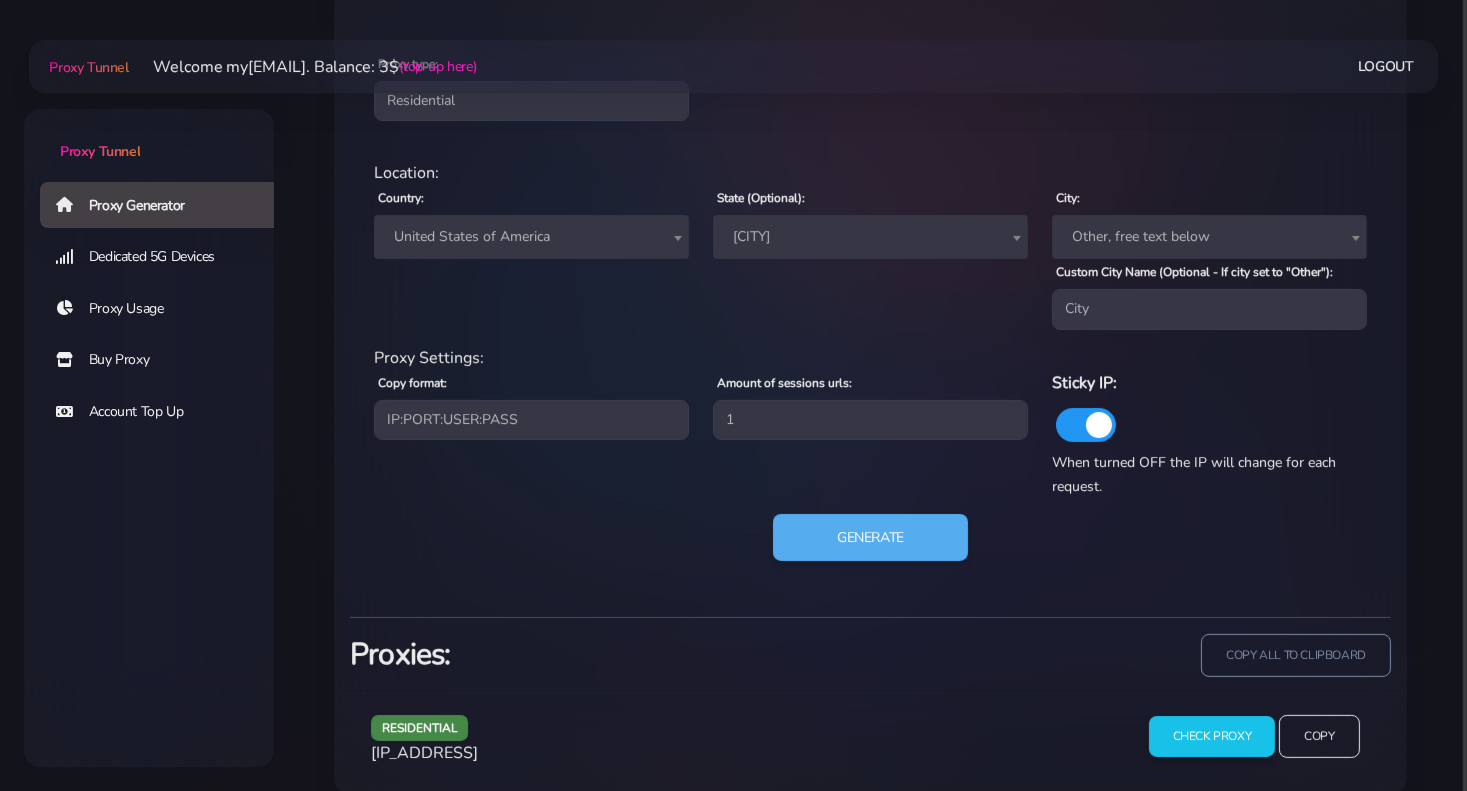 click on "Other, free text below" at bounding box center [1209, 237] 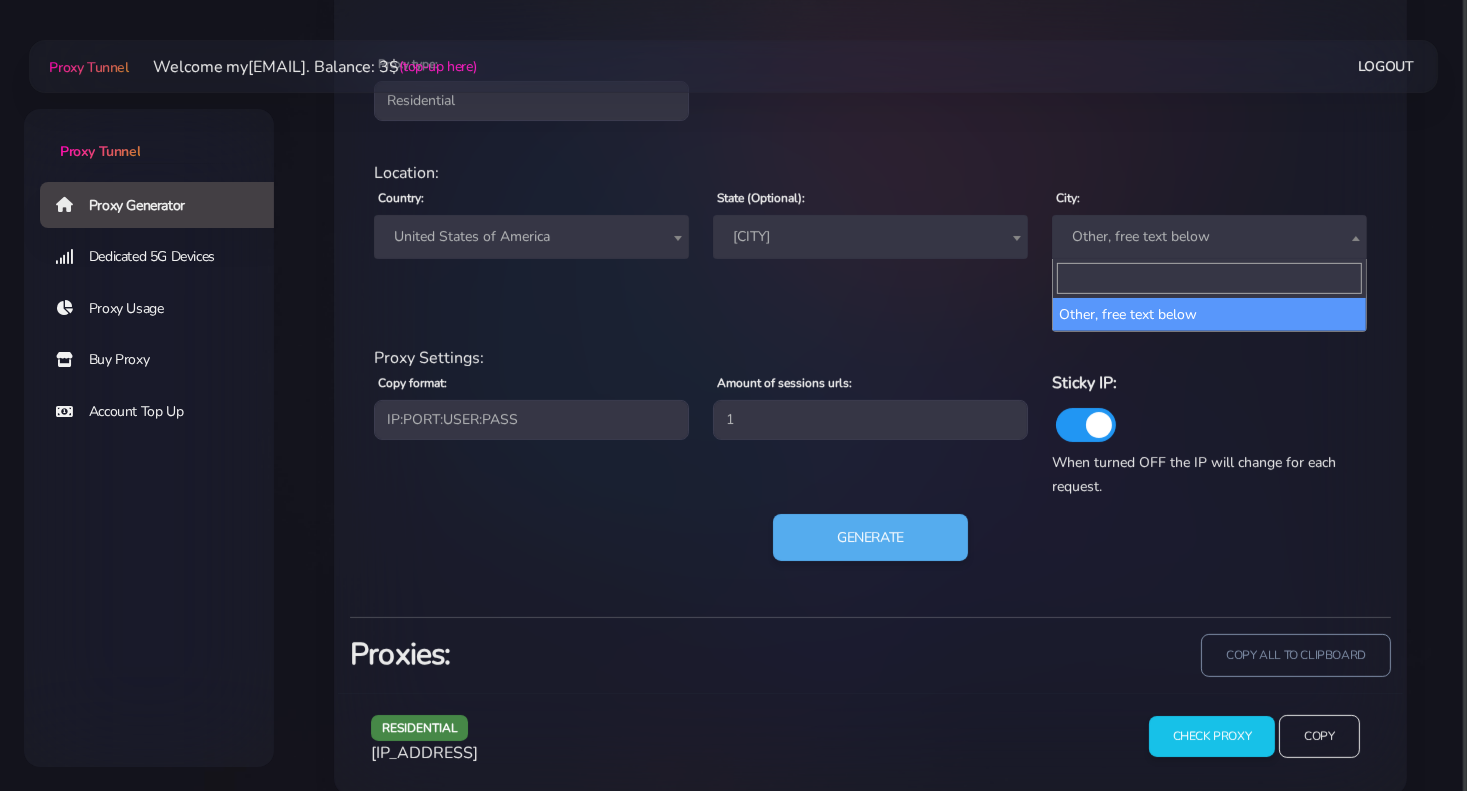 type on "[CITY]" 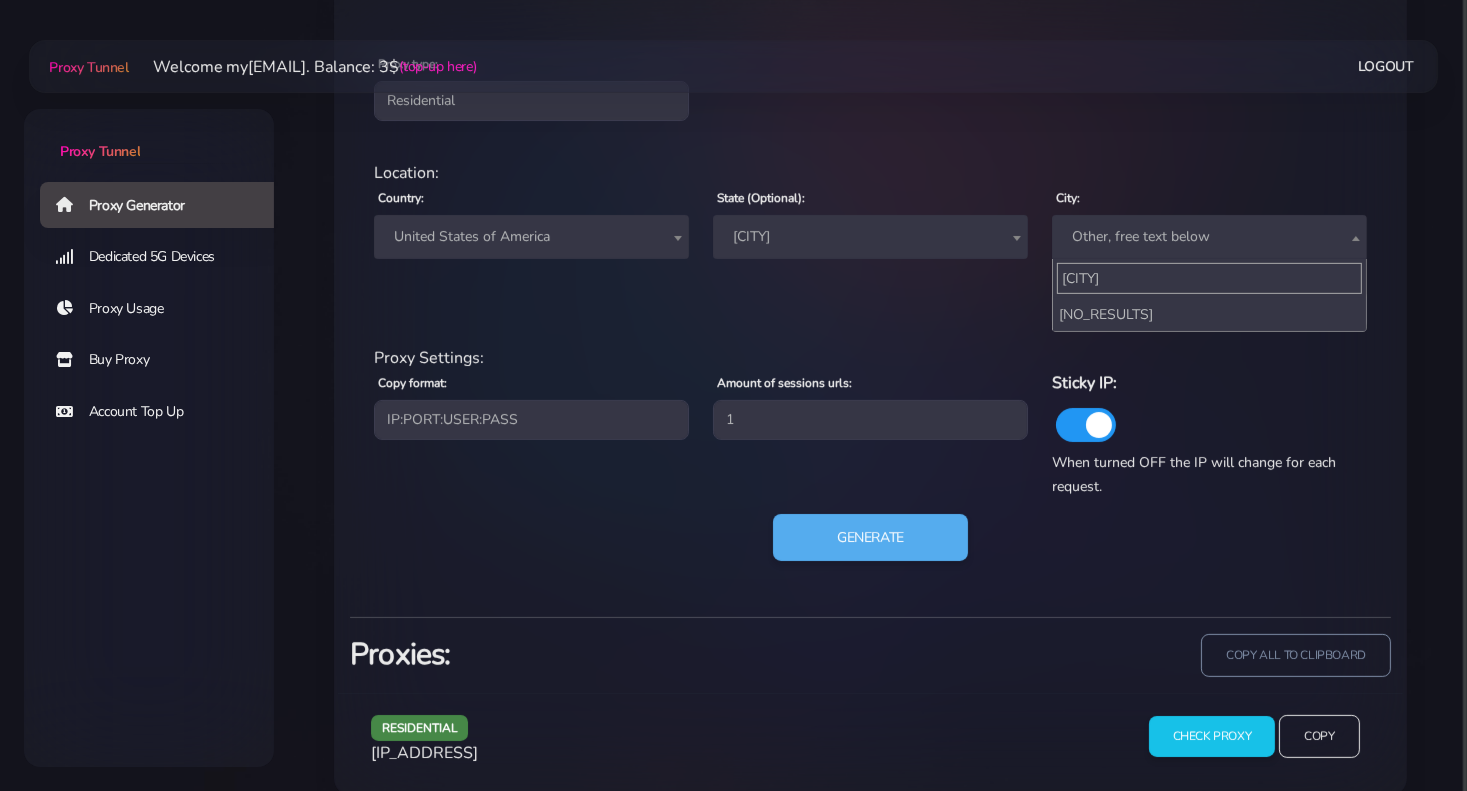 click on "Proxy Tunnel
Proxy Generator
Dedicated 5G Devices
Proxy Usage
Buy Proxy
Account Top Up" at bounding box center (733, 8) 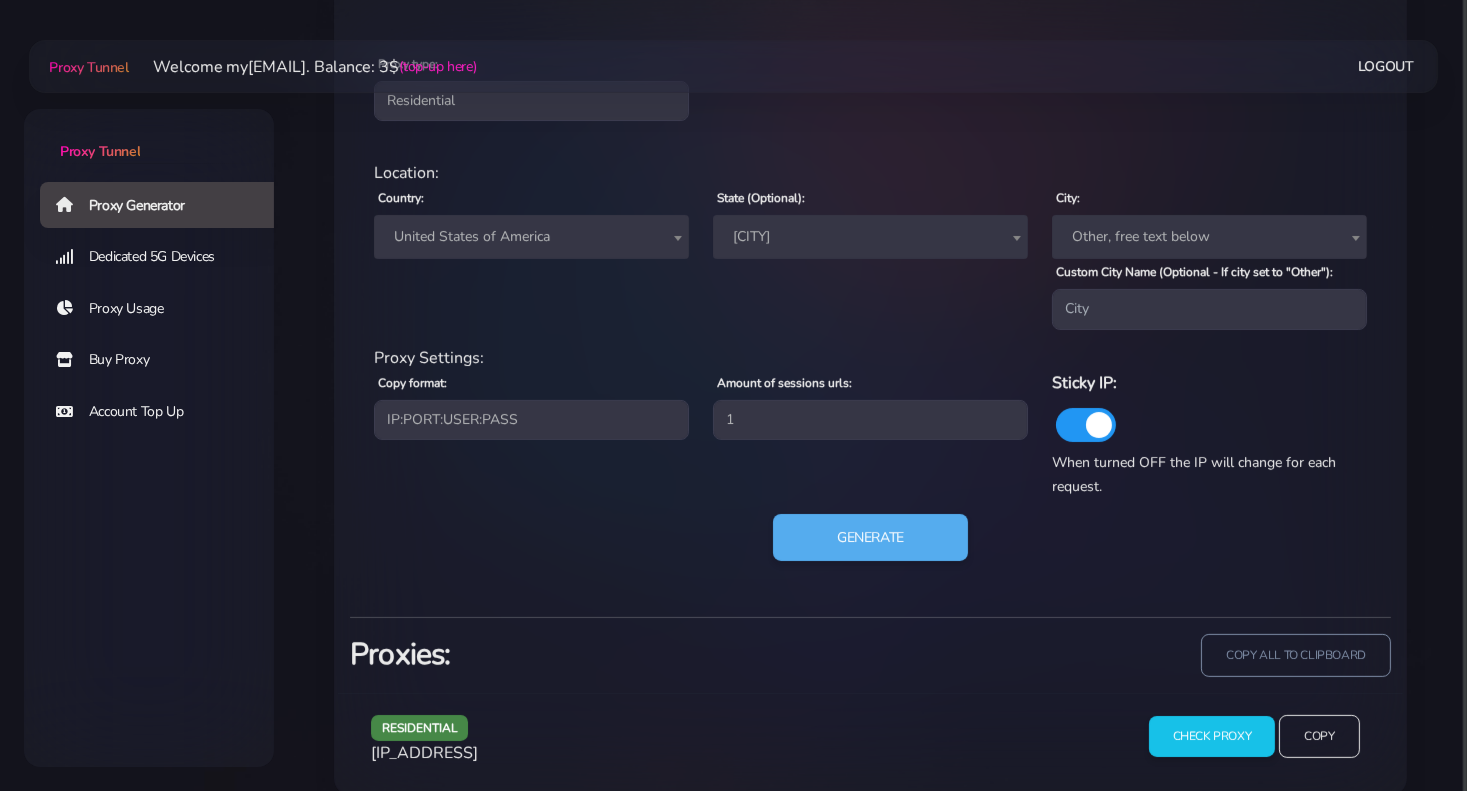 click on "State (Optional):
Any
Alaska
Alabama
Arkansas
Arizona
California
Colorado
Connecticut
District Of Columbia
Delaware
Florida
Georgia
Hawaii
Iowa
Idaho
Illinois
Indiana
Kansas
Kentucky
Louisiana
Massachusetts
Maryland
Maine
Michigan
Minnesota
Missouri
Mississippi
Montana
North Carolina
North Dakota
Nebraska
New Hampshire
New Jersey
New Mexico
Nevada
New York
Ohio
Oklahoma
Oregon
Pennsylvania
Quebec
Rhode Island
South Carolina
South Dakota
Tennessee
Texas
Utah
Virginia
Vermont
Washington
Wisconsin
West Virginia
Wyoming
[STATE]" at bounding box center [870, 257] 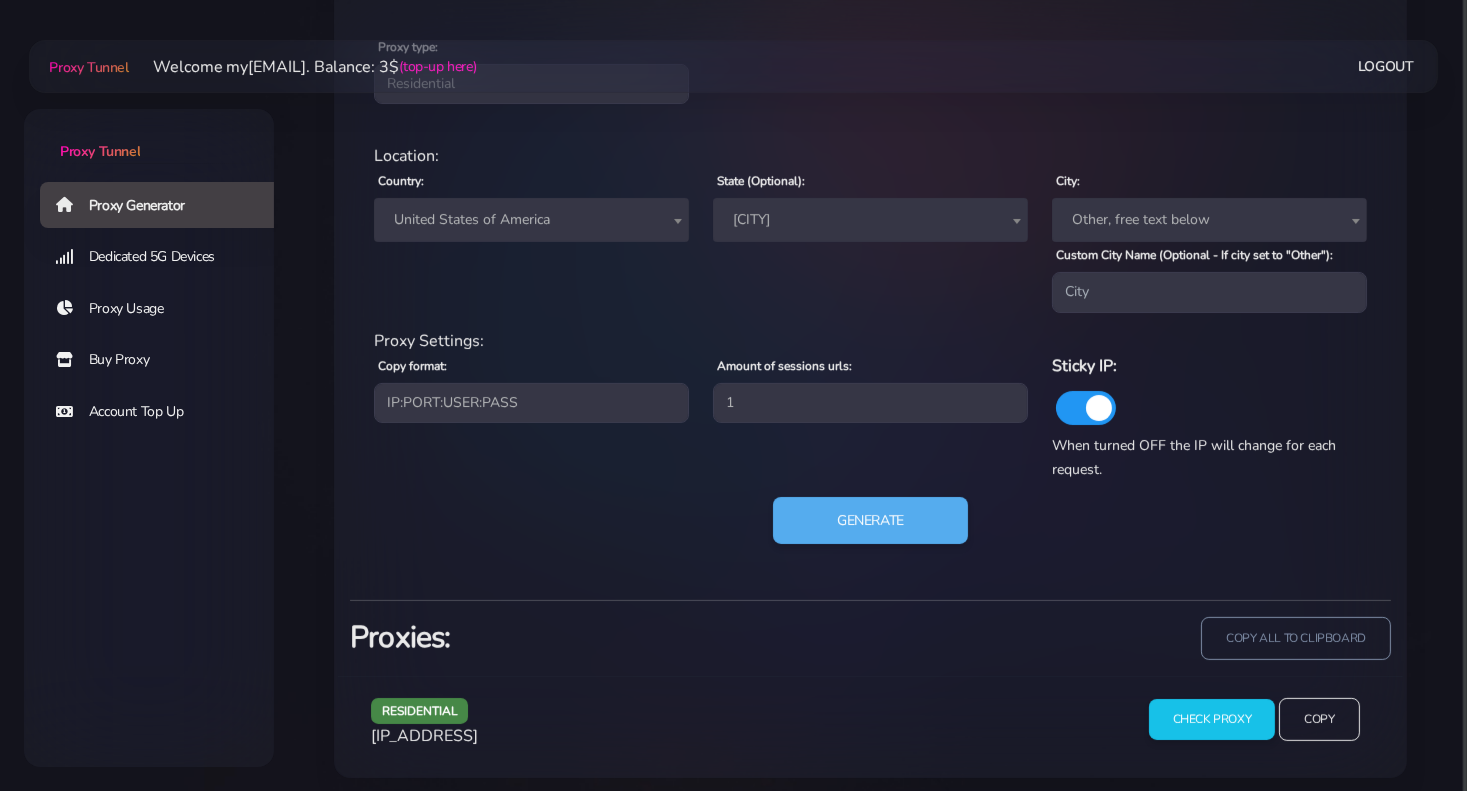 scroll, scrollTop: 875, scrollLeft: 0, axis: vertical 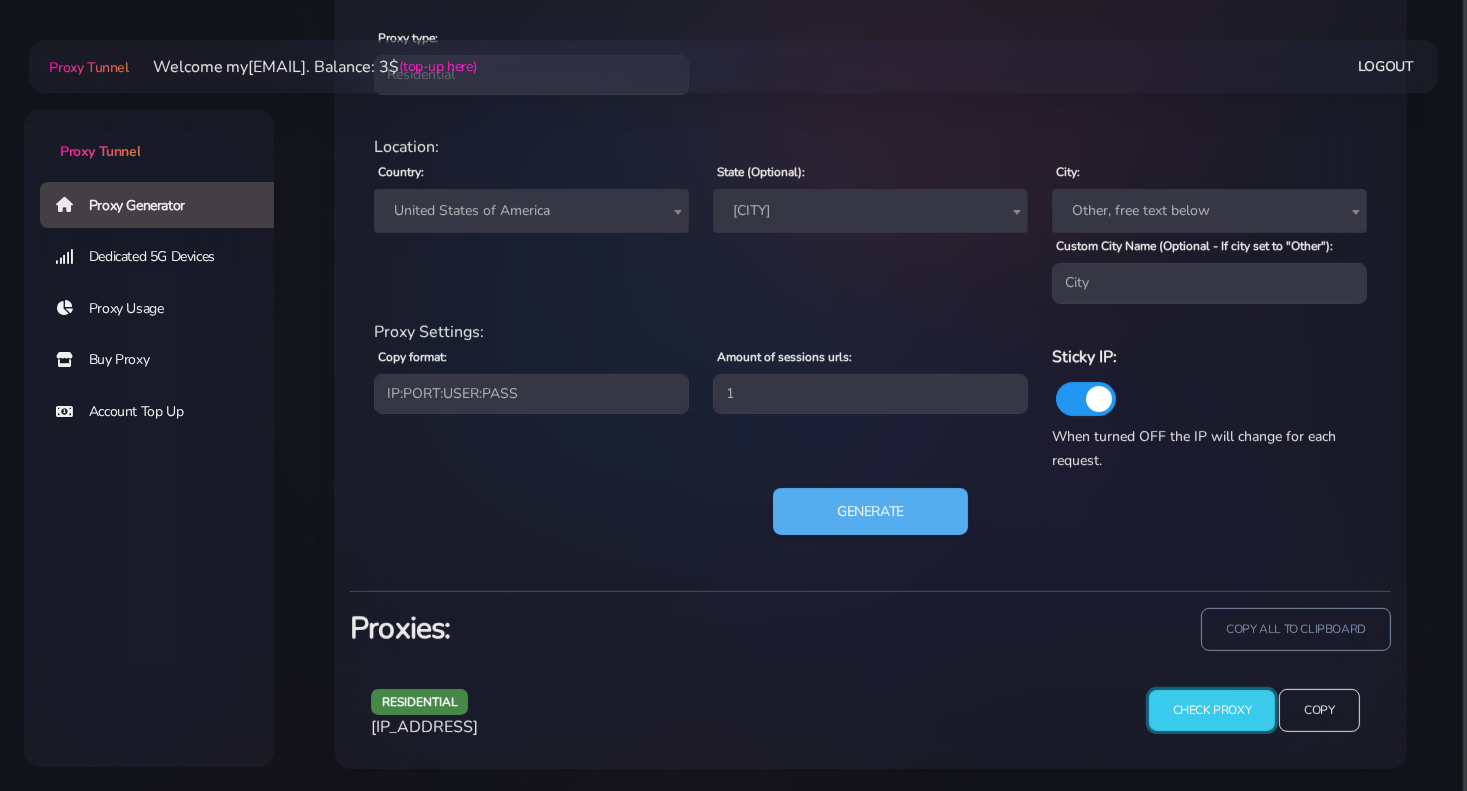 drag, startPoint x: 1160, startPoint y: 701, endPoint x: 1118, endPoint y: 697, distance: 42.190044 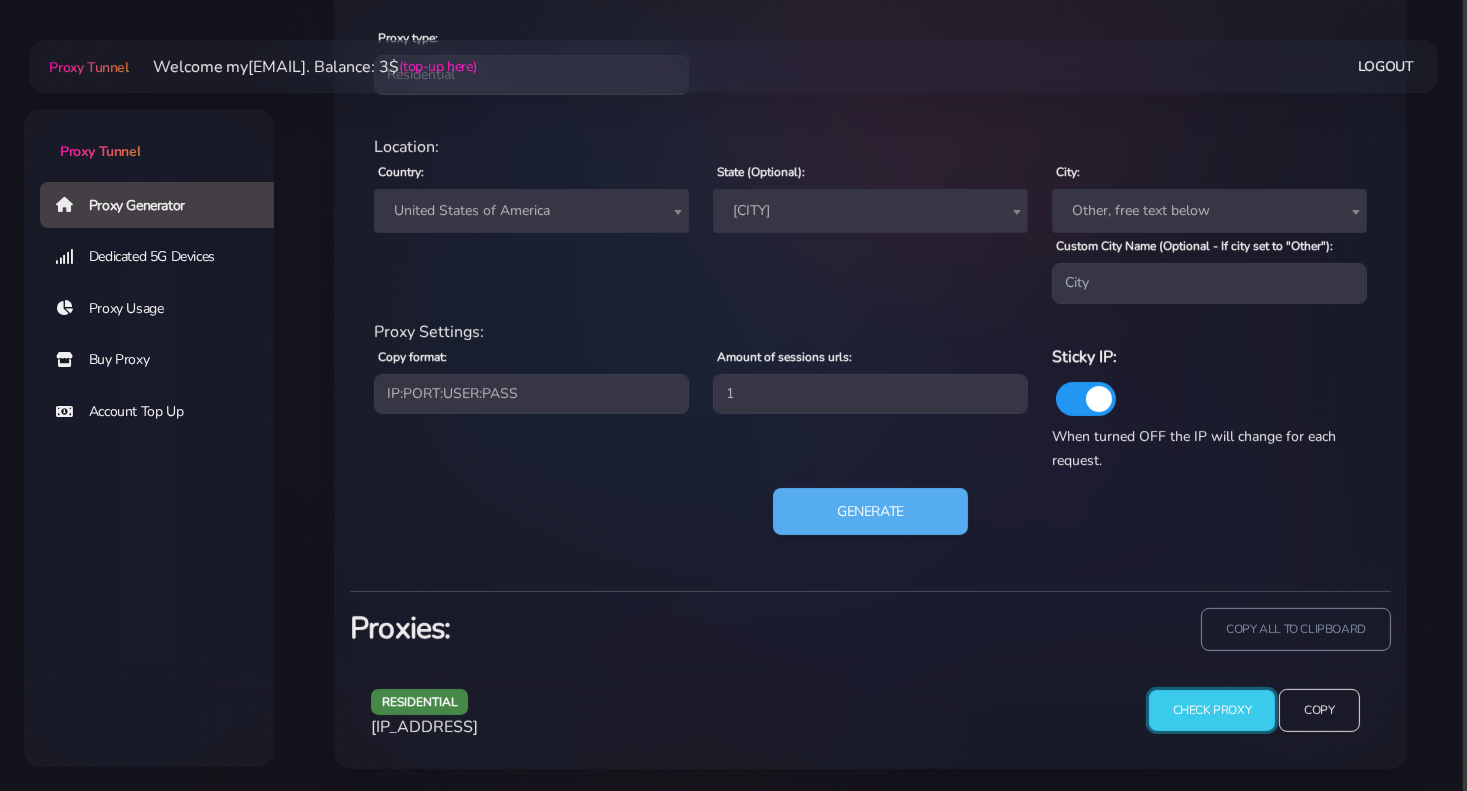 click on "Check Proxy" at bounding box center (1212, 710) 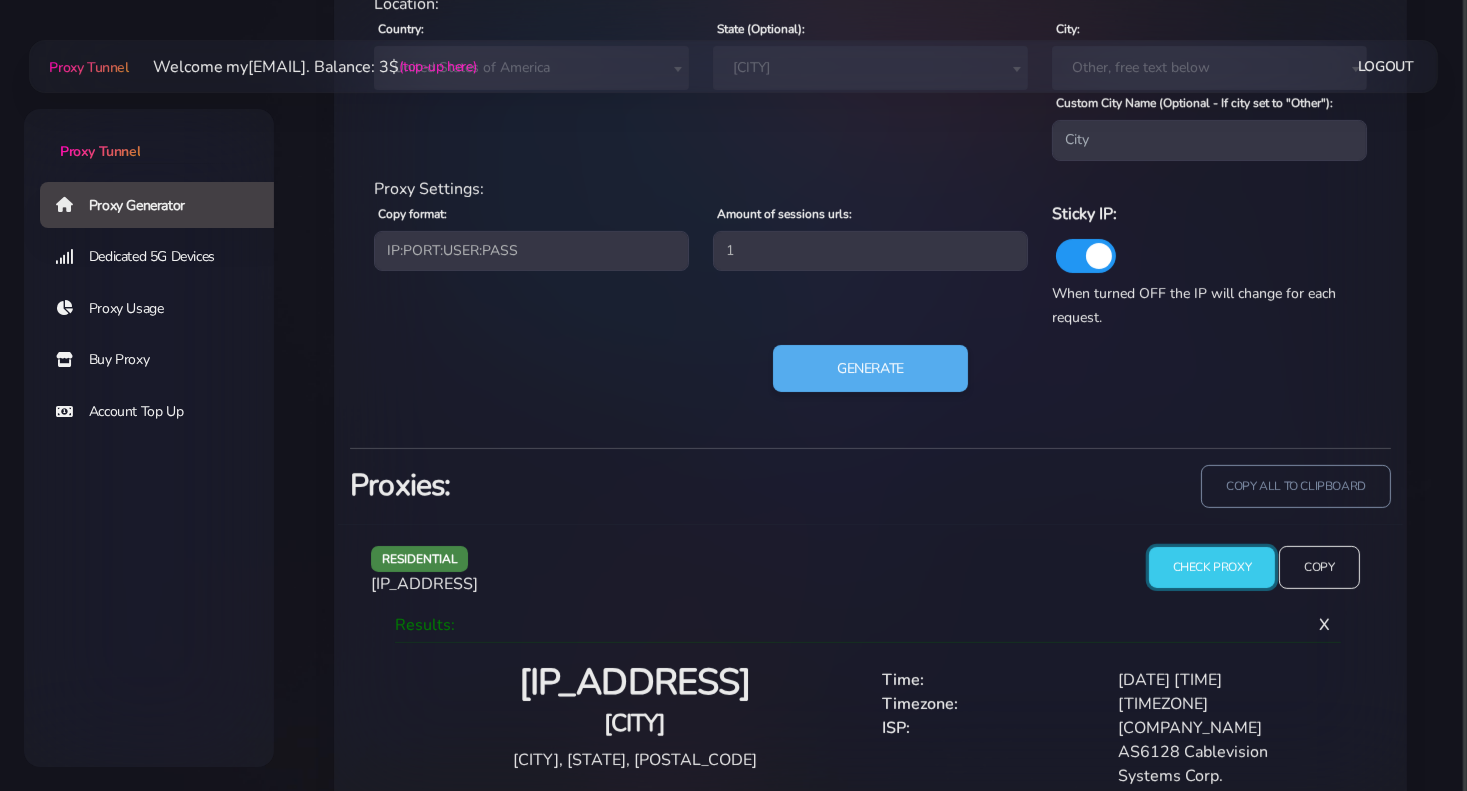 scroll, scrollTop: 1058, scrollLeft: 0, axis: vertical 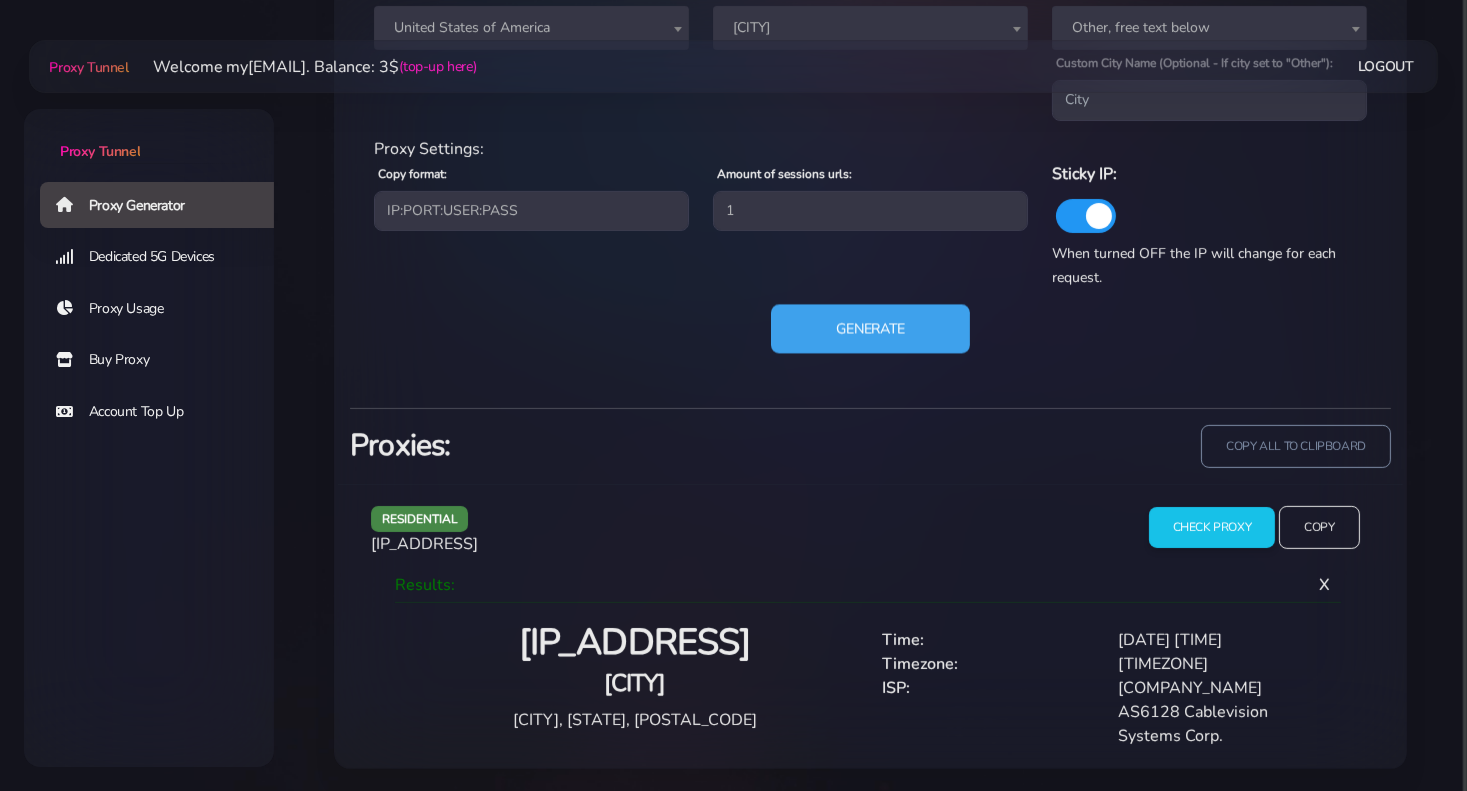 click on "Generate" at bounding box center [870, 328] 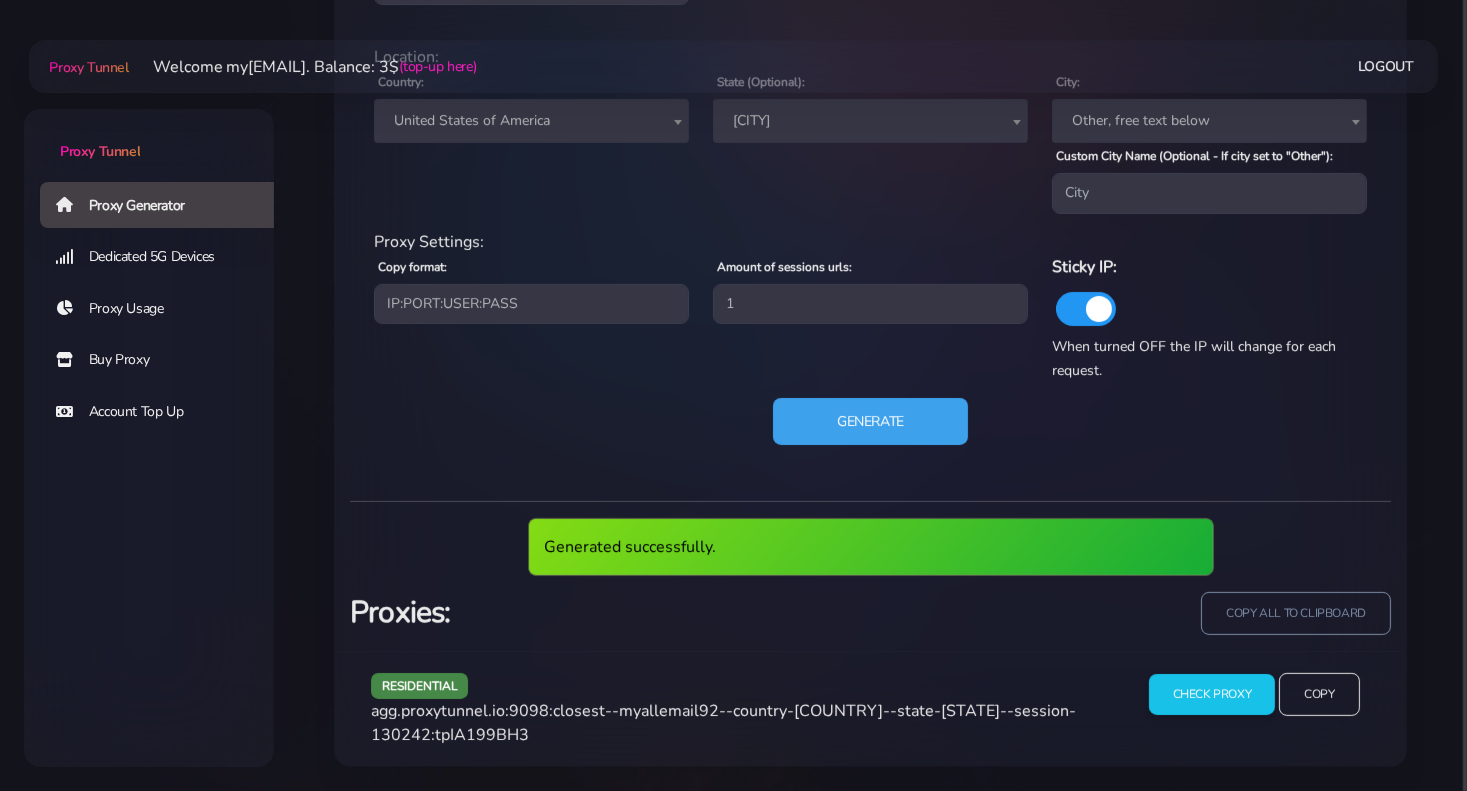 scroll, scrollTop: 949, scrollLeft: 0, axis: vertical 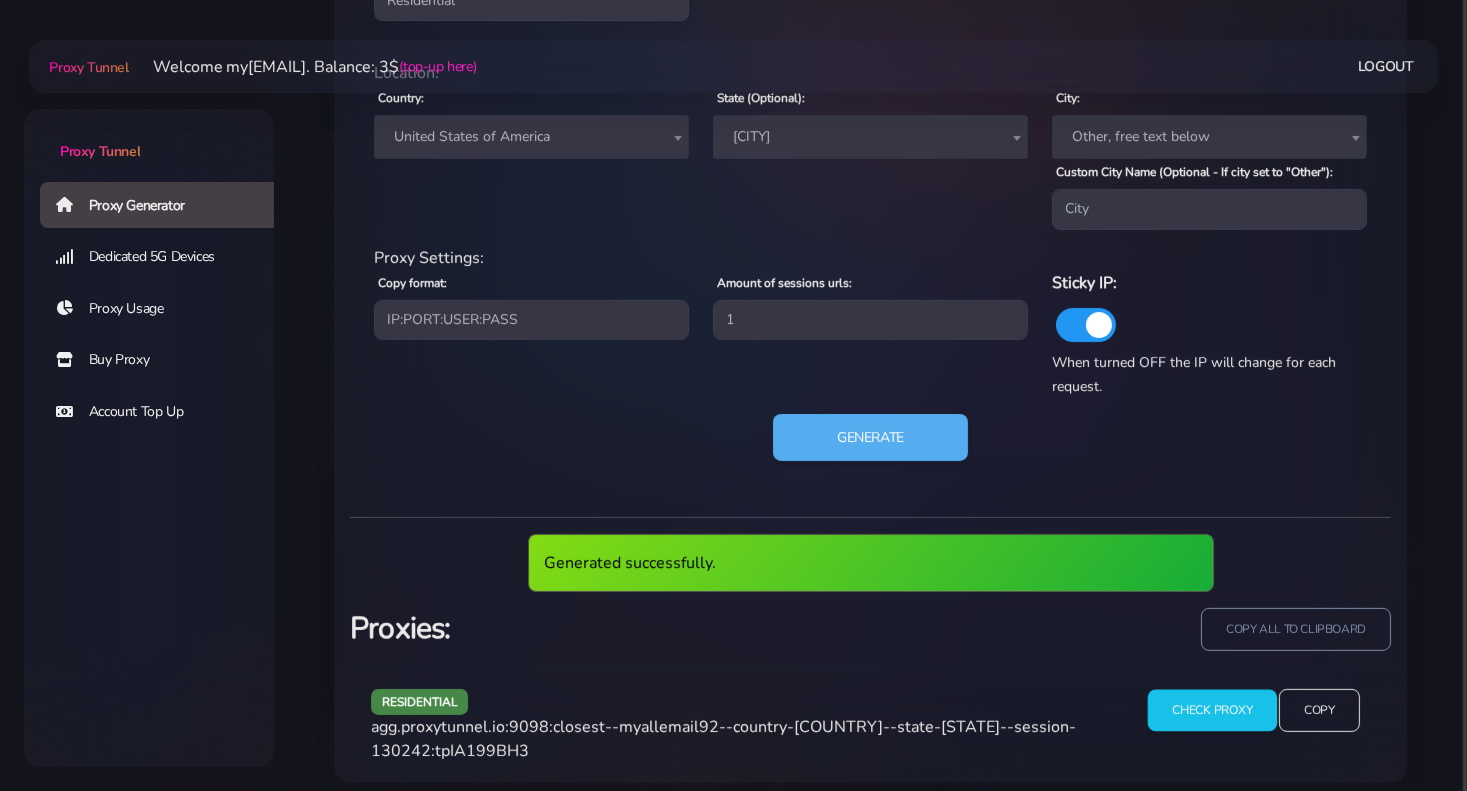 click on "Check Proxy" at bounding box center [1211, 711] 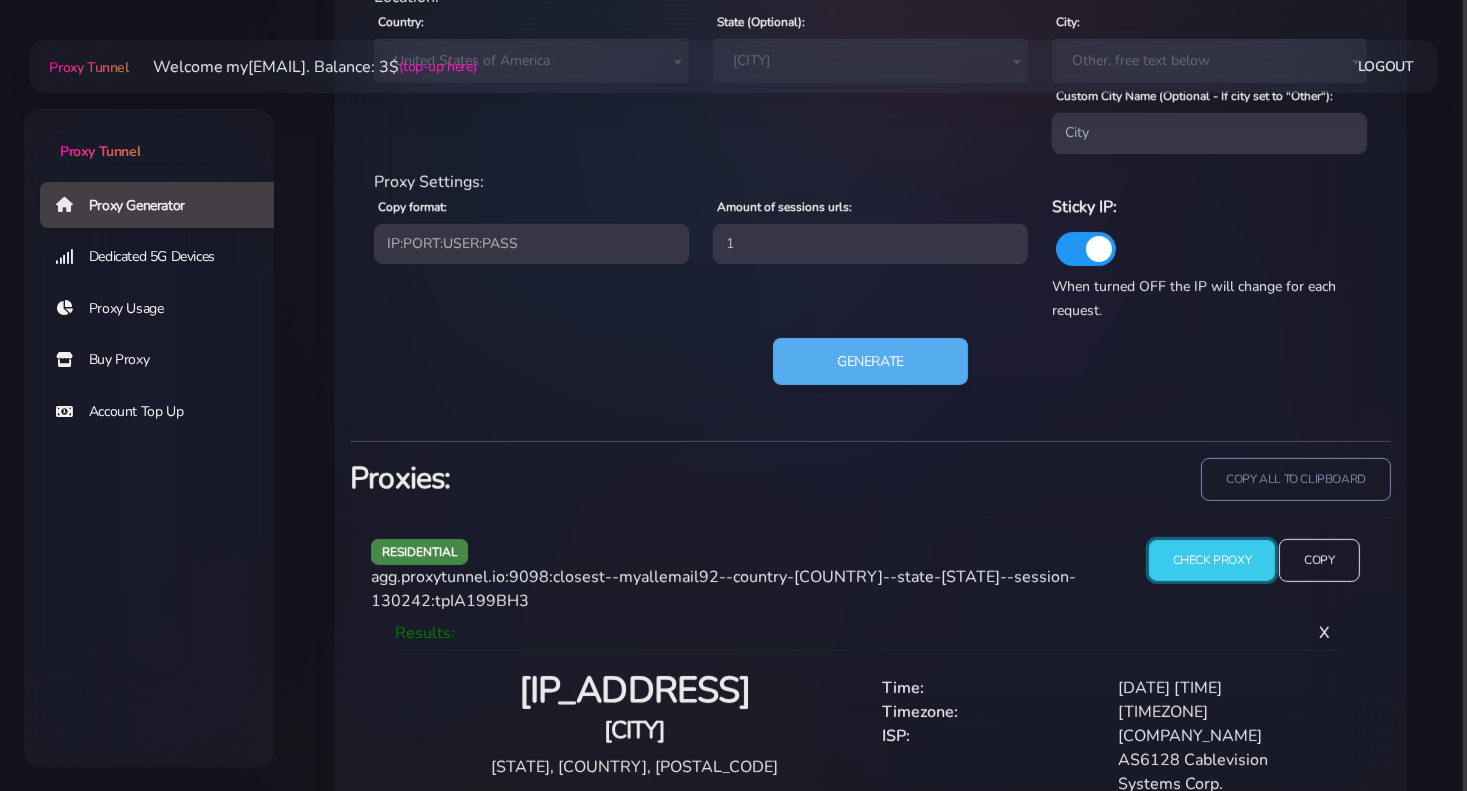 scroll, scrollTop: 1058, scrollLeft: 0, axis: vertical 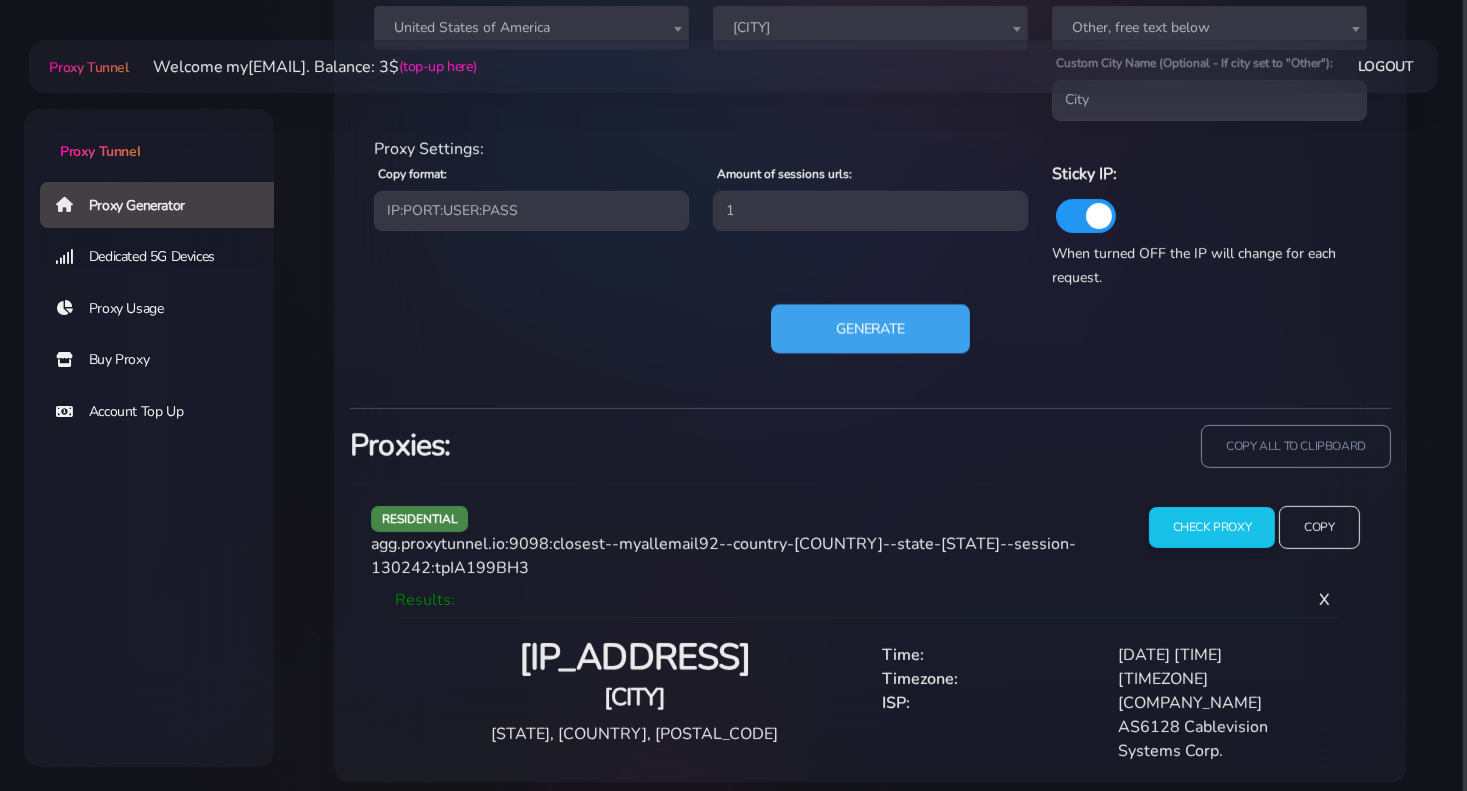 click on "Generate" at bounding box center (870, 328) 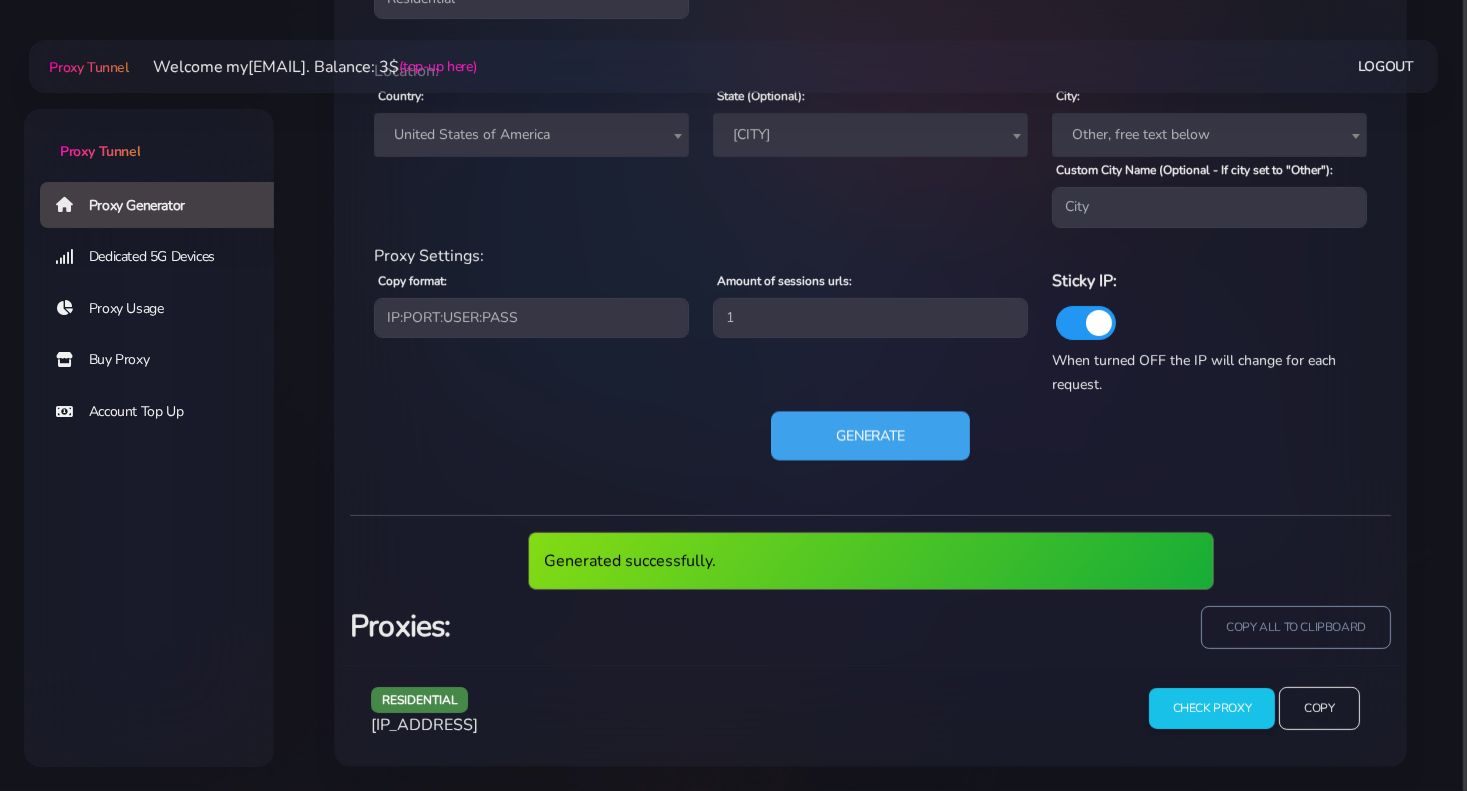 scroll, scrollTop: 949, scrollLeft: 0, axis: vertical 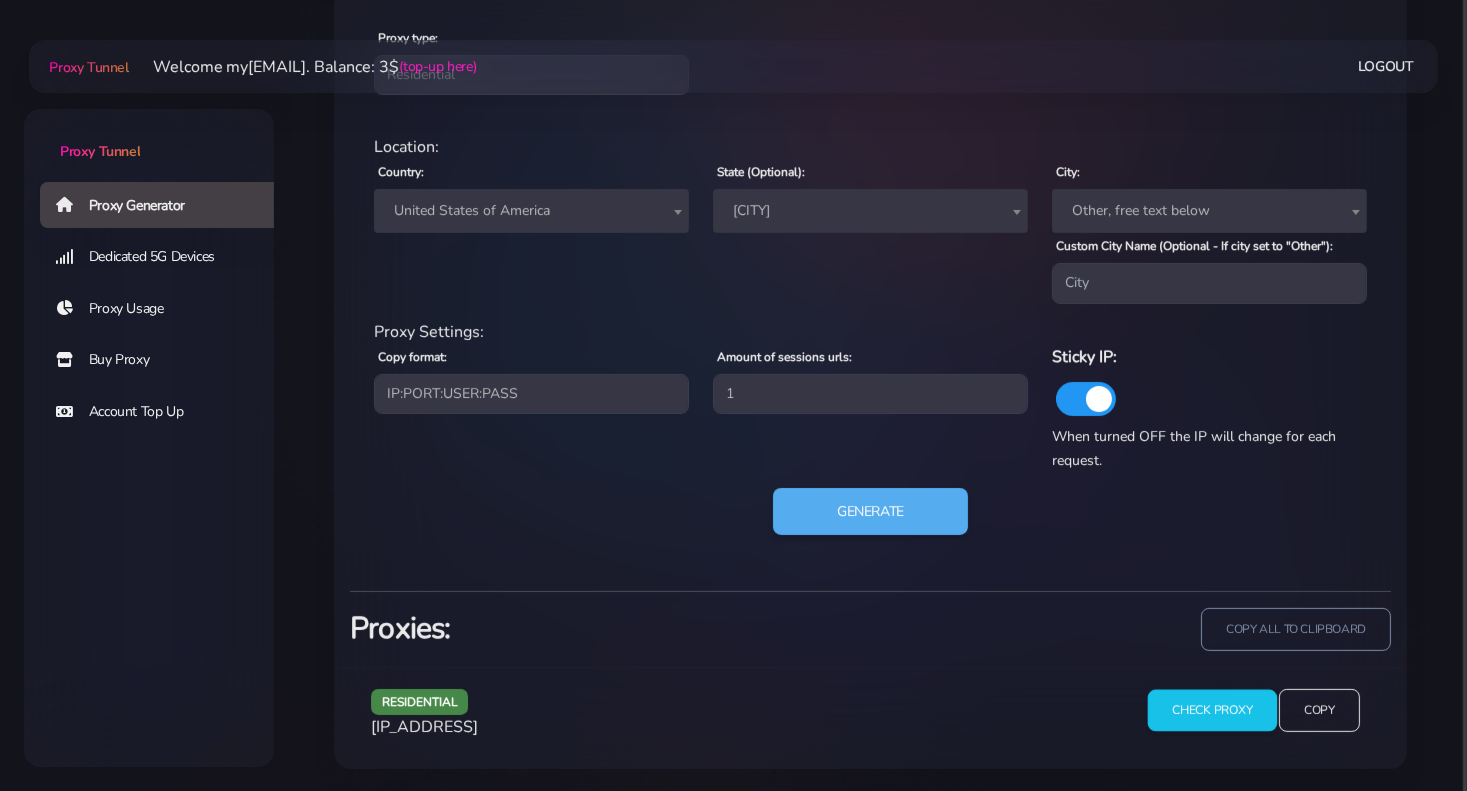 click on "Check Proxy" at bounding box center (1211, 711) 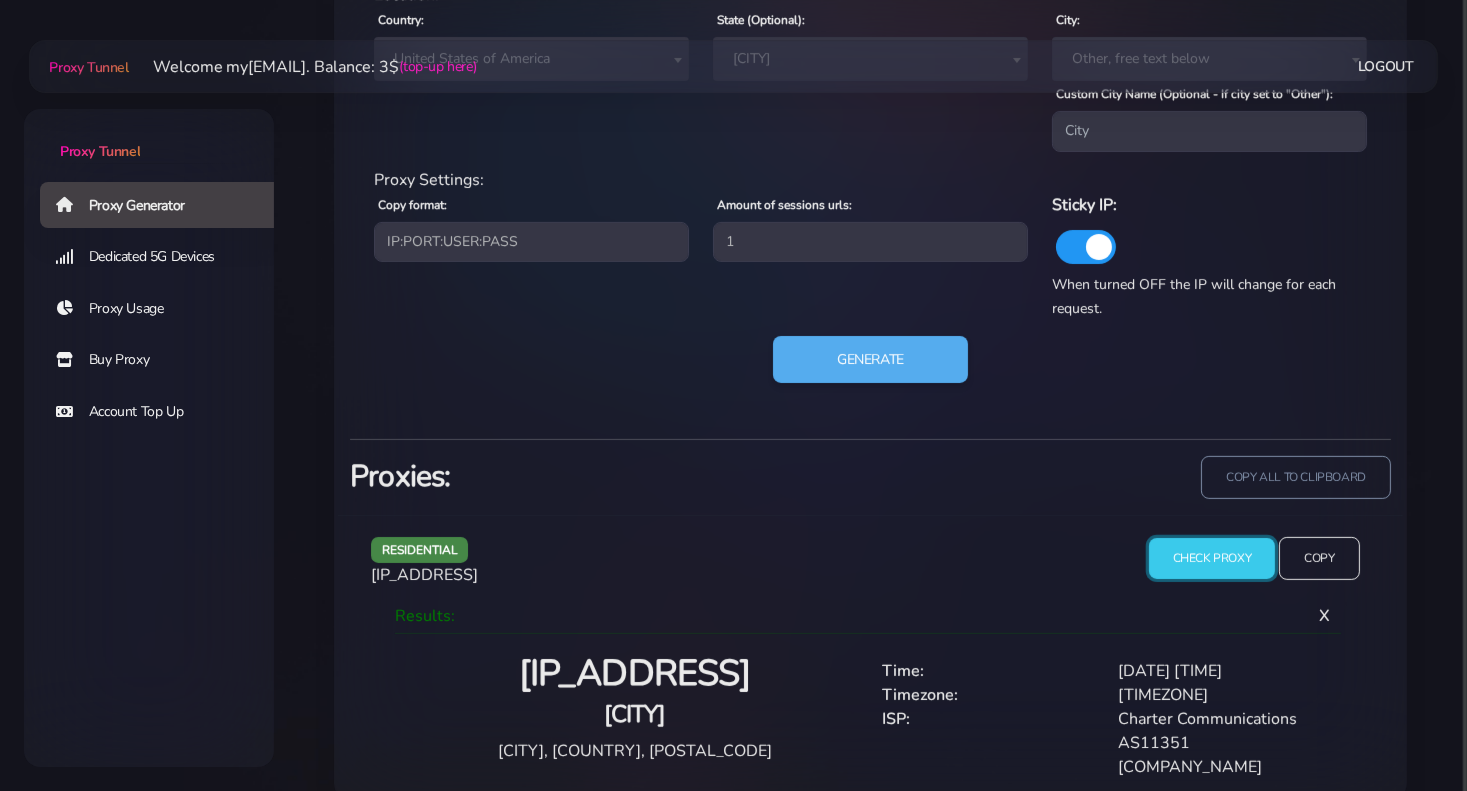scroll, scrollTop: 1058, scrollLeft: 0, axis: vertical 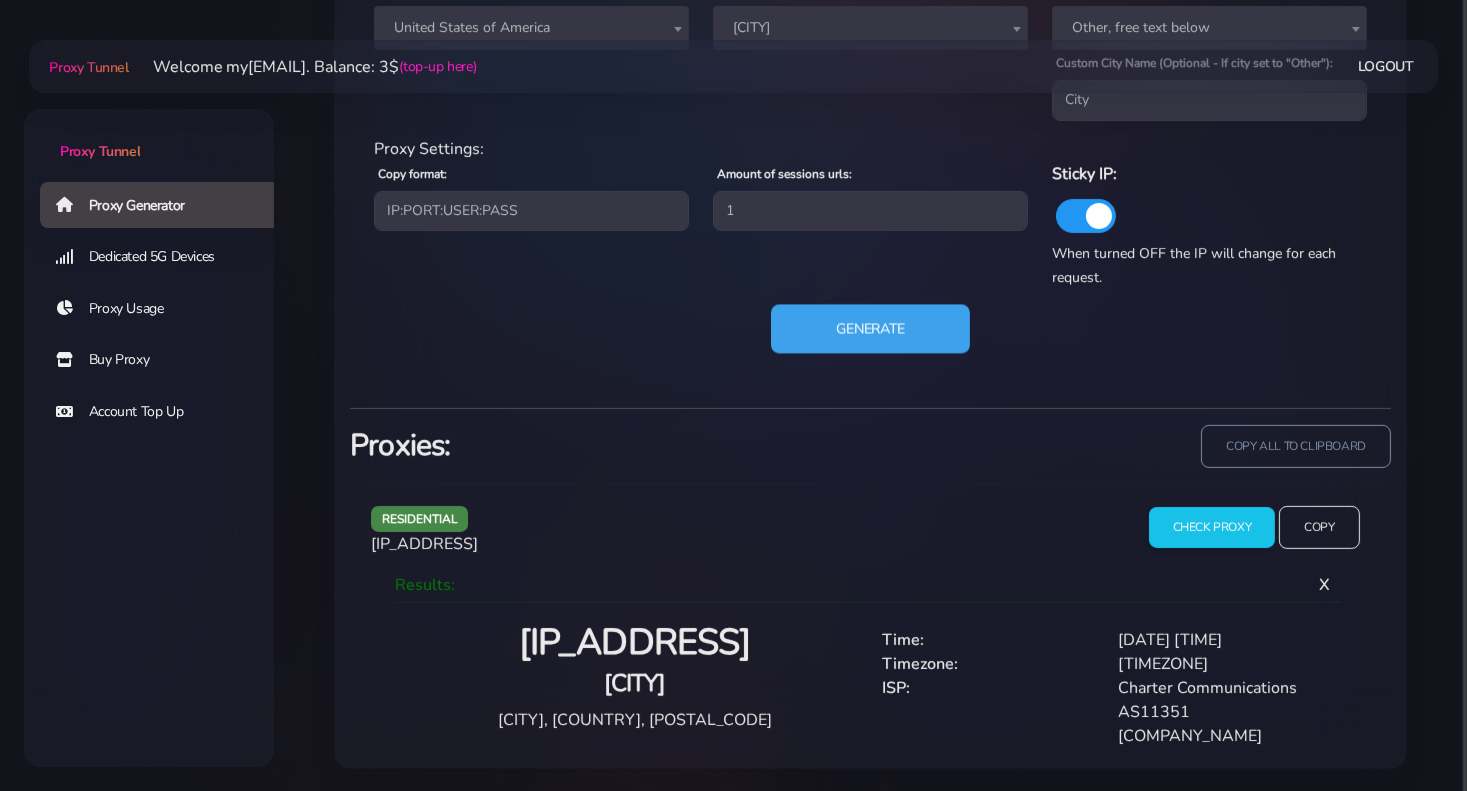 click on "Generate" at bounding box center (870, 328) 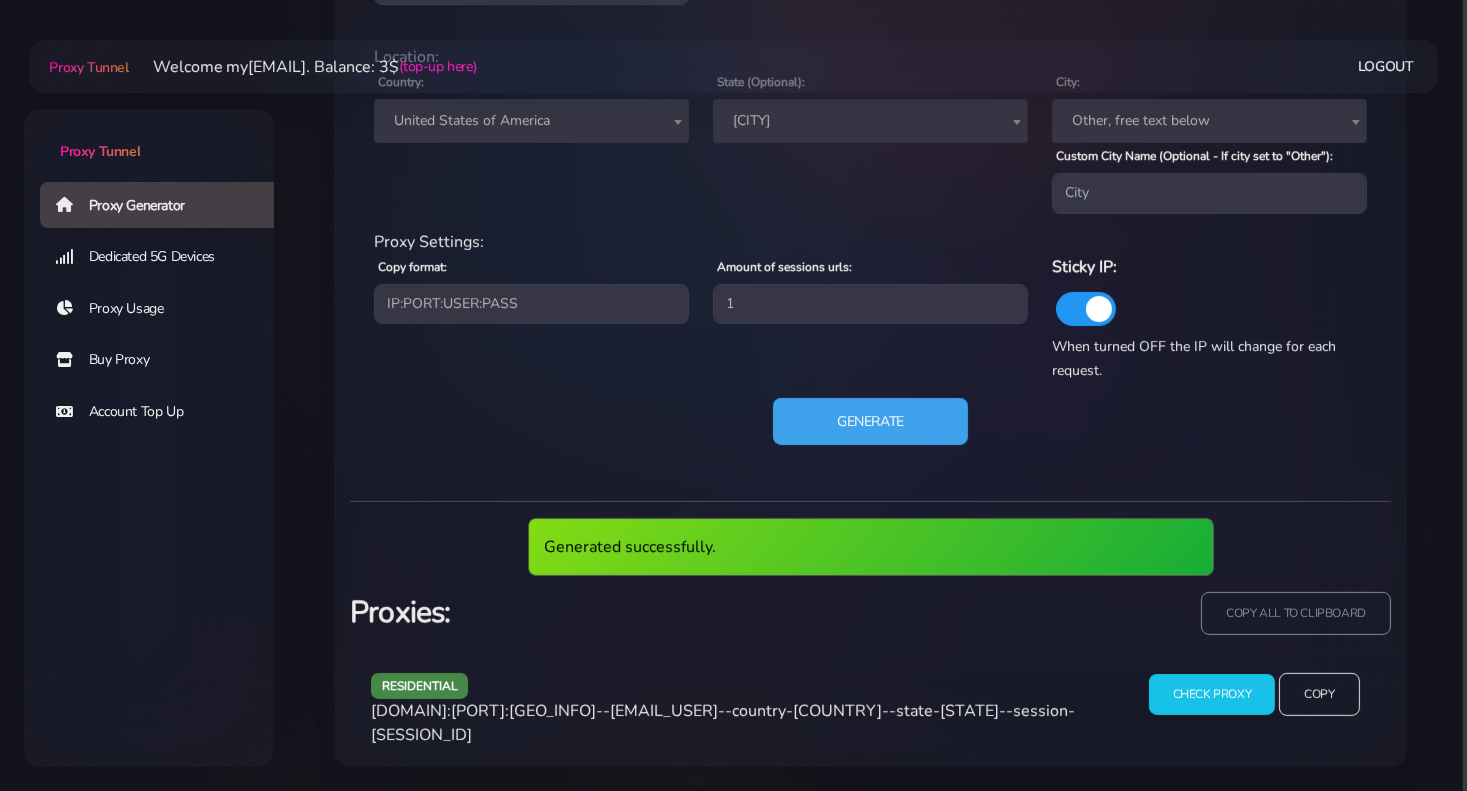 scroll, scrollTop: 949, scrollLeft: 0, axis: vertical 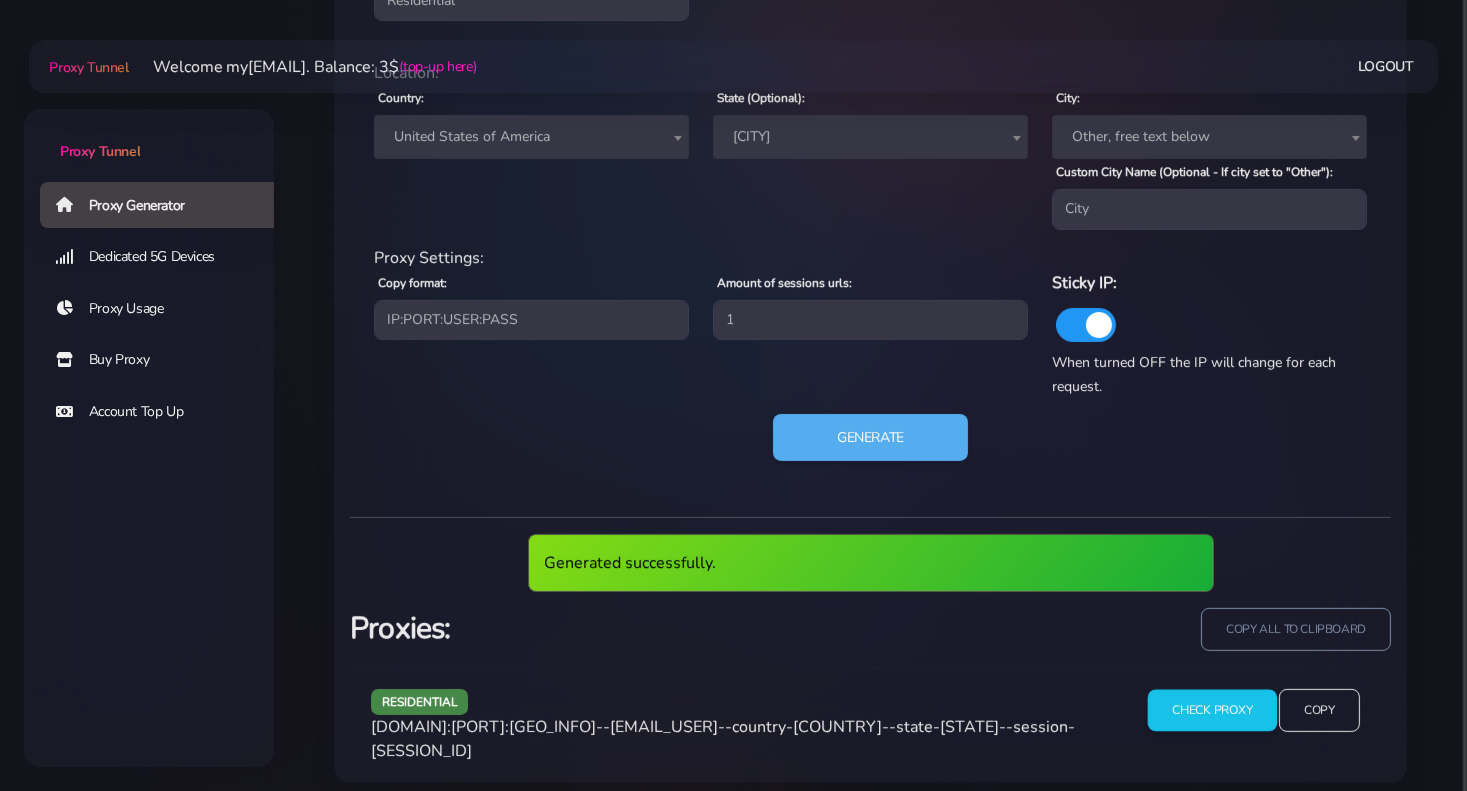 click on "Check Proxy" at bounding box center [1211, 711] 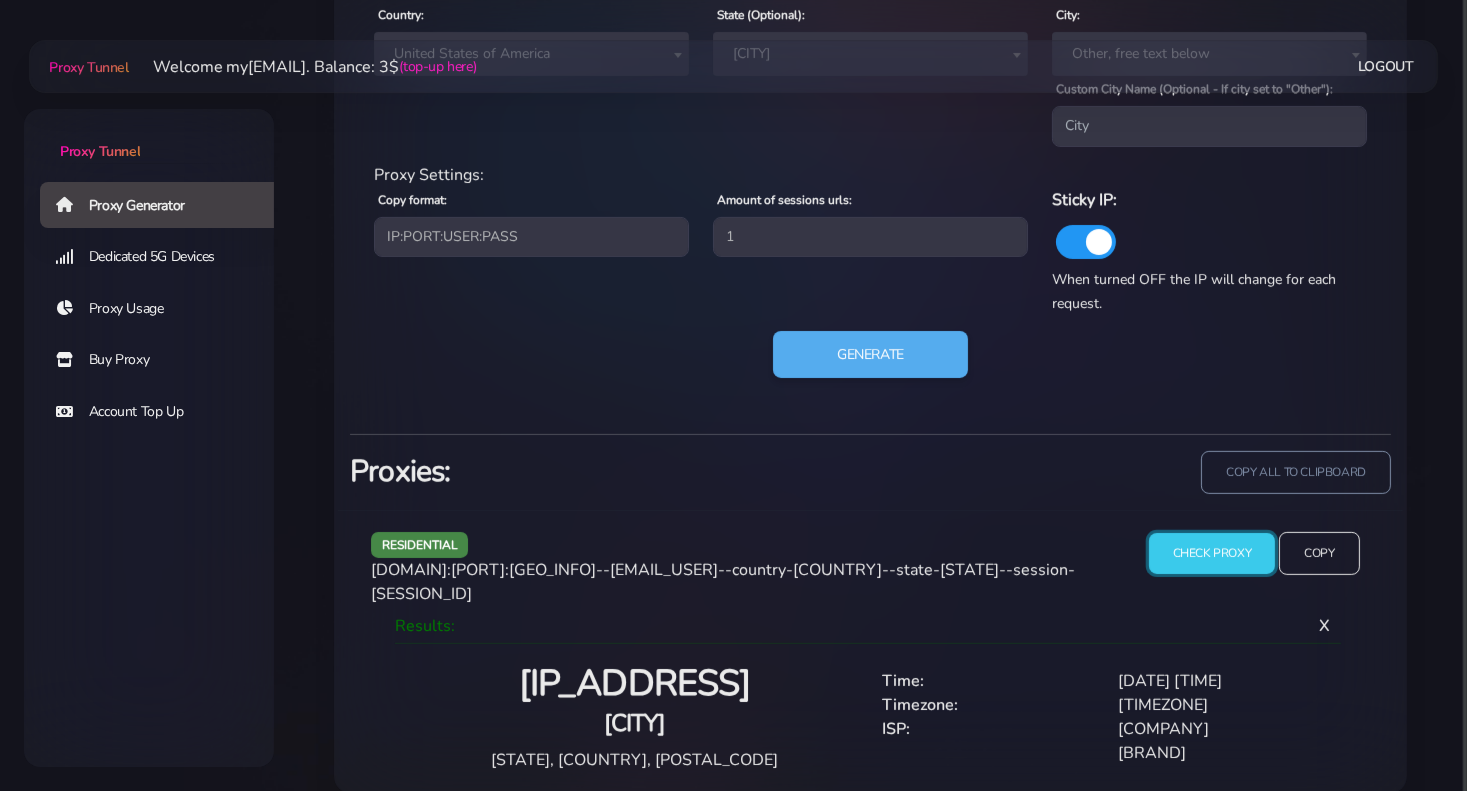 scroll, scrollTop: 1042, scrollLeft: 0, axis: vertical 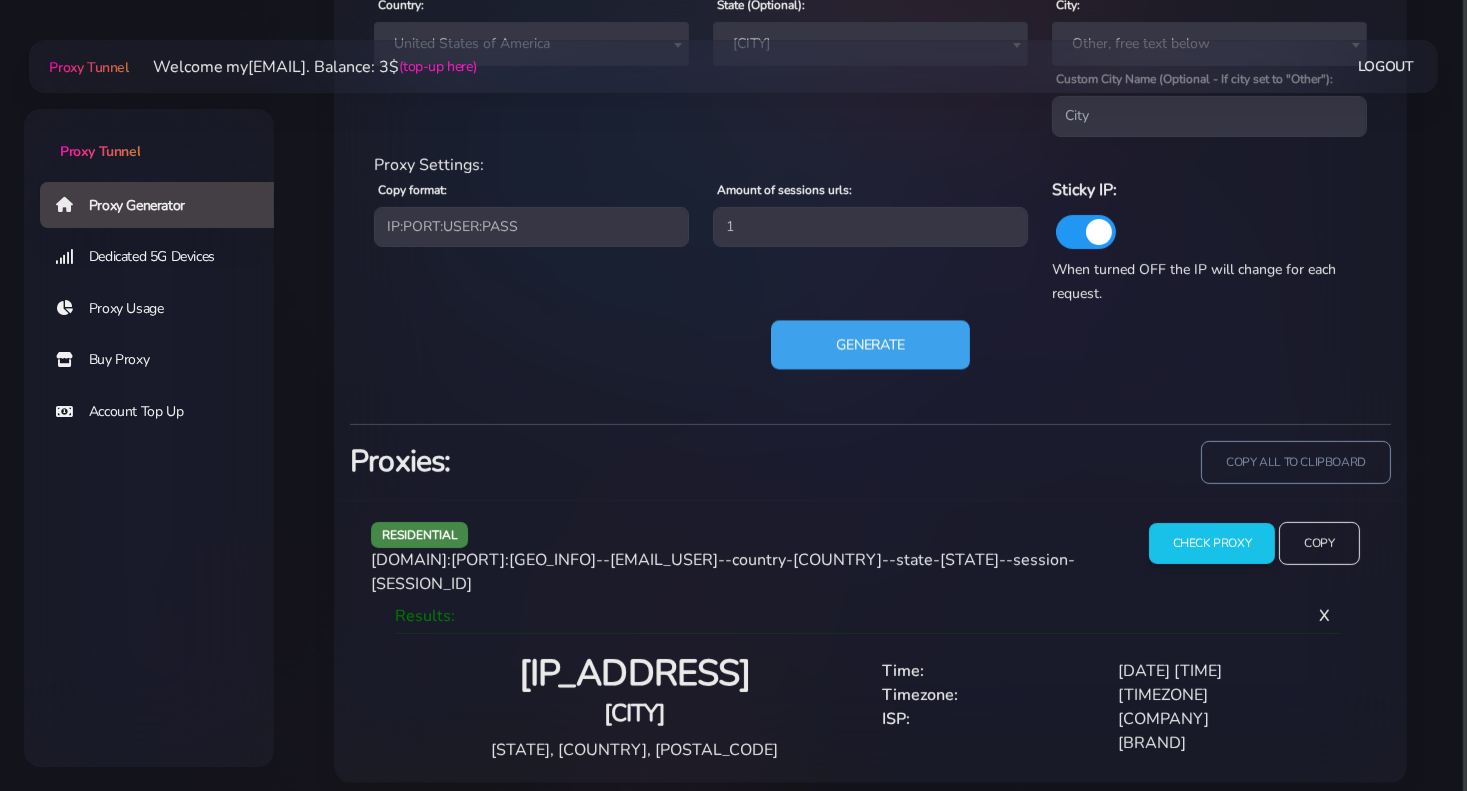 click on "Generate" at bounding box center (870, 344) 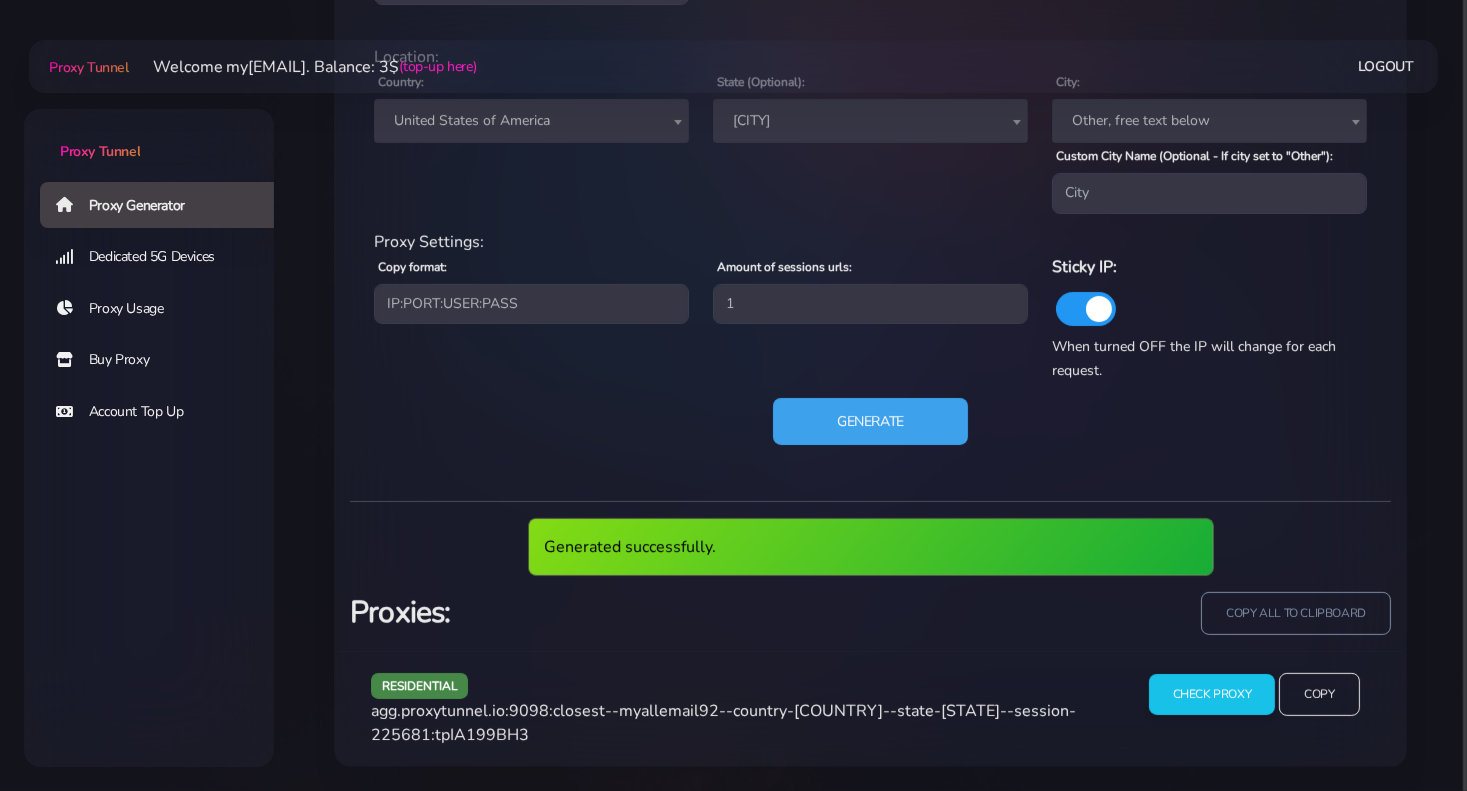 scroll, scrollTop: 949, scrollLeft: 0, axis: vertical 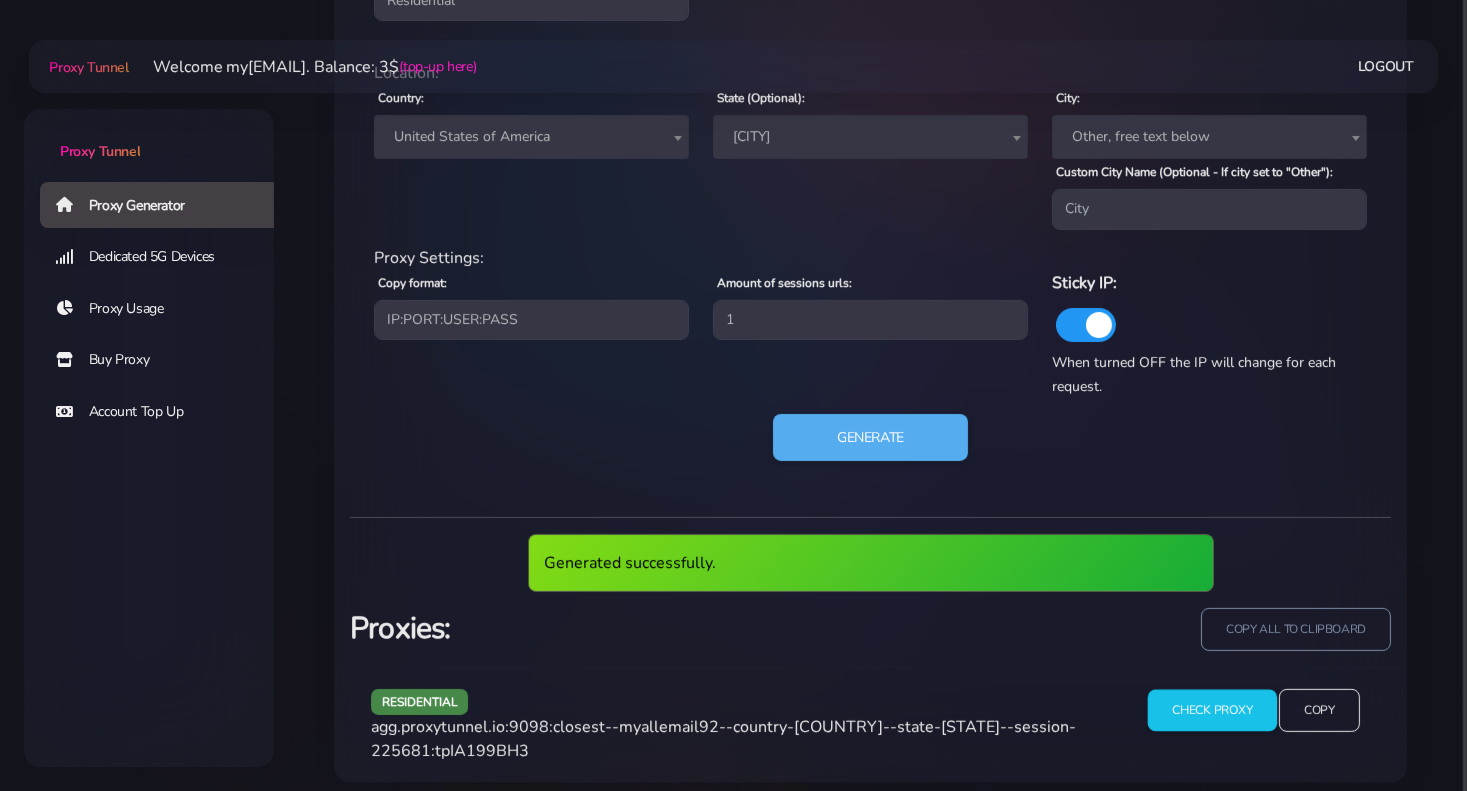 click on "Check Proxy" at bounding box center (1211, 711) 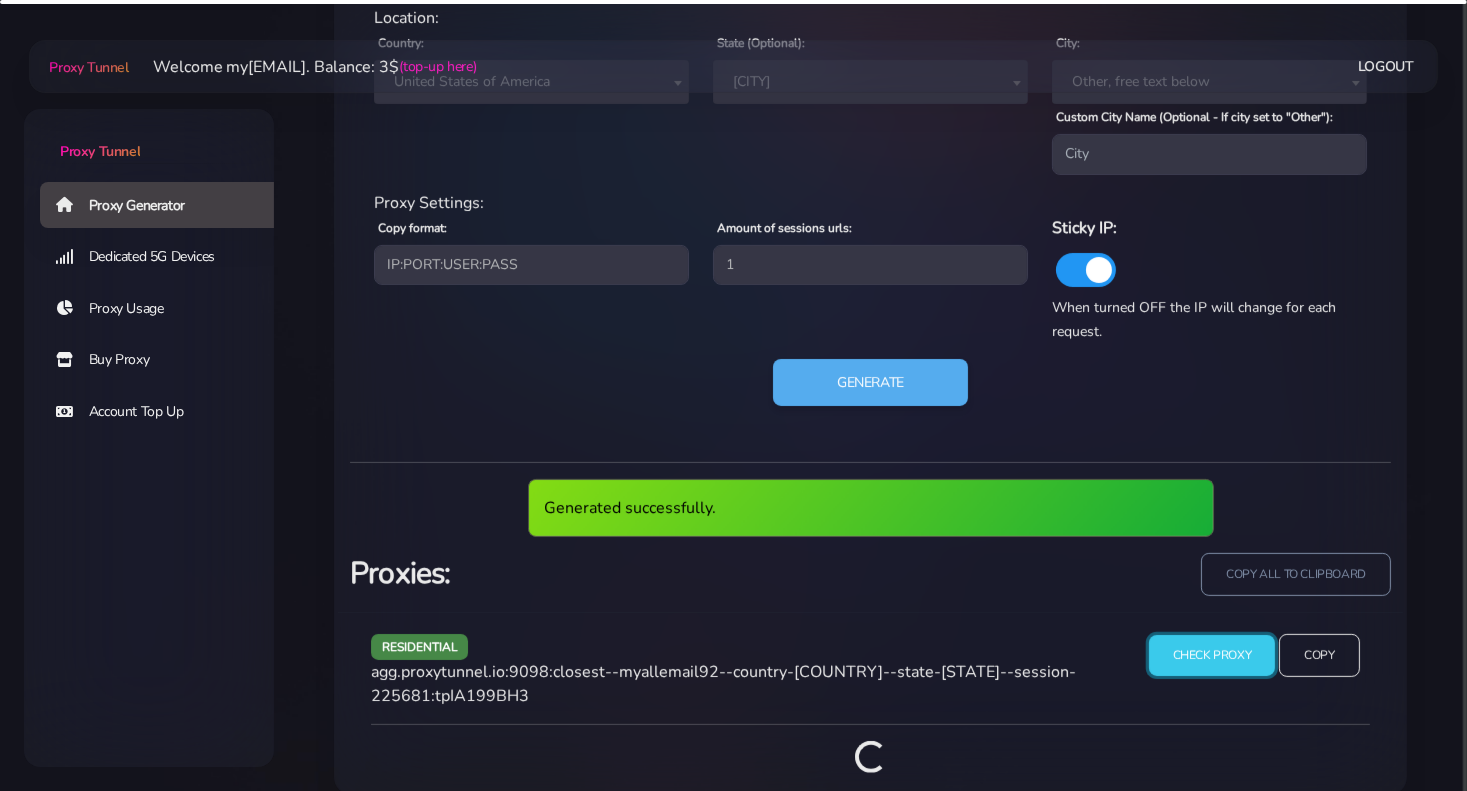 scroll, scrollTop: 1015, scrollLeft: 0, axis: vertical 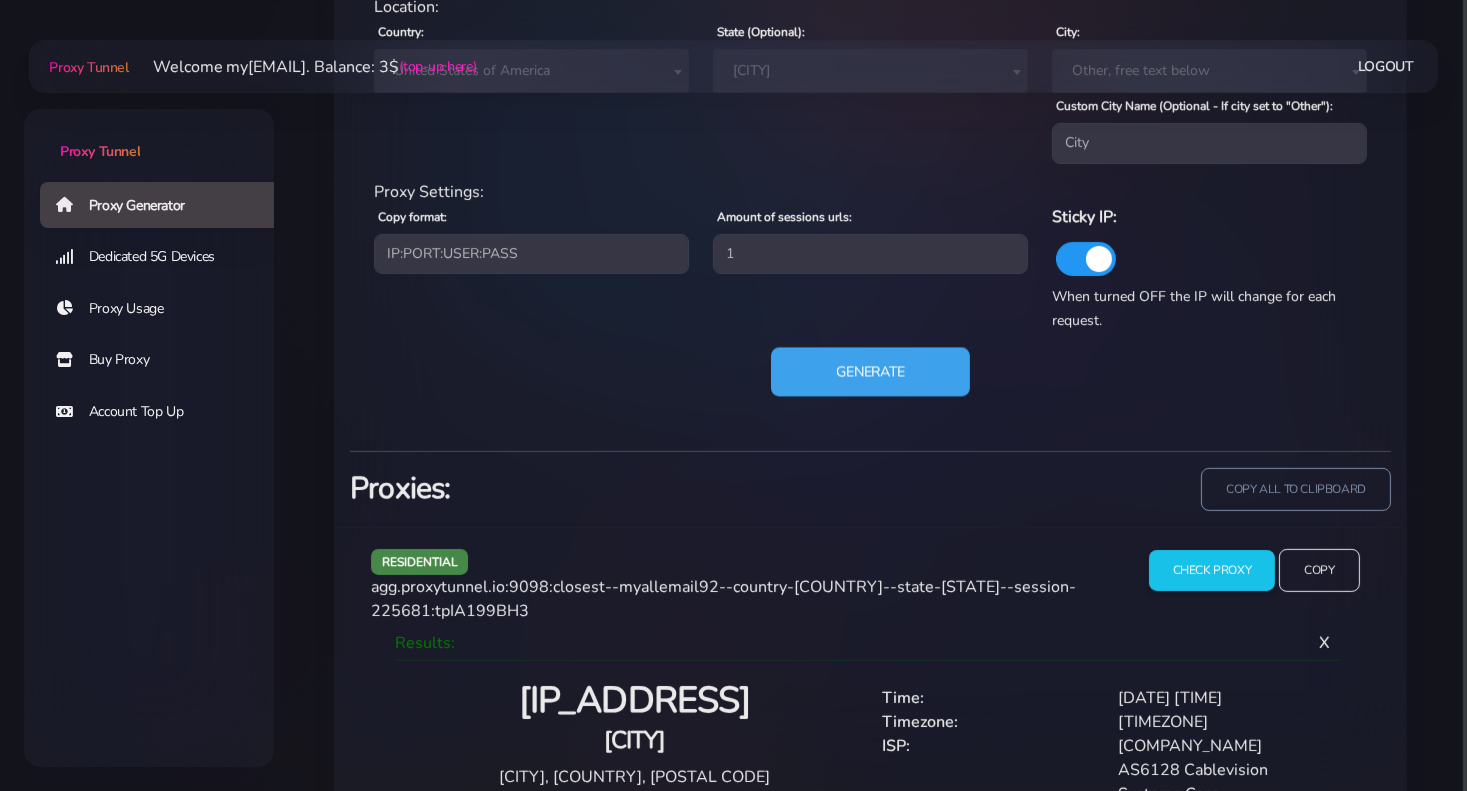 click on "Generate" at bounding box center (870, 371) 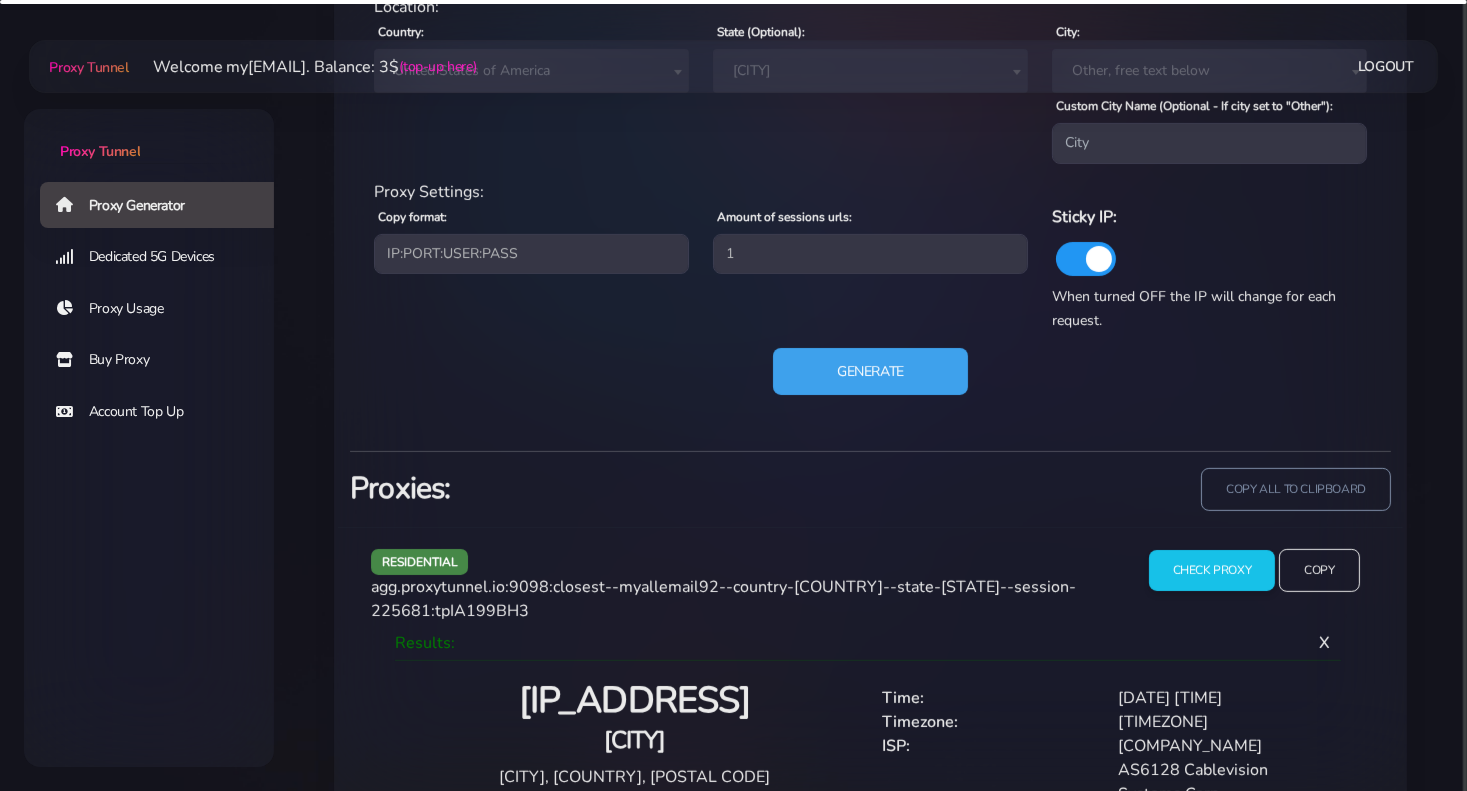 scroll, scrollTop: 949, scrollLeft: 0, axis: vertical 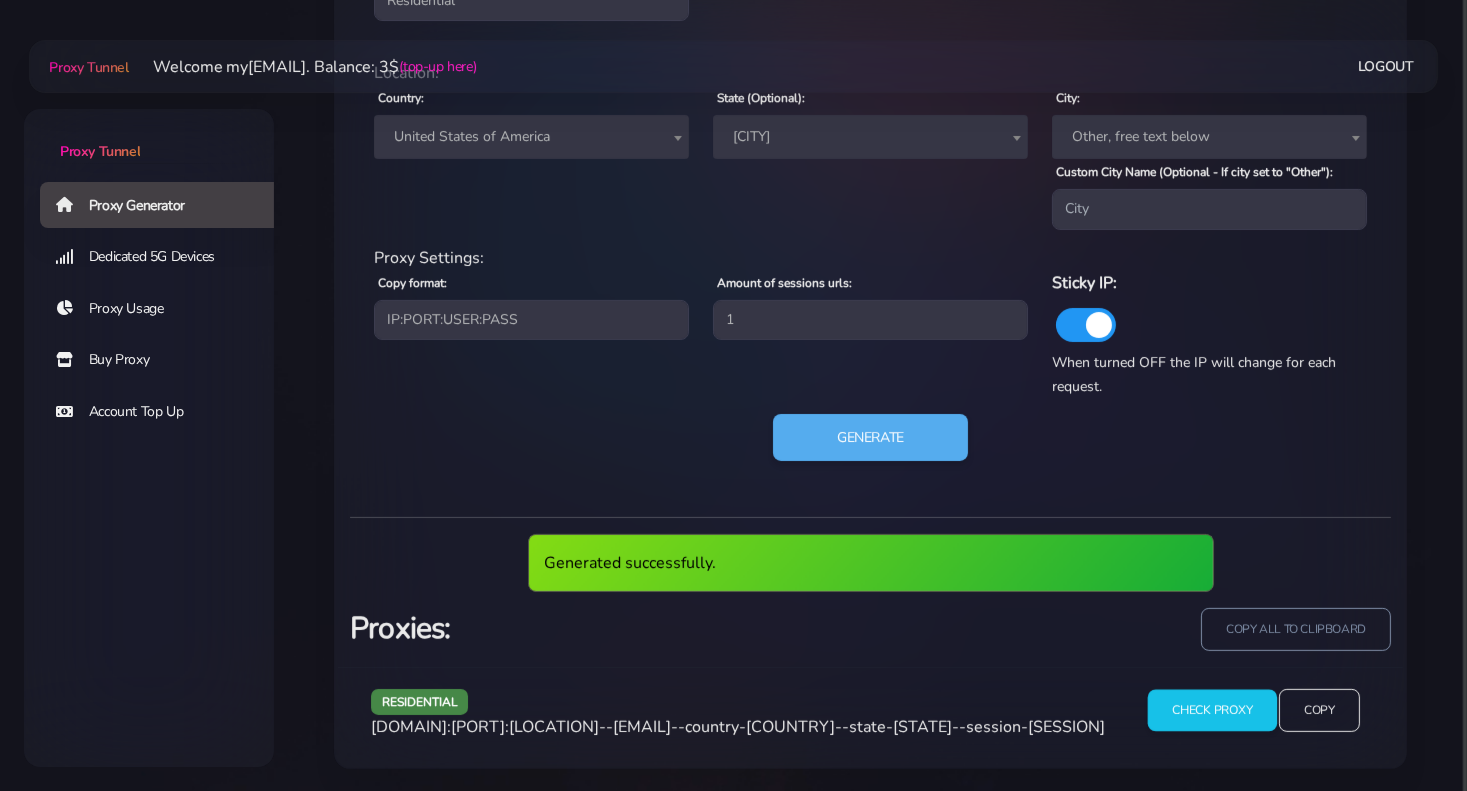 click on "Check Proxy" at bounding box center (1211, 711) 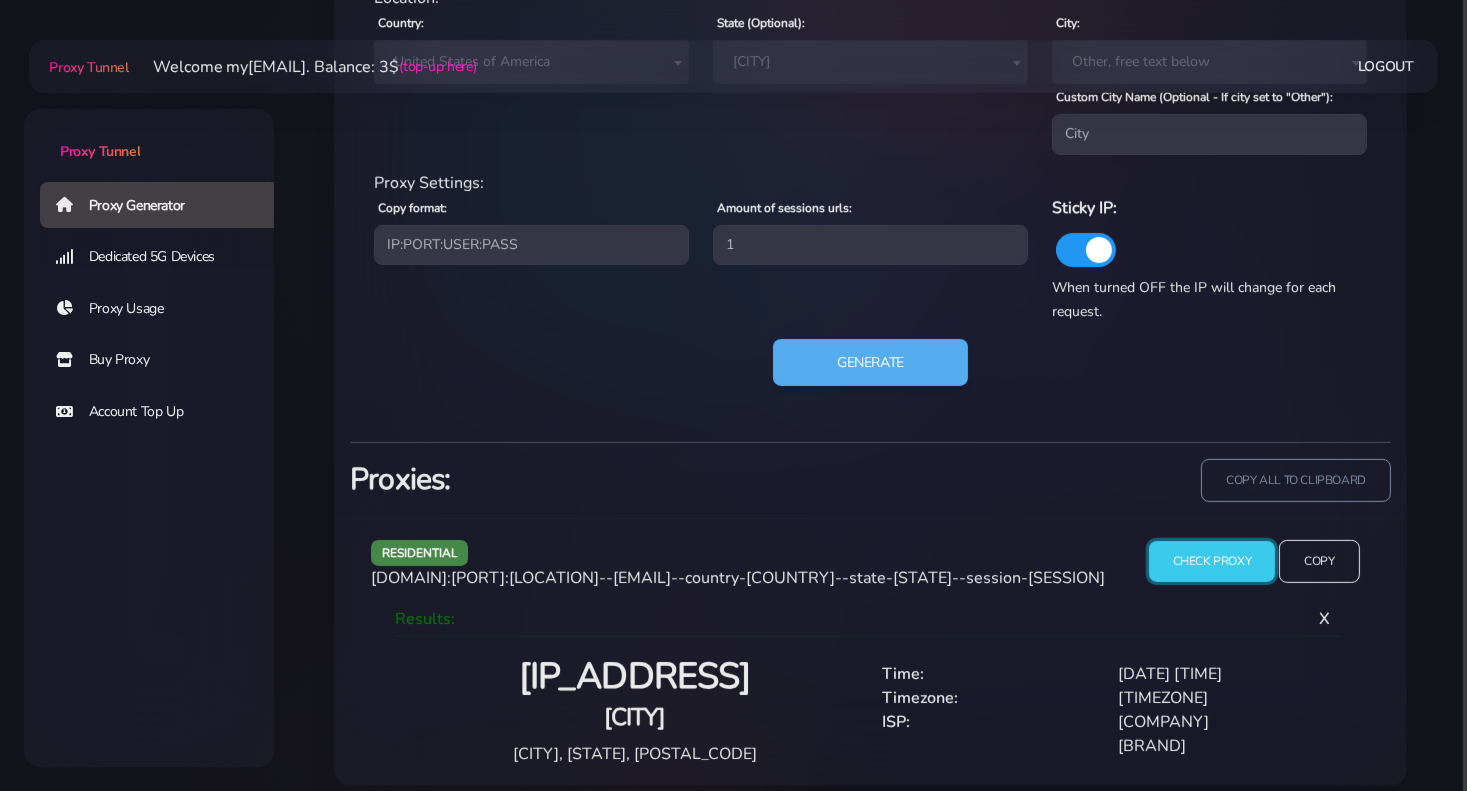scroll, scrollTop: 1042, scrollLeft: 0, axis: vertical 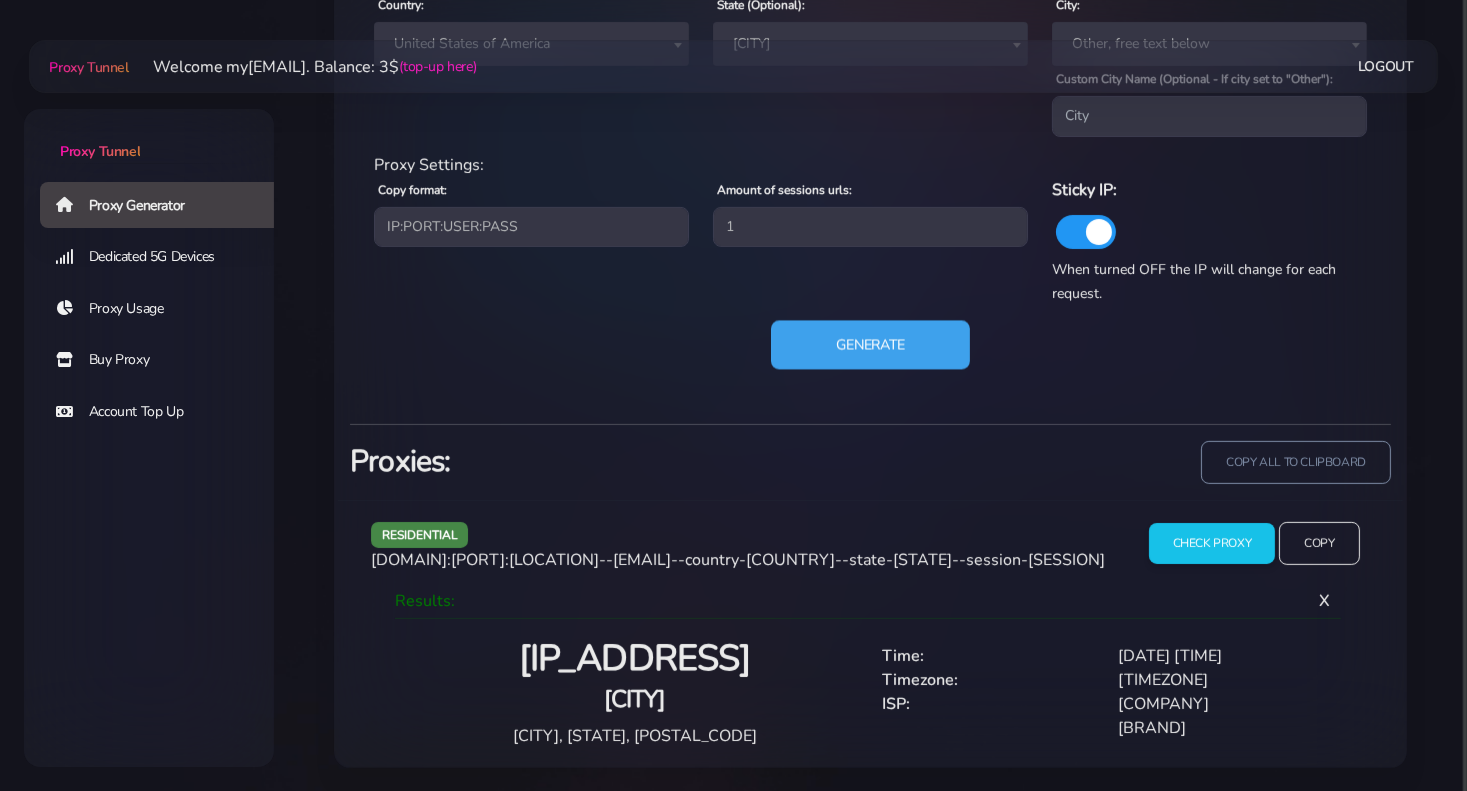 click on "Generate" at bounding box center (870, 344) 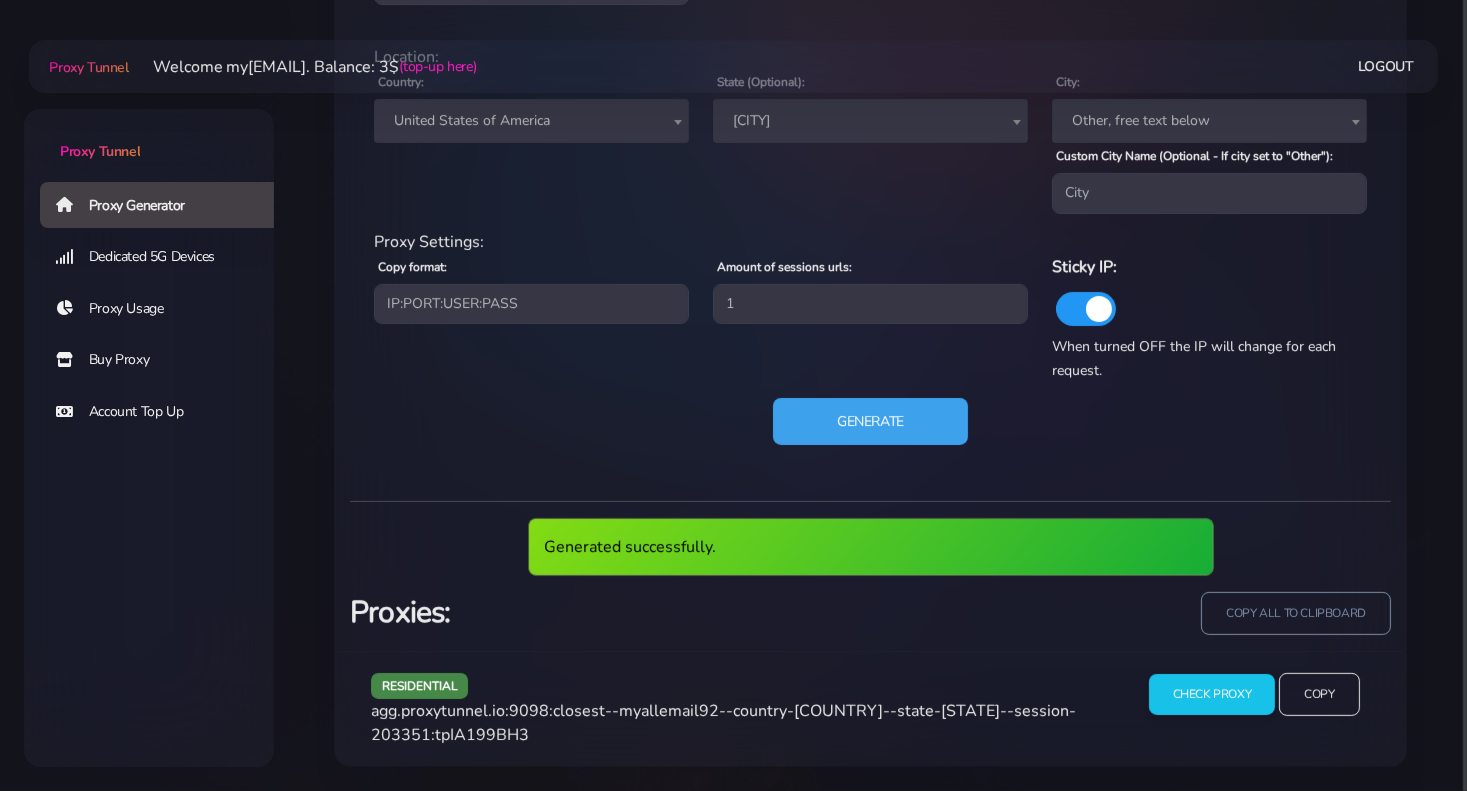 scroll, scrollTop: 949, scrollLeft: 0, axis: vertical 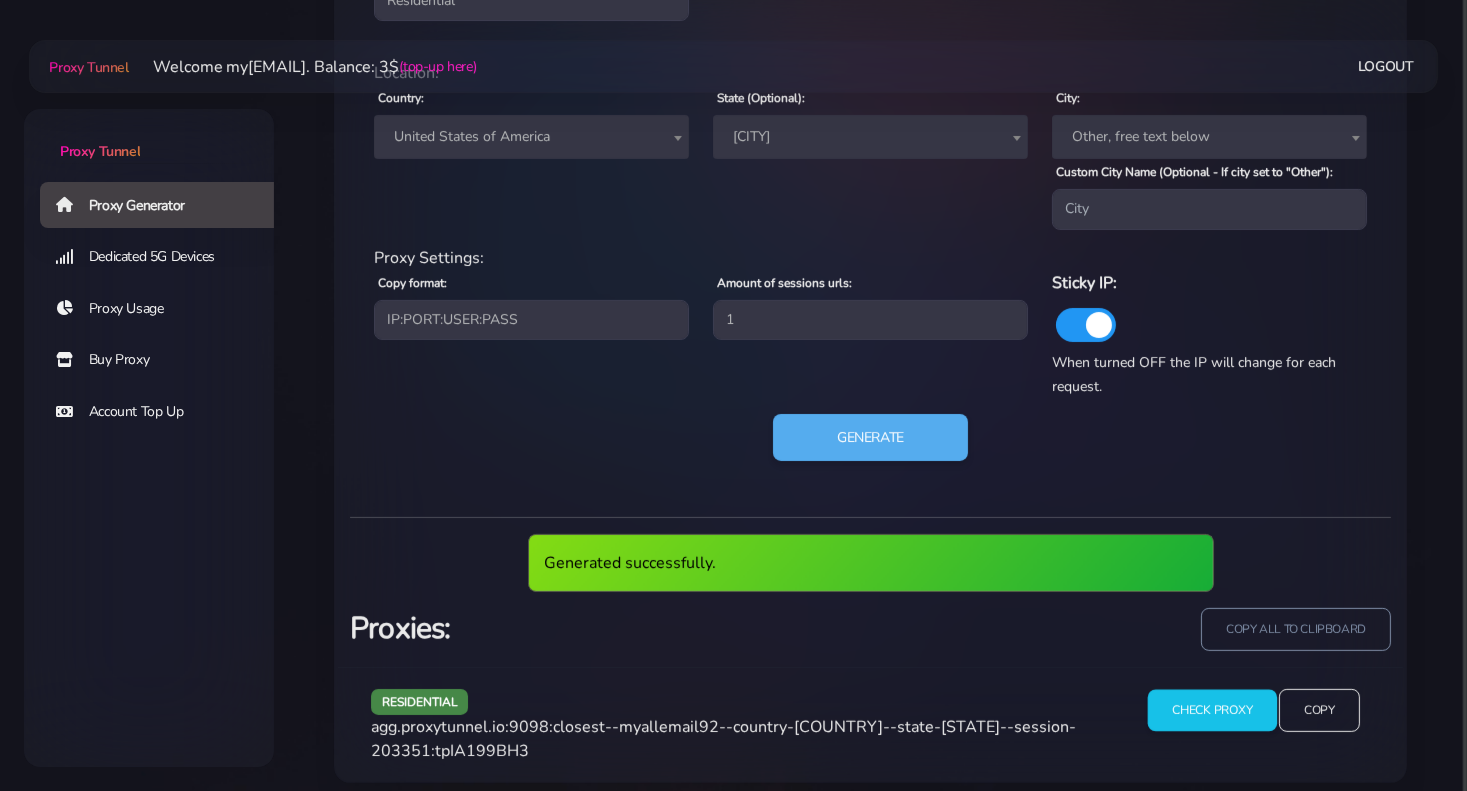 drag, startPoint x: 1188, startPoint y: 696, endPoint x: 1157, endPoint y: 696, distance: 31 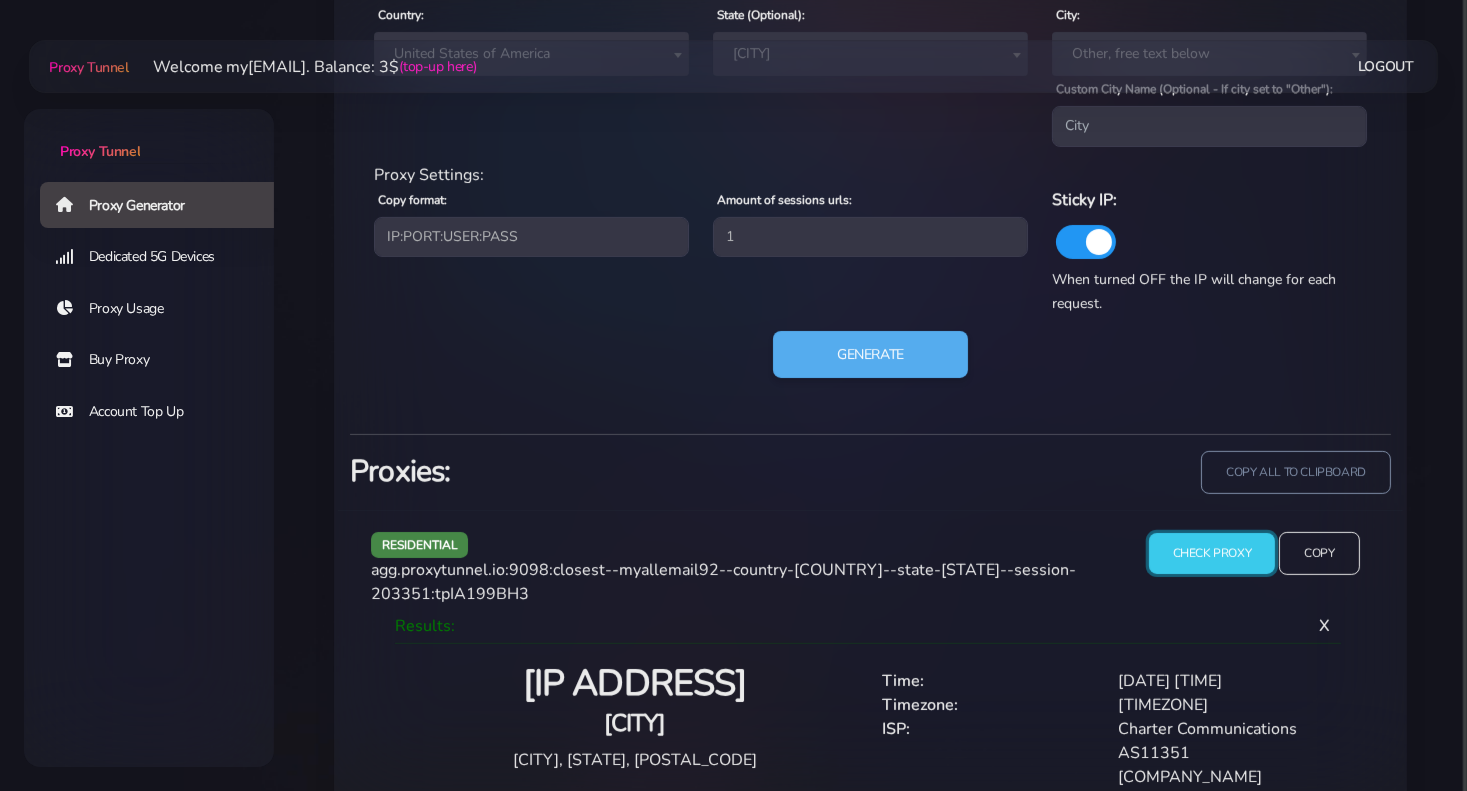 scroll, scrollTop: 1058, scrollLeft: 0, axis: vertical 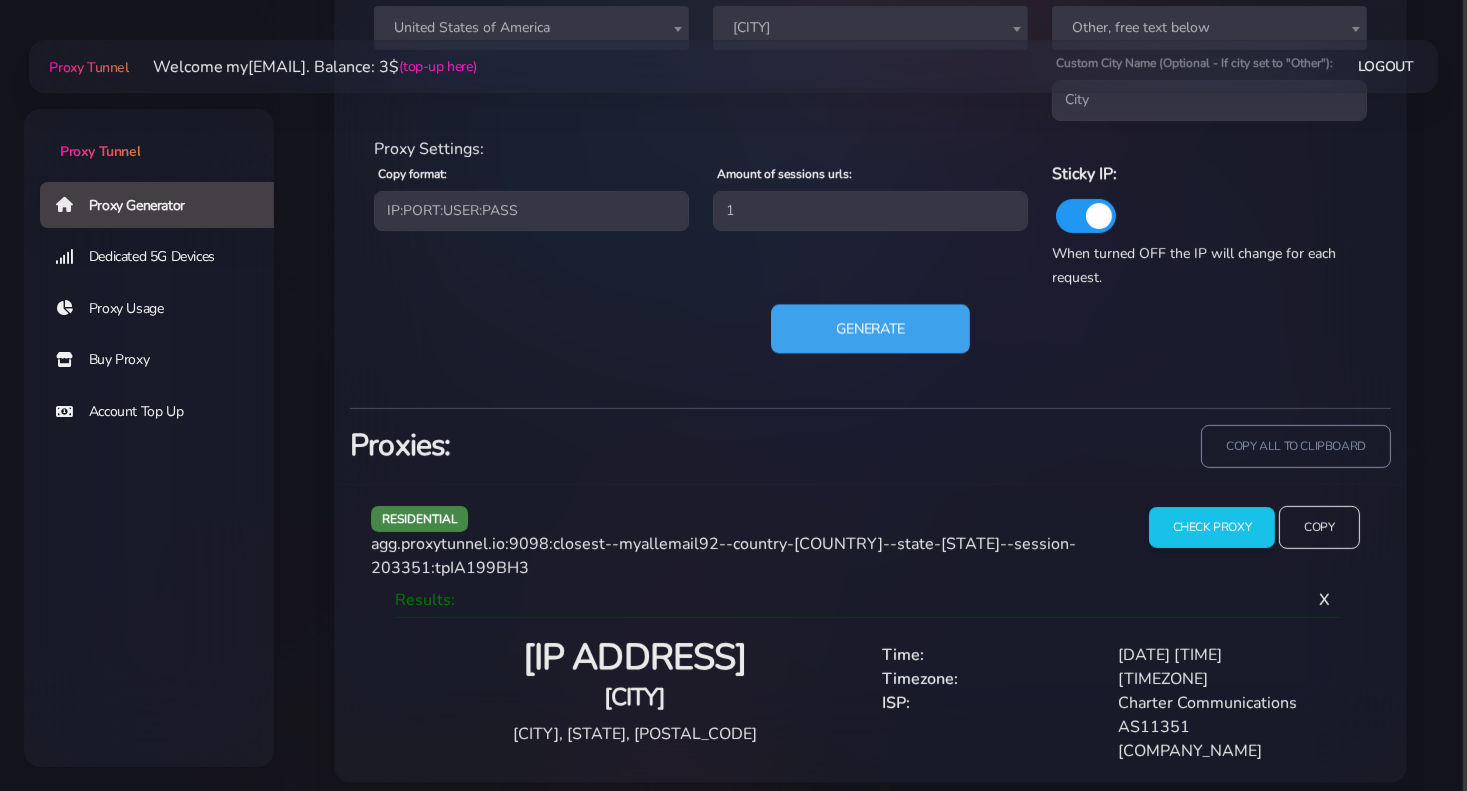 click on "Generate" at bounding box center [870, 328] 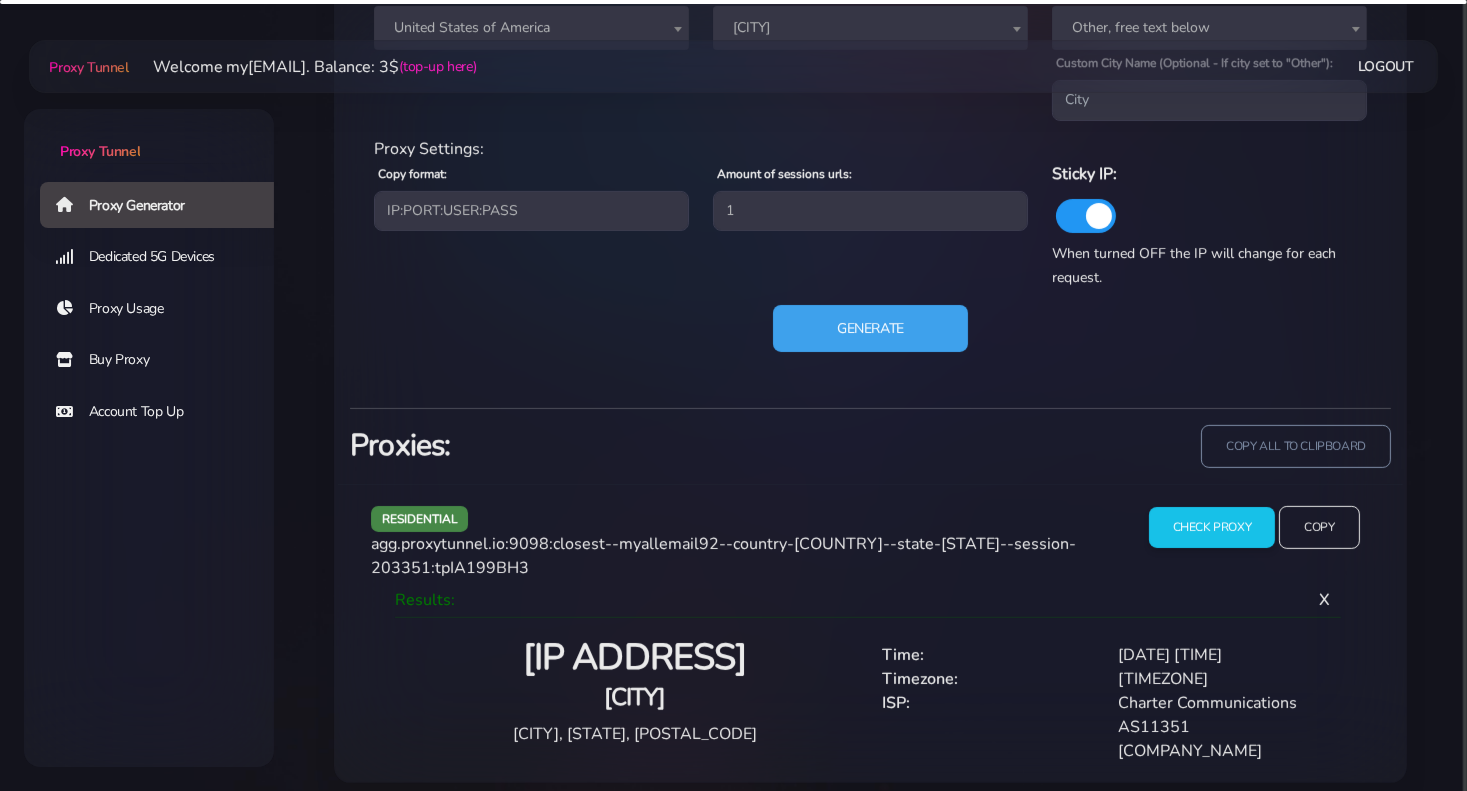 scroll, scrollTop: 949, scrollLeft: 0, axis: vertical 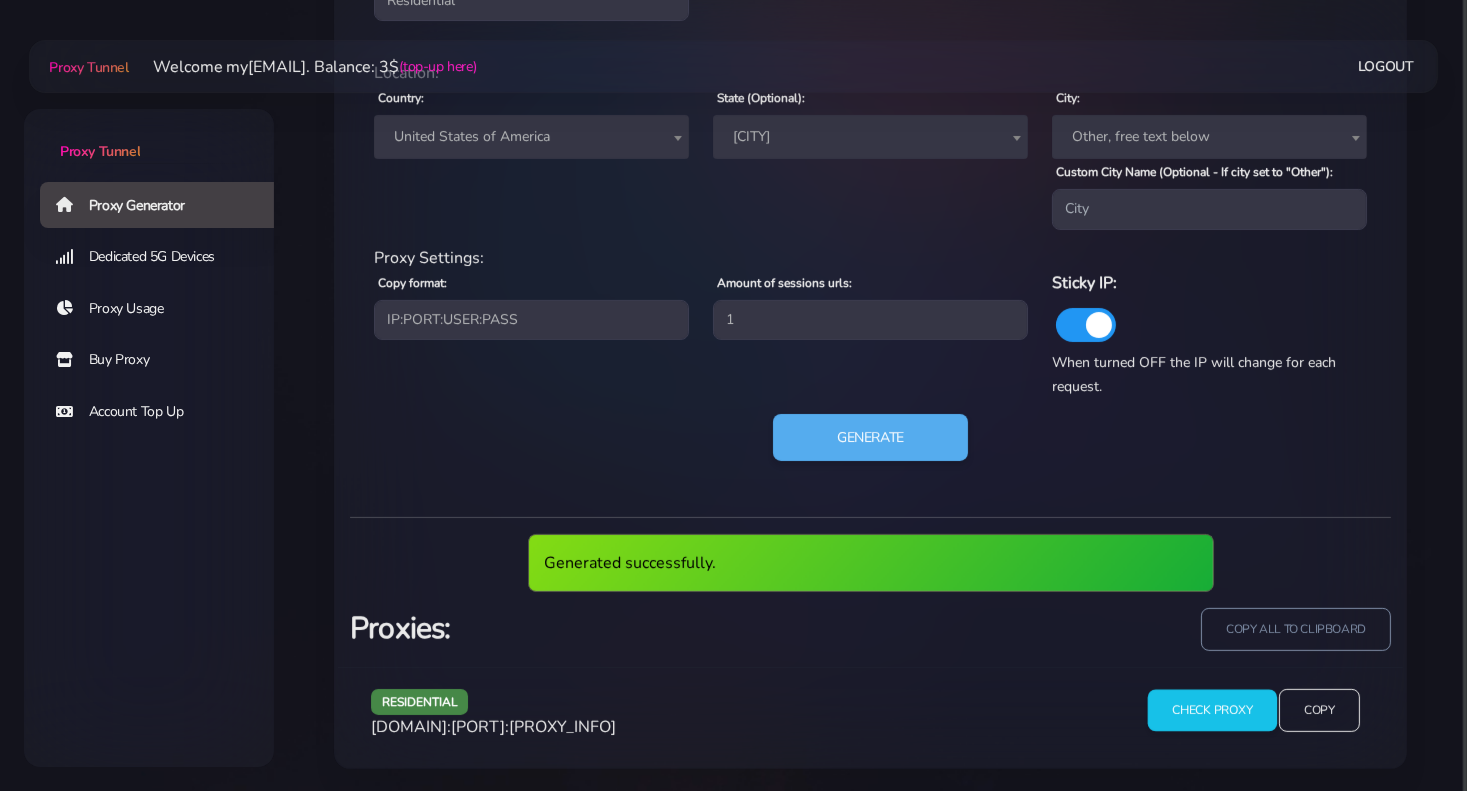 click on "Check Proxy" at bounding box center (1211, 711) 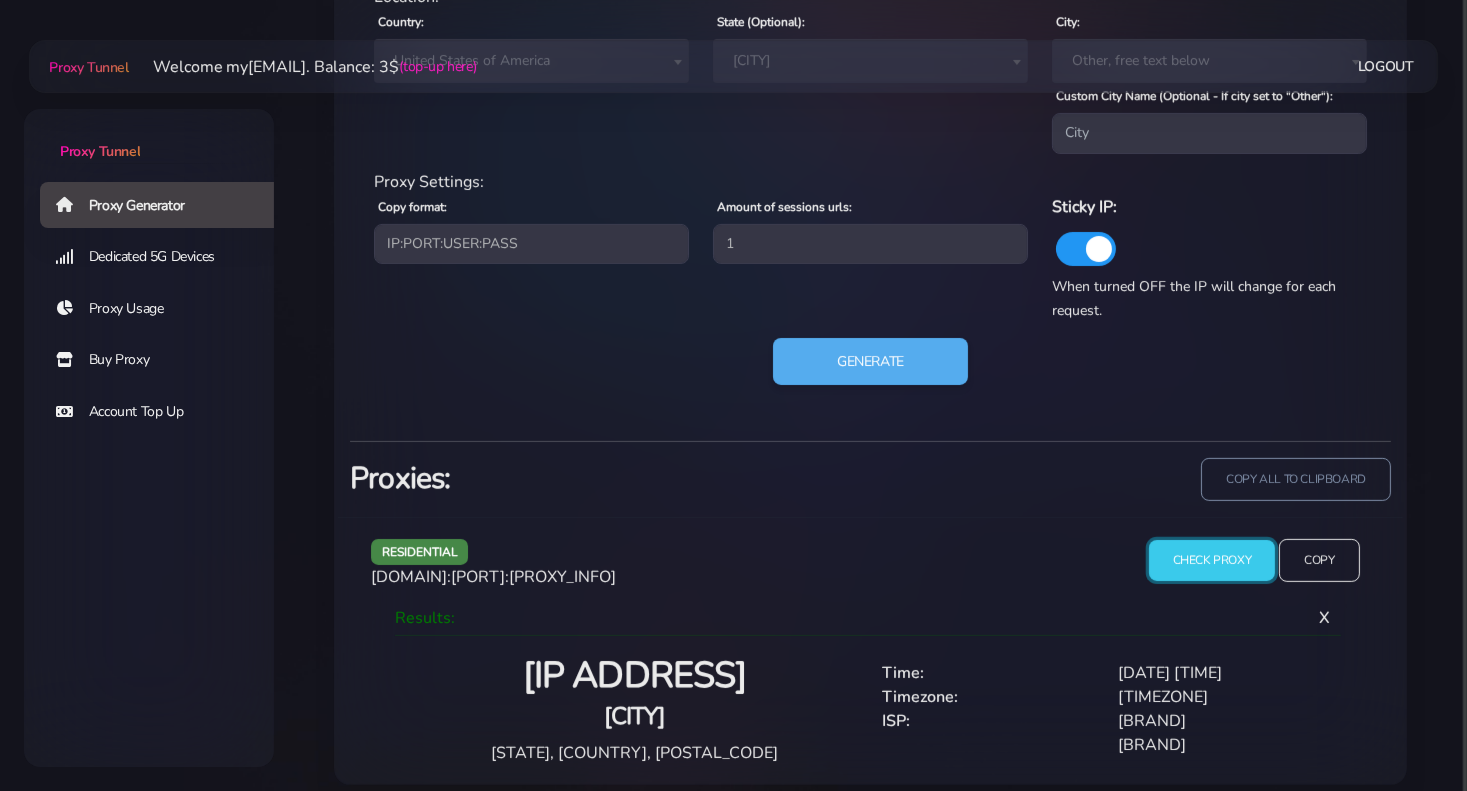 scroll, scrollTop: 1042, scrollLeft: 0, axis: vertical 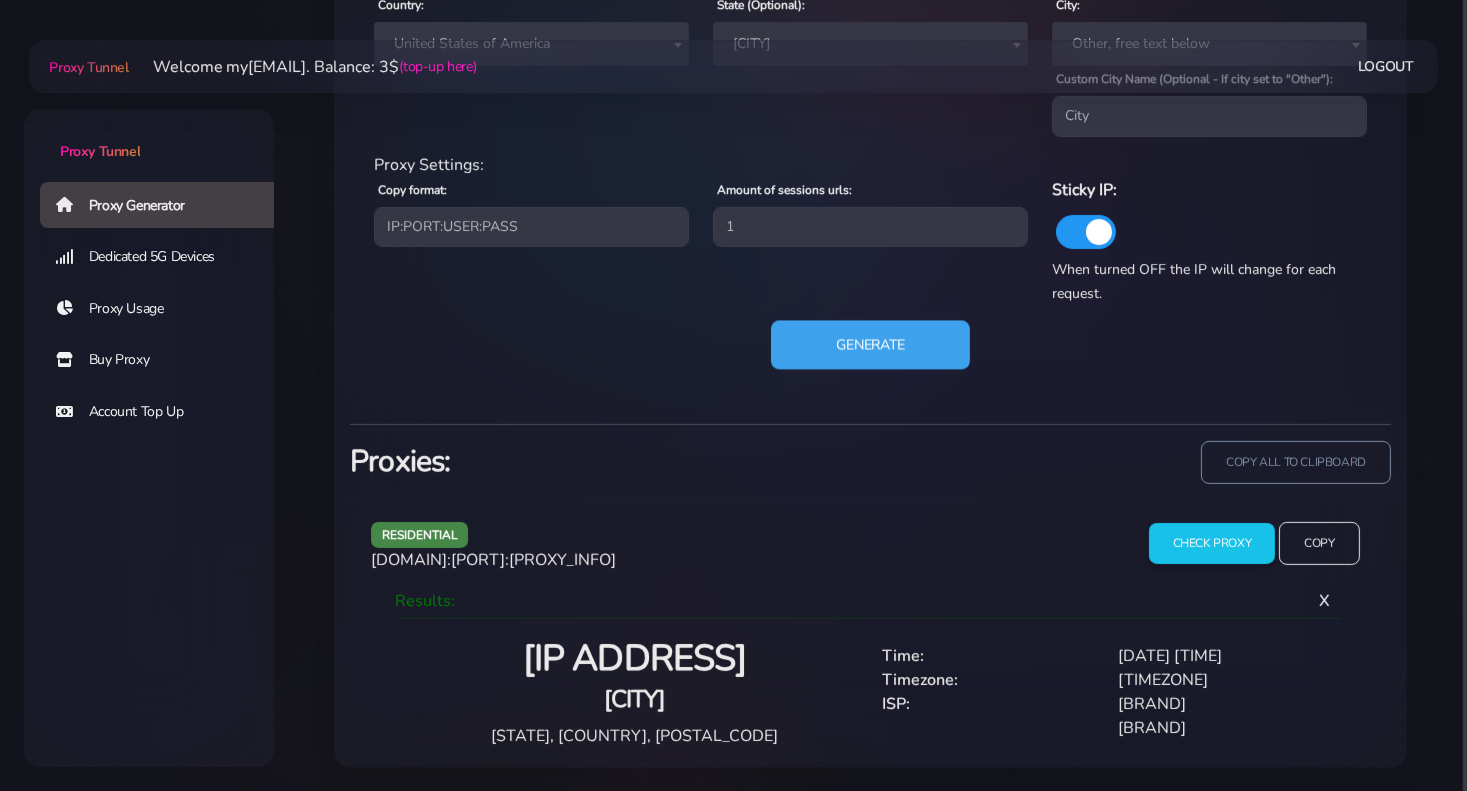 click on "Generate" at bounding box center (870, 344) 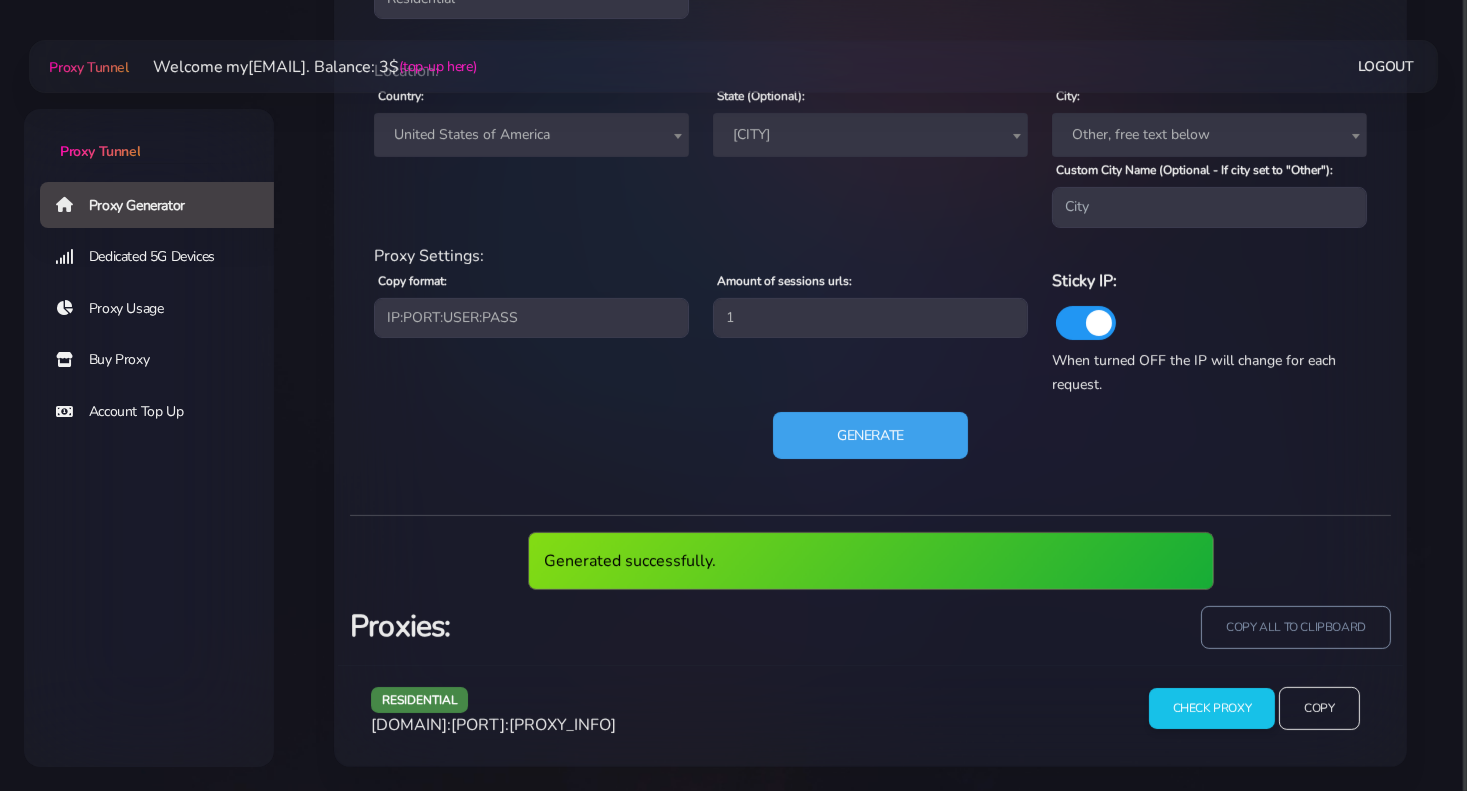 scroll, scrollTop: 949, scrollLeft: 0, axis: vertical 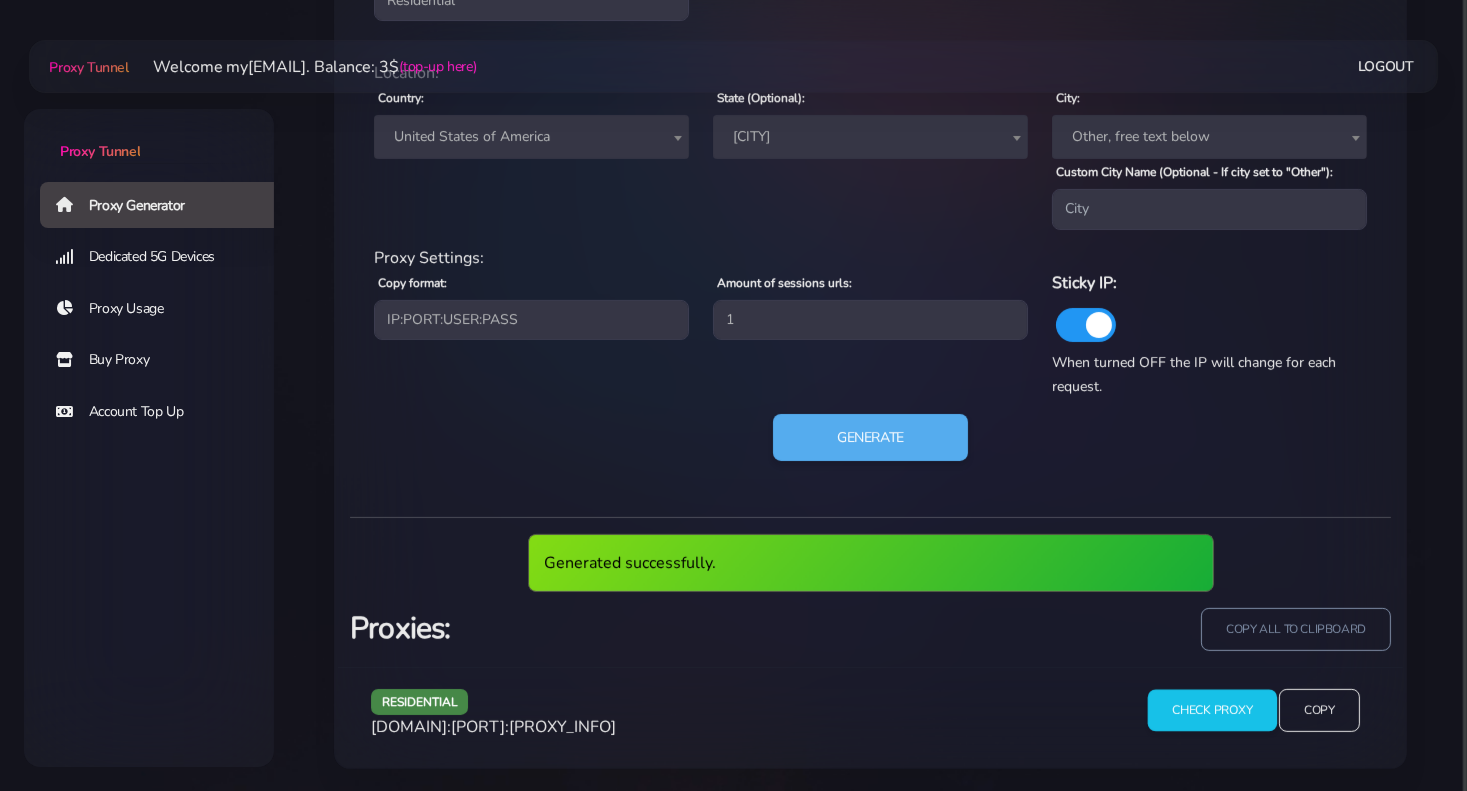 click on "Check Proxy" at bounding box center [1211, 711] 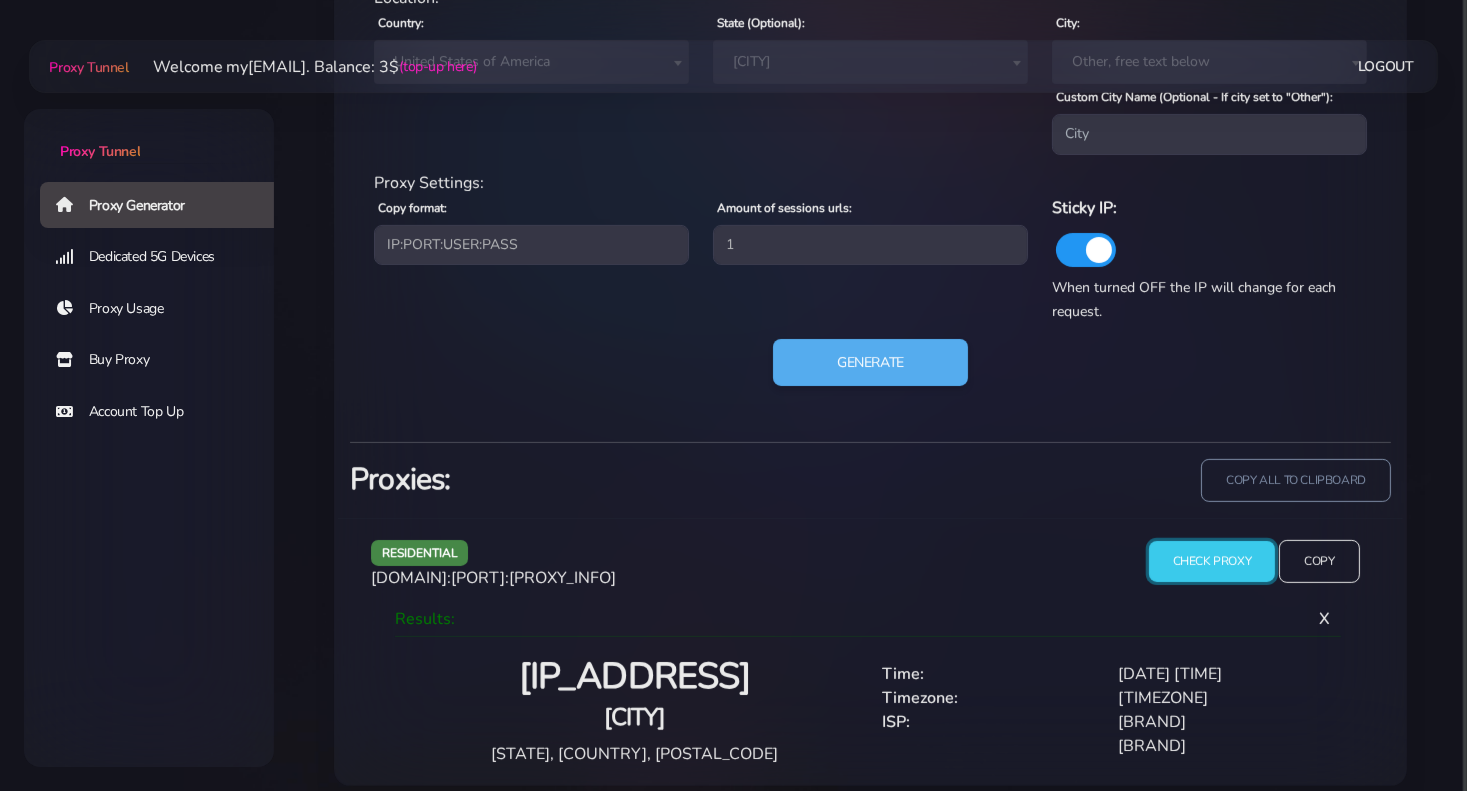 scroll, scrollTop: 1042, scrollLeft: 0, axis: vertical 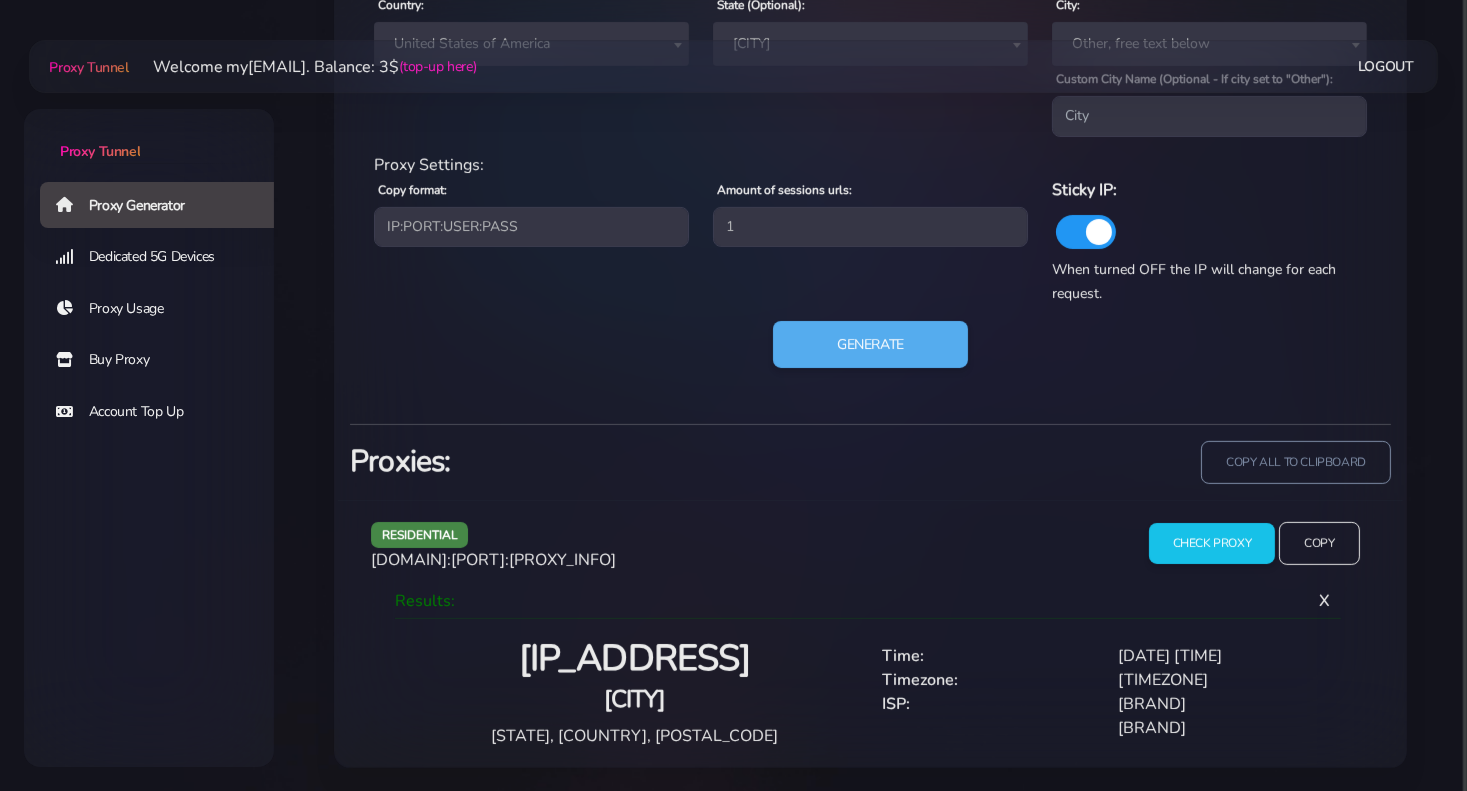 click on "[DOMAIN]:[PORT]:[PROXY_INFO]" at bounding box center (493, 560) 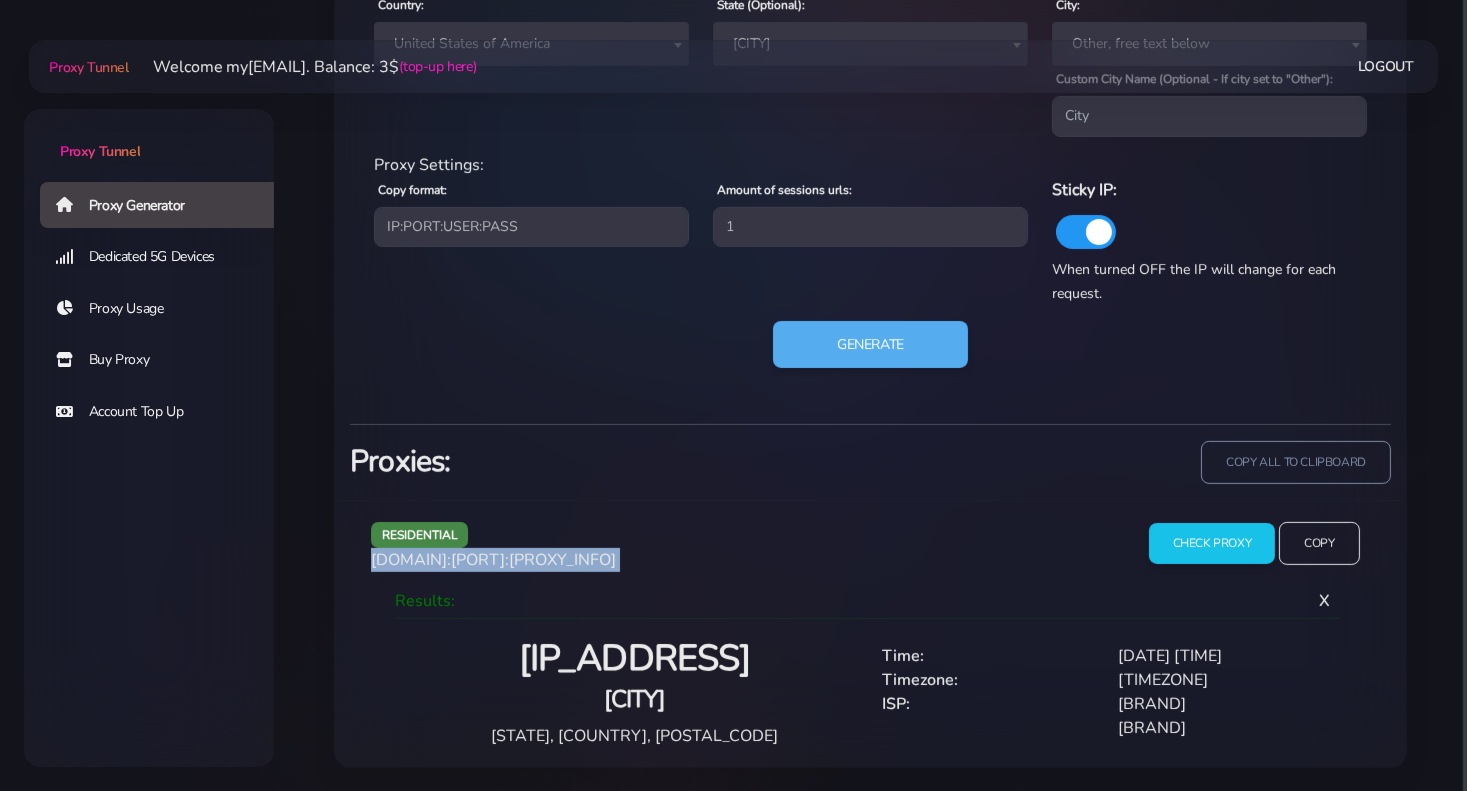 click on "[DOMAIN]:[PORT]:[PROXY_INFO]" at bounding box center (493, 560) 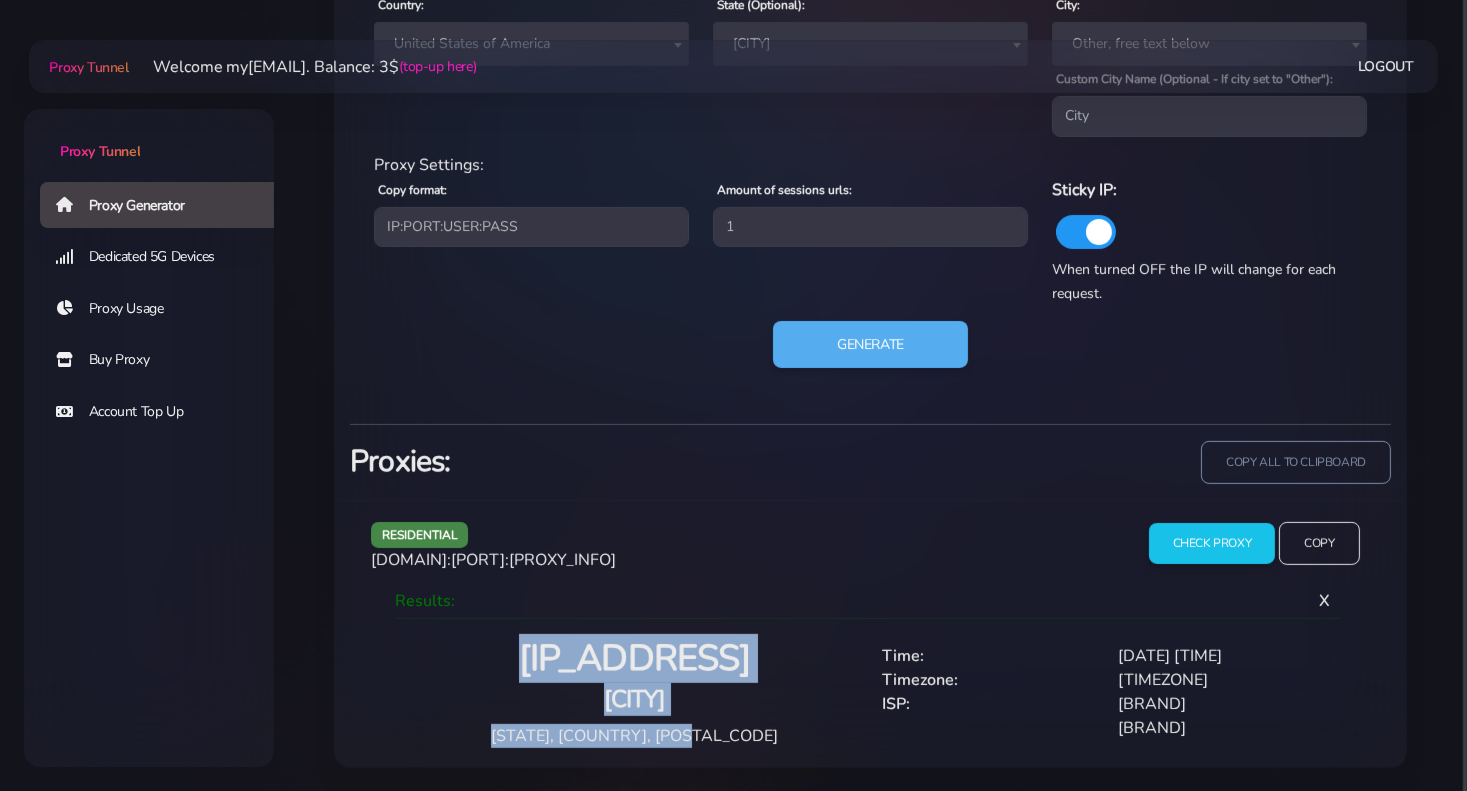 drag, startPoint x: 633, startPoint y: 708, endPoint x: 512, endPoint y: 656, distance: 131.70042 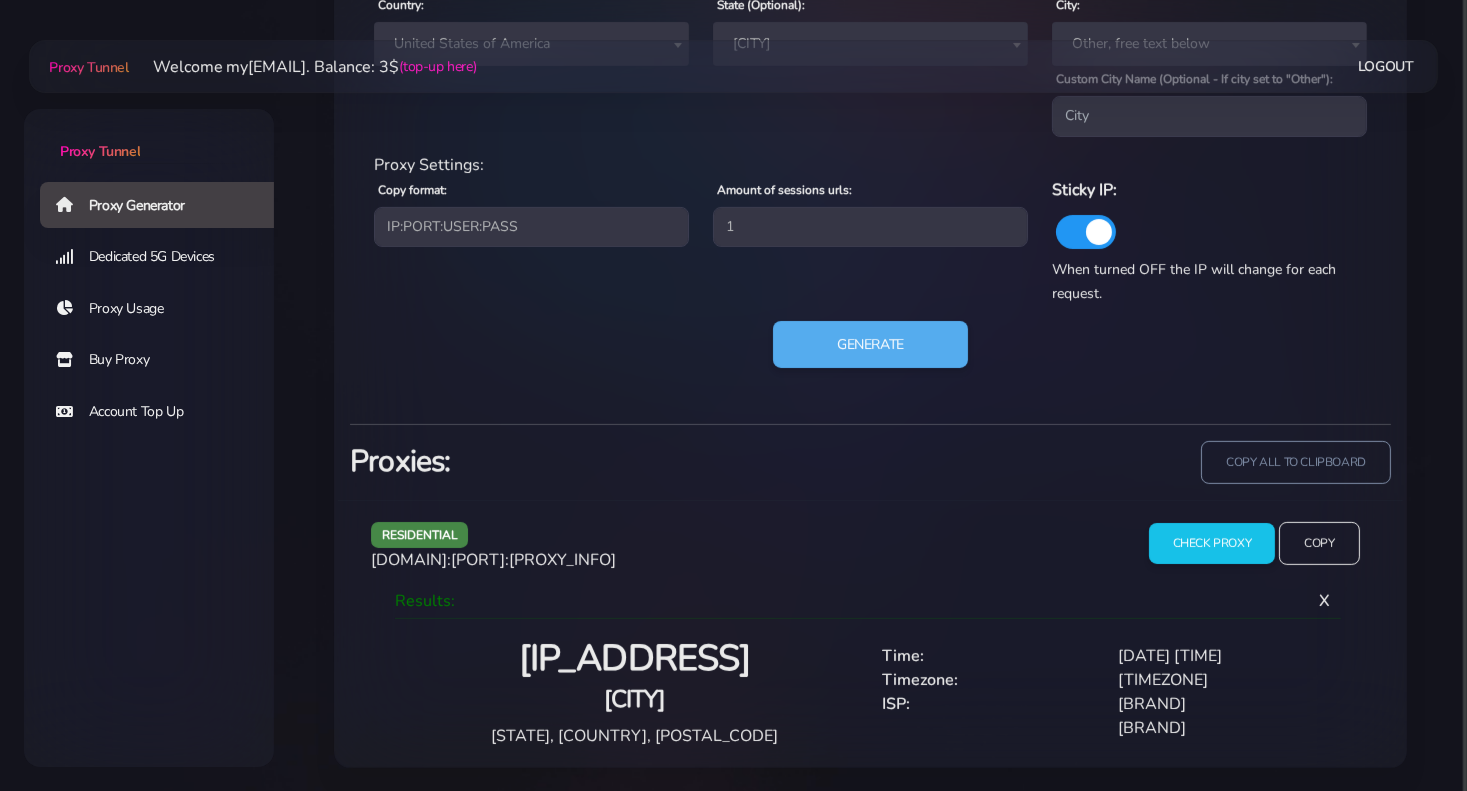 click on "[BRAND]" at bounding box center (1224, 704) 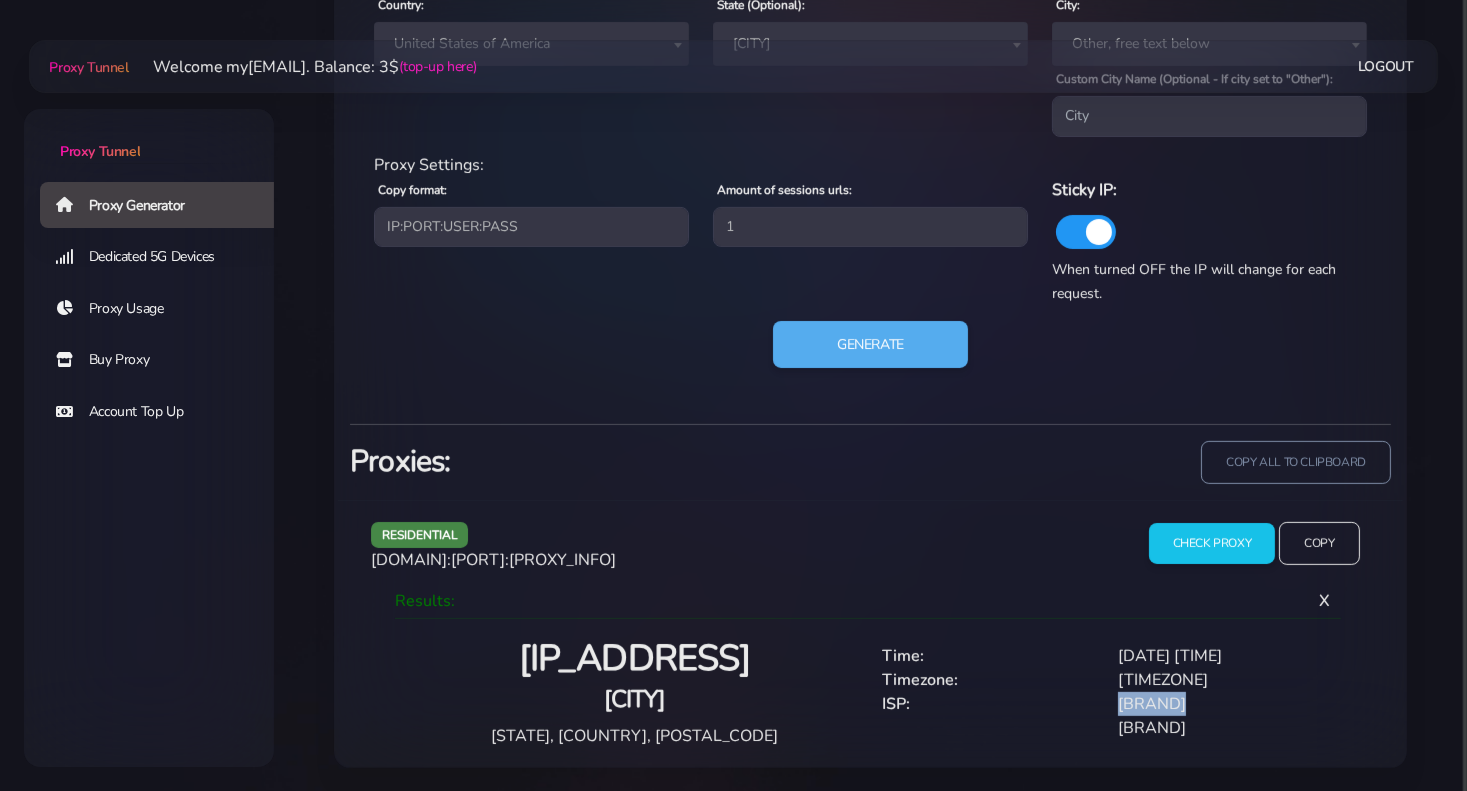click on "[BRAND]" at bounding box center (1224, 704) 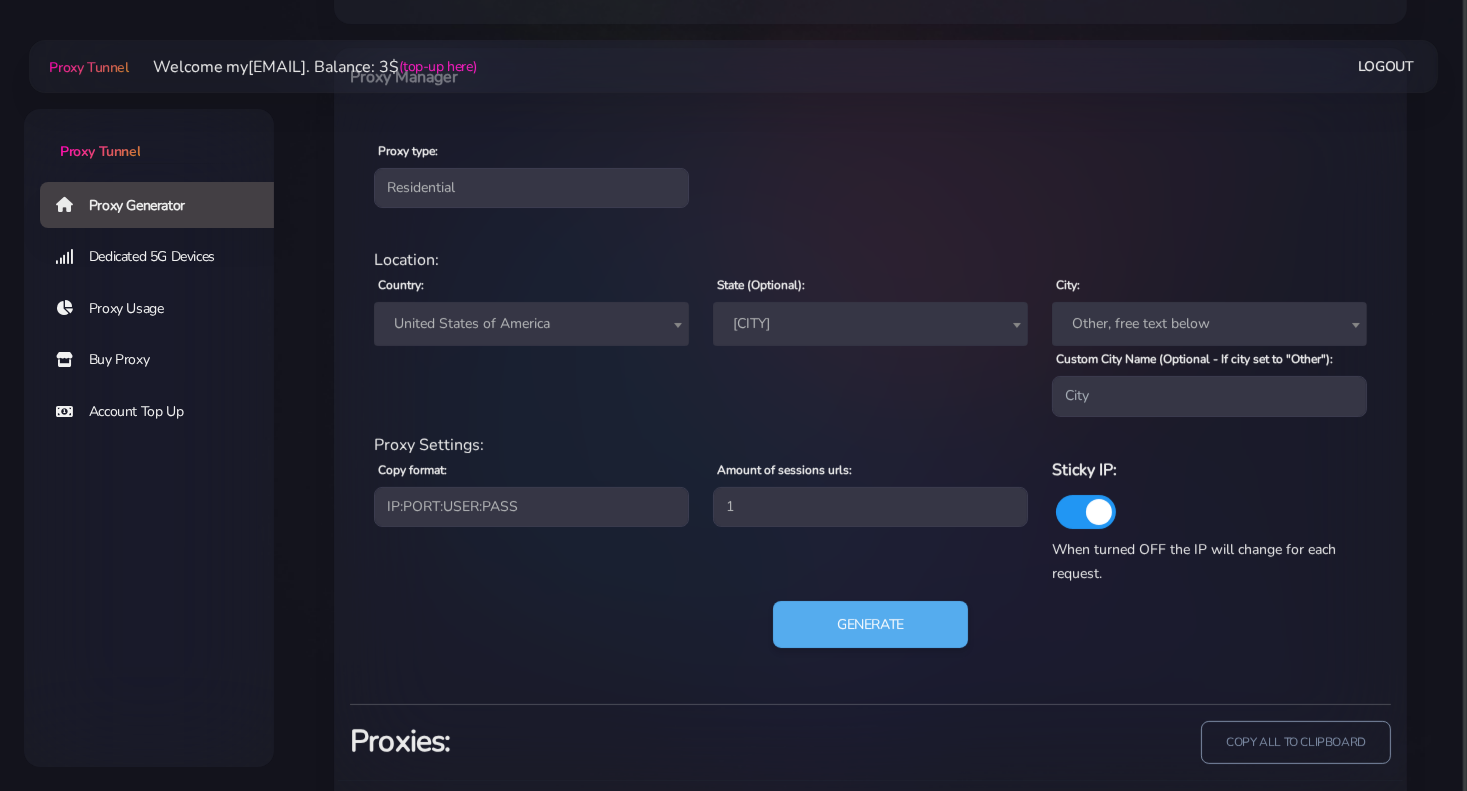 scroll, scrollTop: 742, scrollLeft: 0, axis: vertical 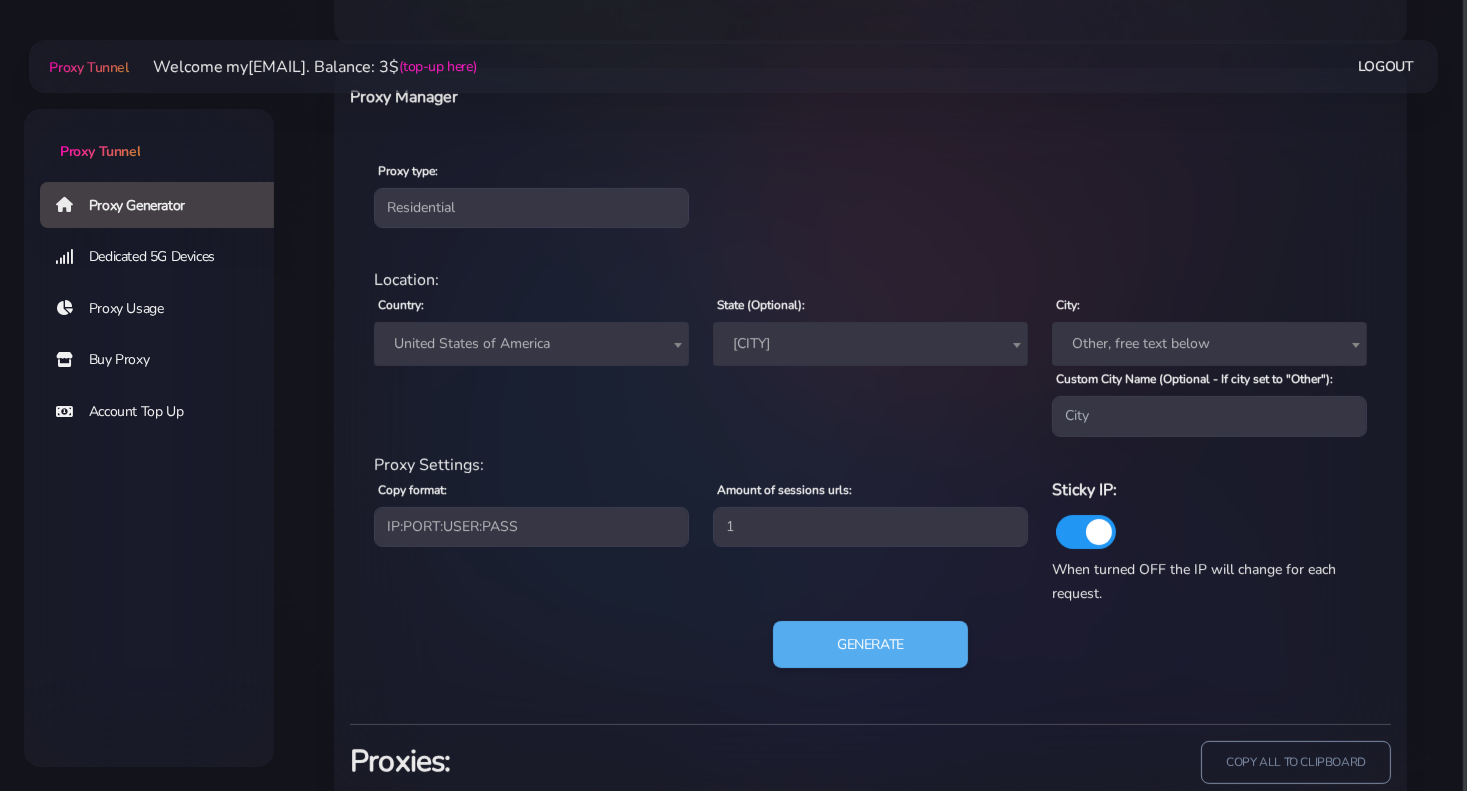 click on "[CITY]" at bounding box center (870, 344) 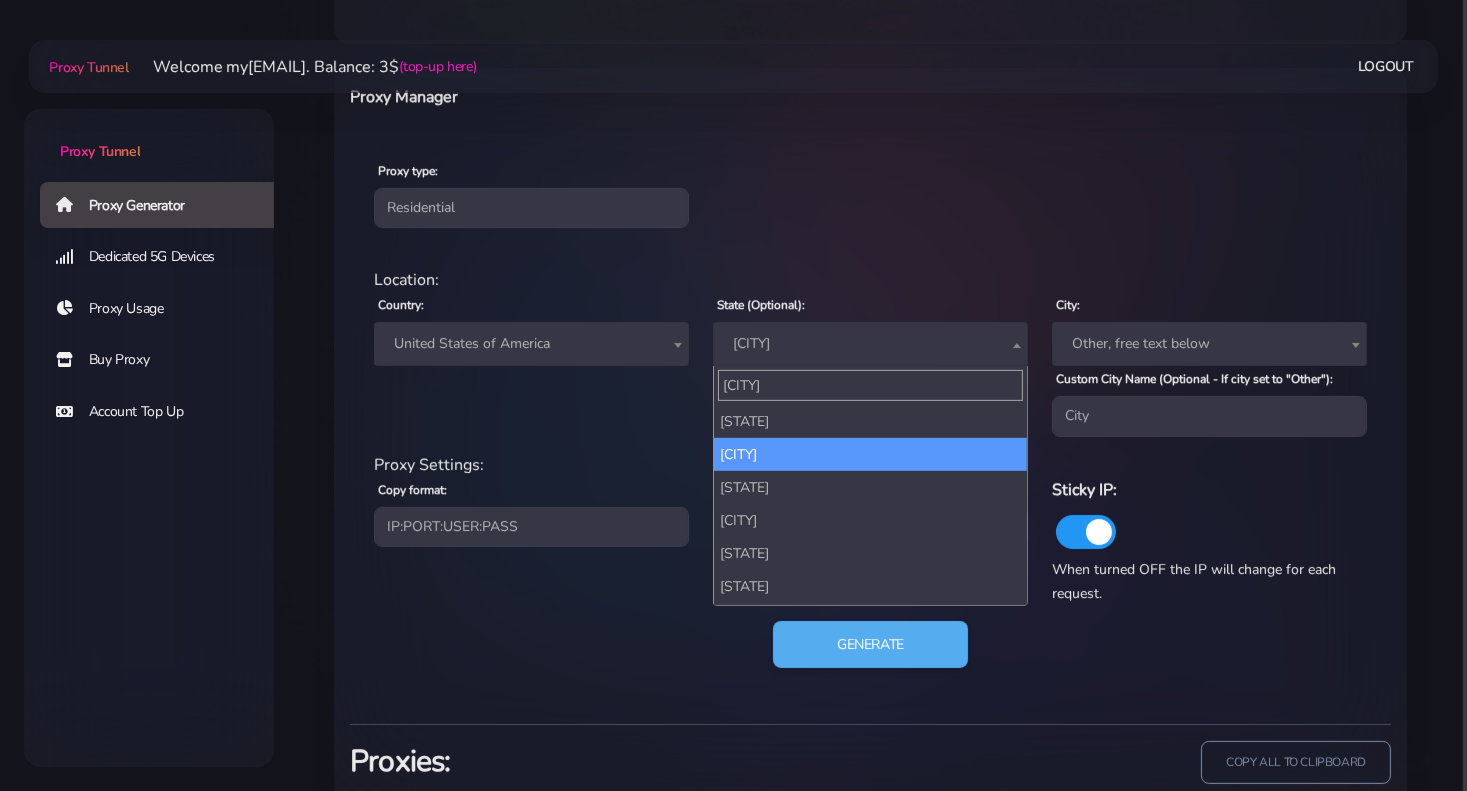 scroll, scrollTop: 0, scrollLeft: 0, axis: both 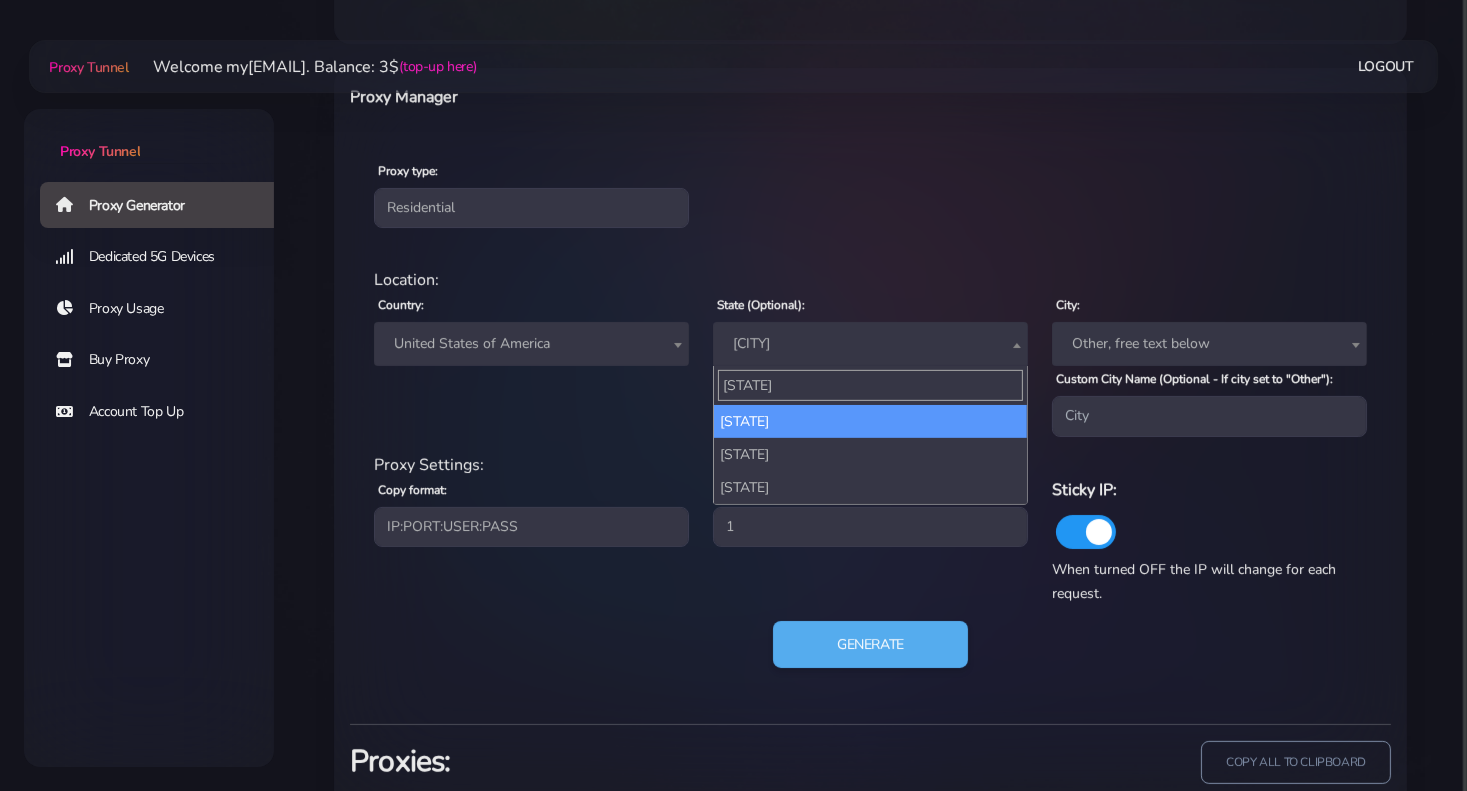 type on "[STATE]" 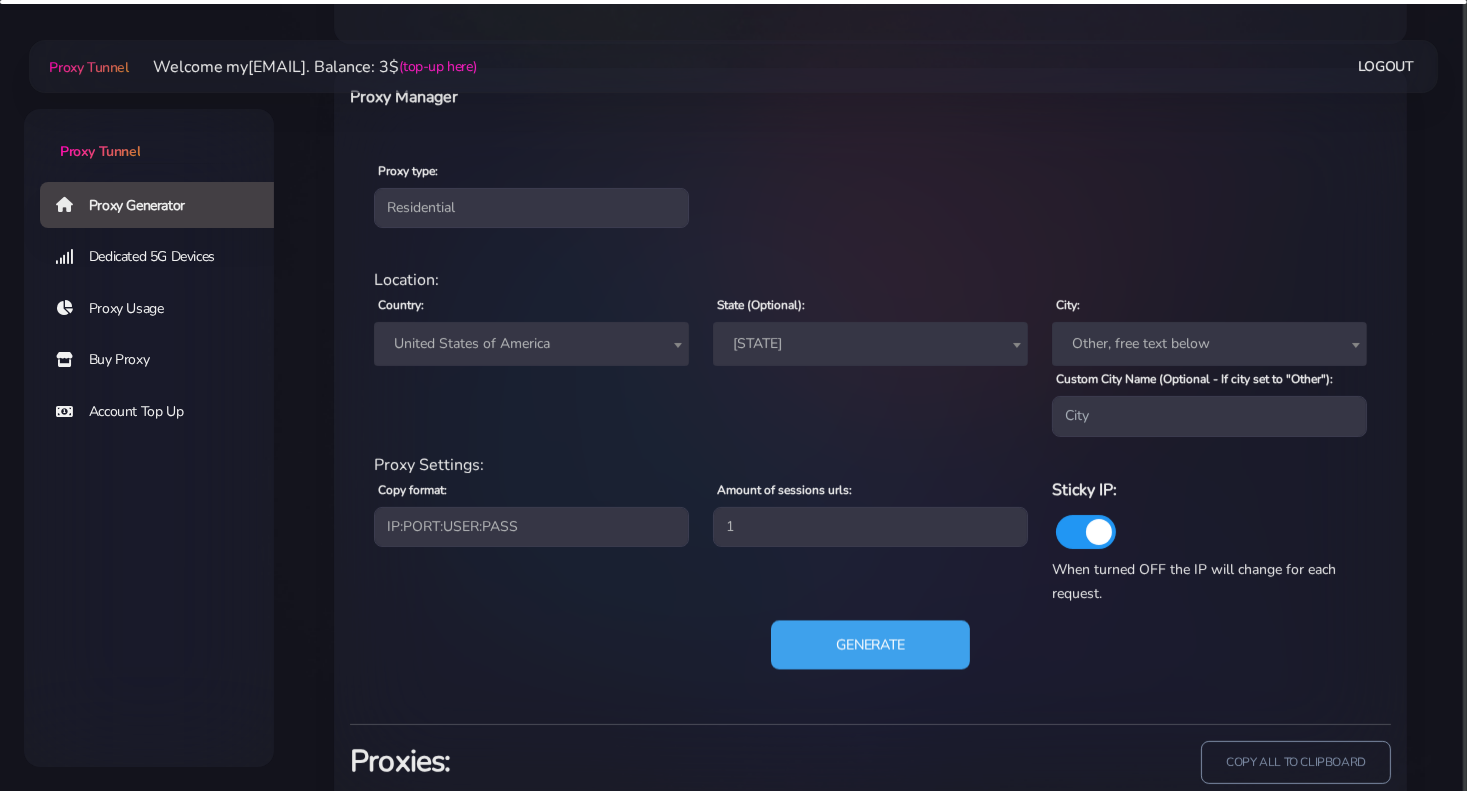 click on "Generate" at bounding box center [870, 644] 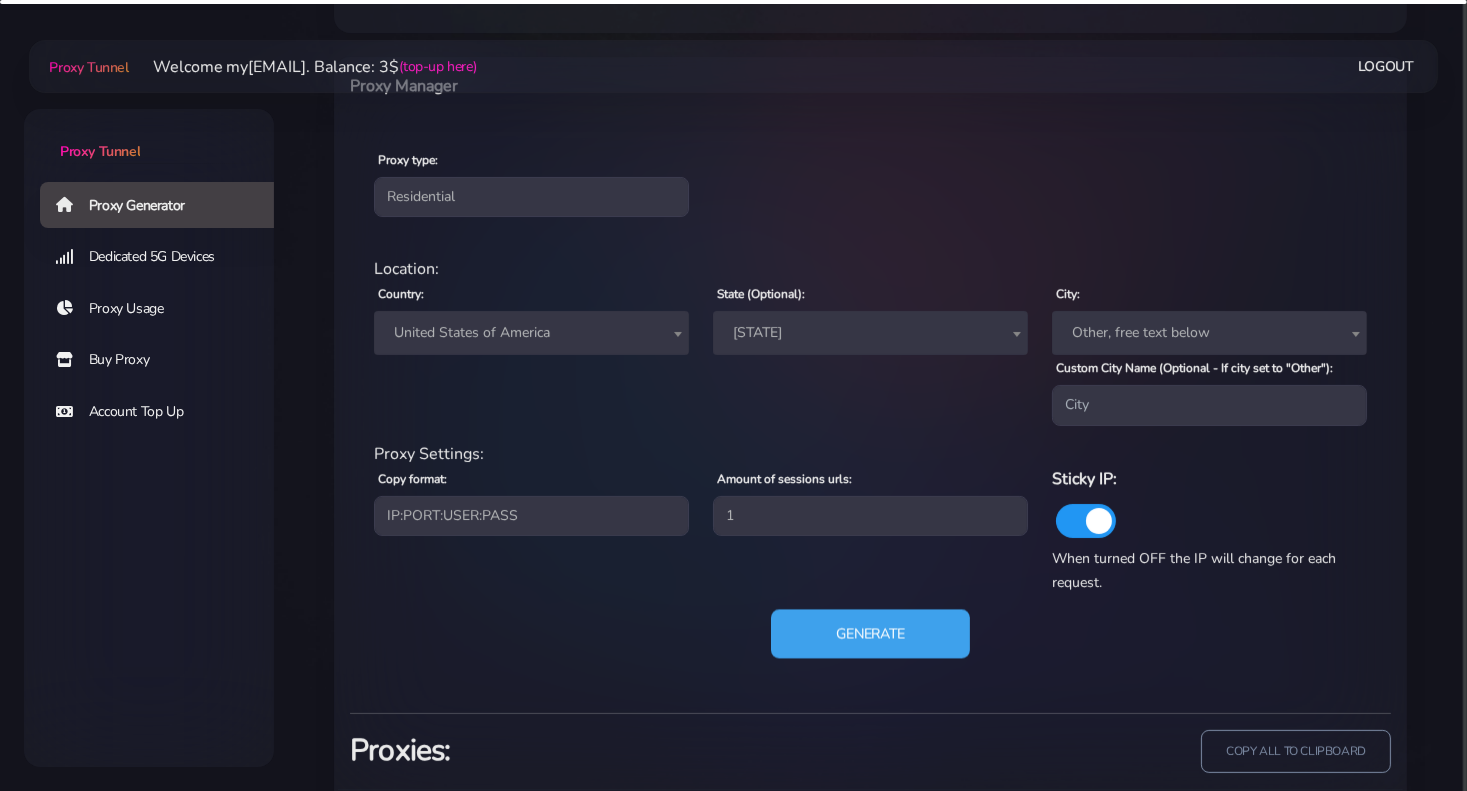 scroll, scrollTop: 949, scrollLeft: 0, axis: vertical 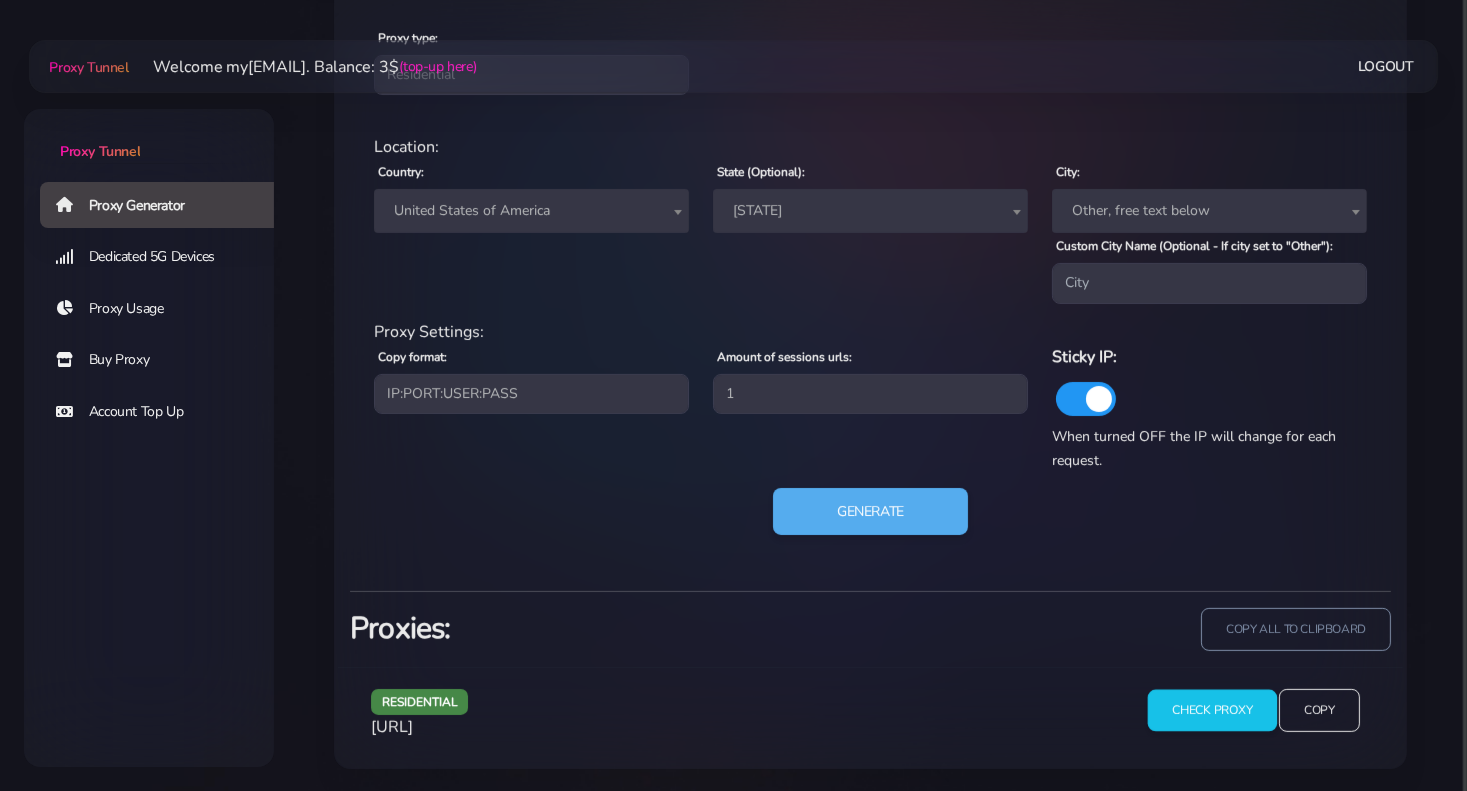 click on "Check Proxy" at bounding box center [1211, 711] 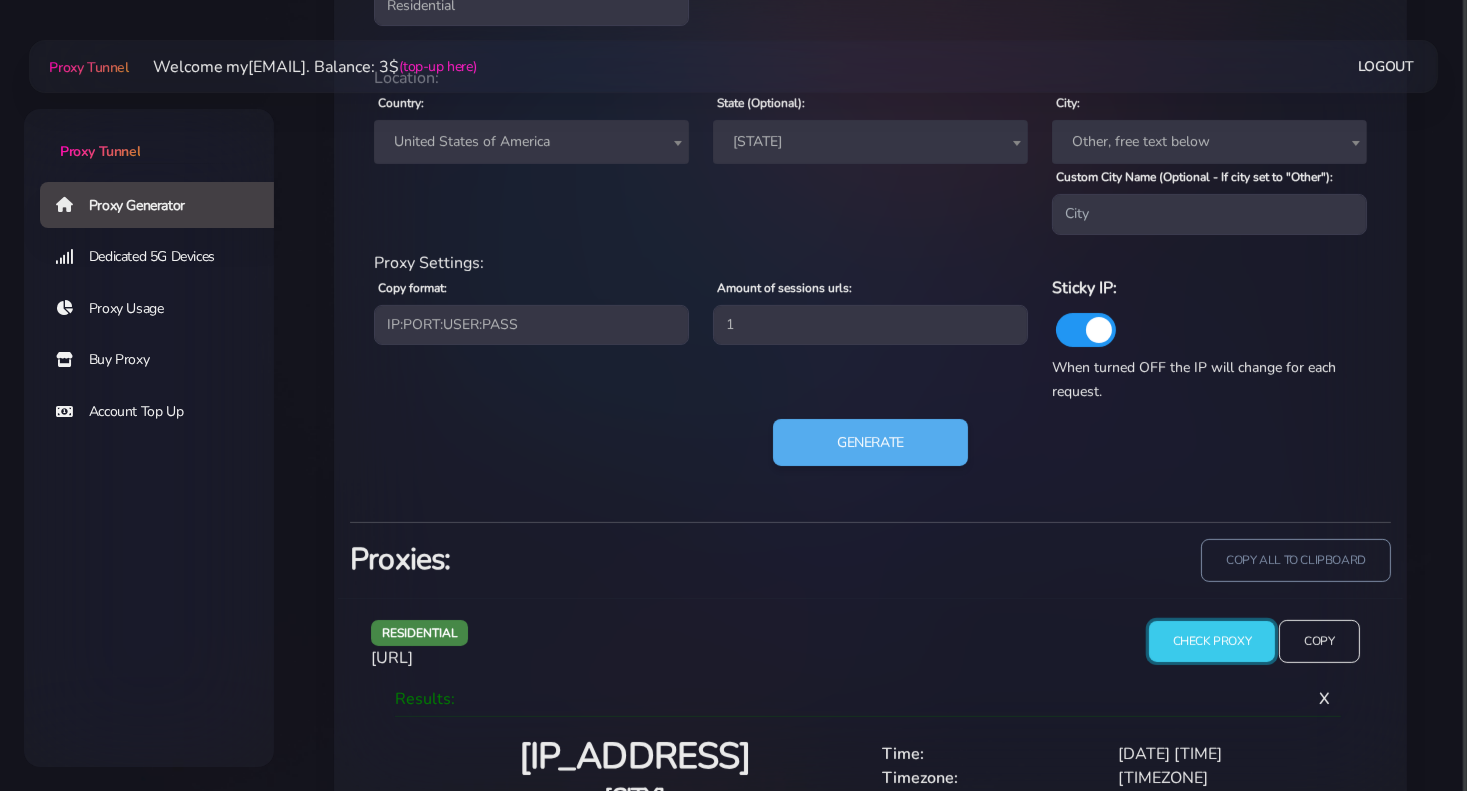 scroll, scrollTop: 1058, scrollLeft: 0, axis: vertical 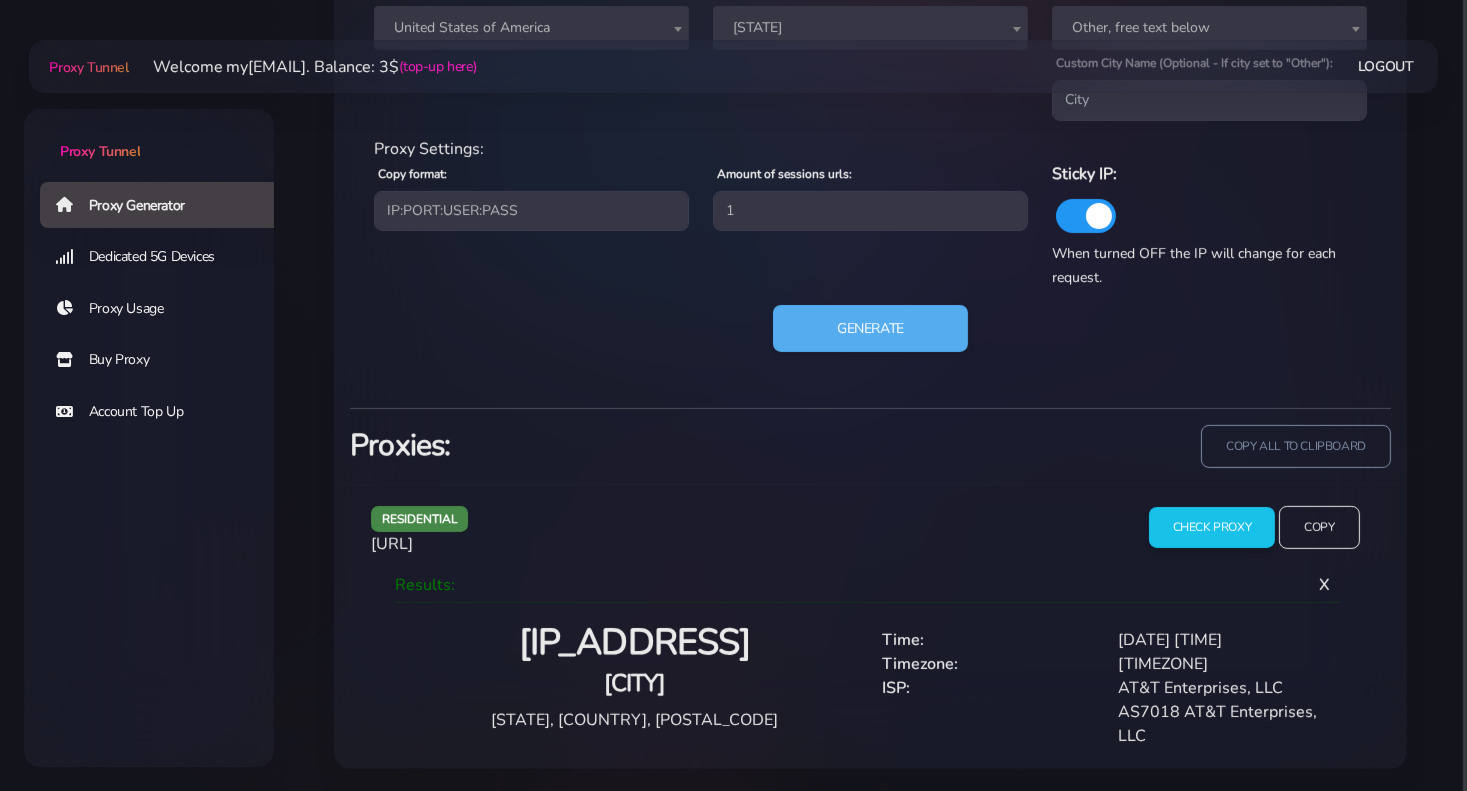 click on "[URL]" at bounding box center [392, 544] 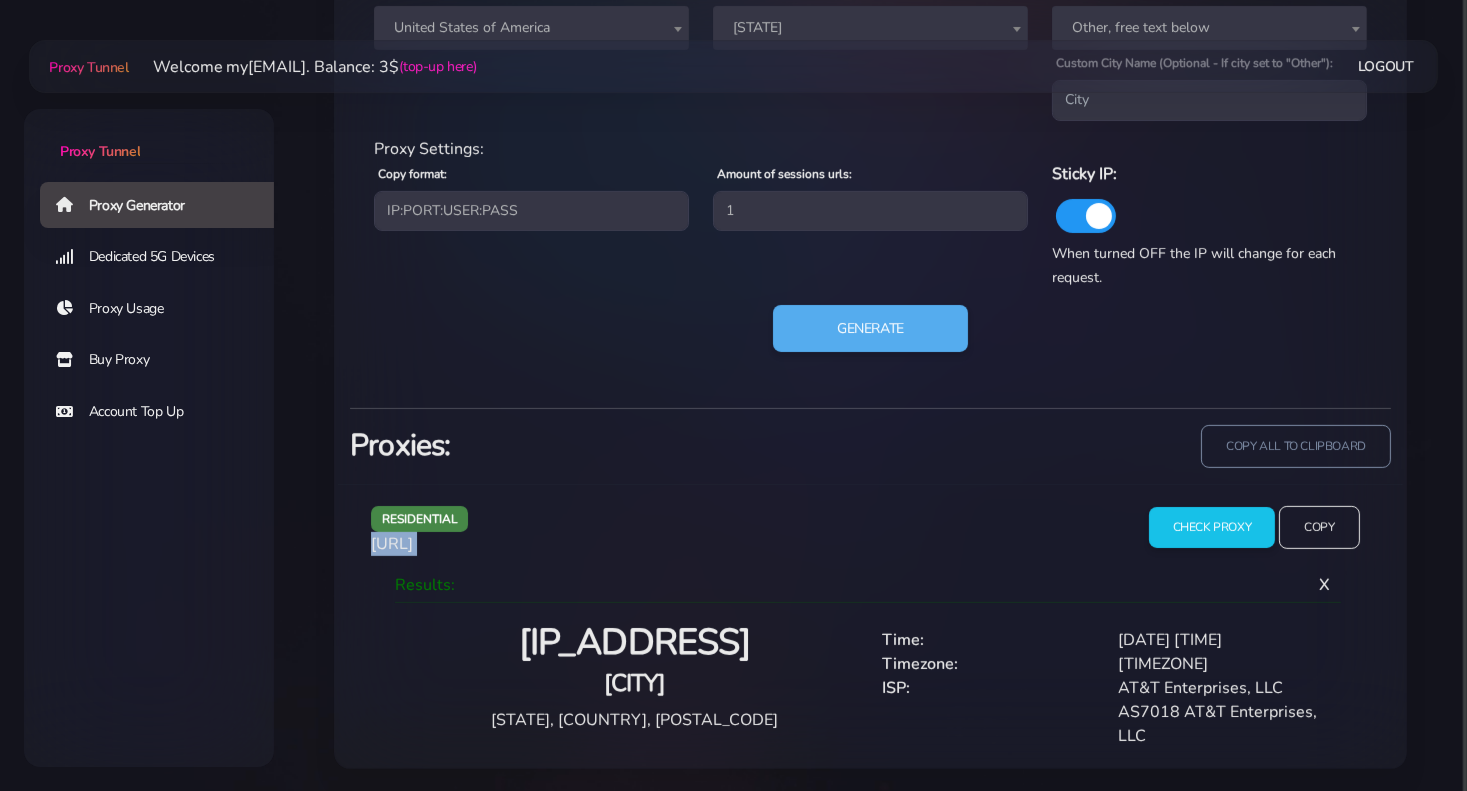 click on "[URL]" at bounding box center [392, 544] 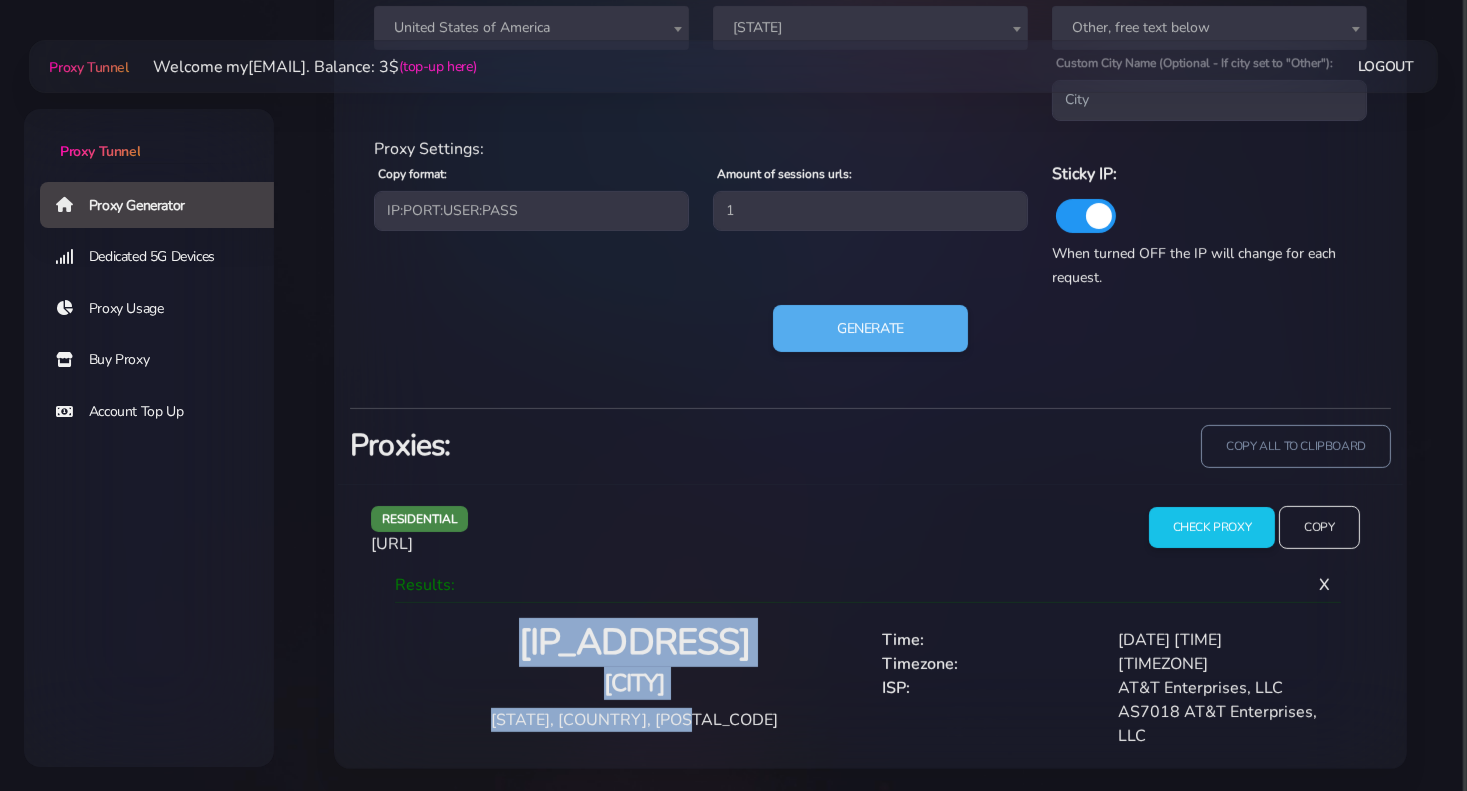 drag, startPoint x: 735, startPoint y: 724, endPoint x: 484, endPoint y: 619, distance: 272.0772 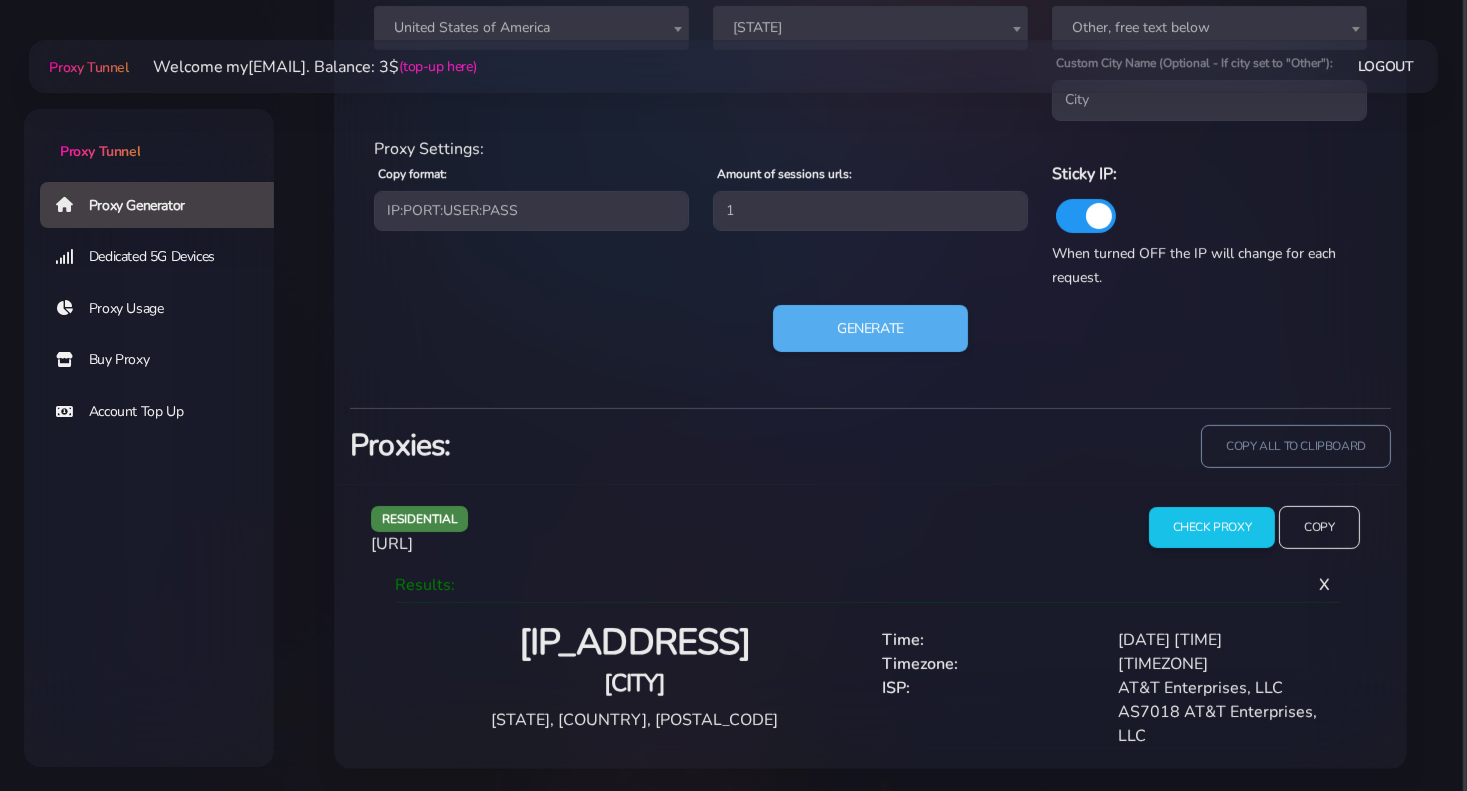 click on "AT&T Enterprises, LLC" at bounding box center [1224, 688] 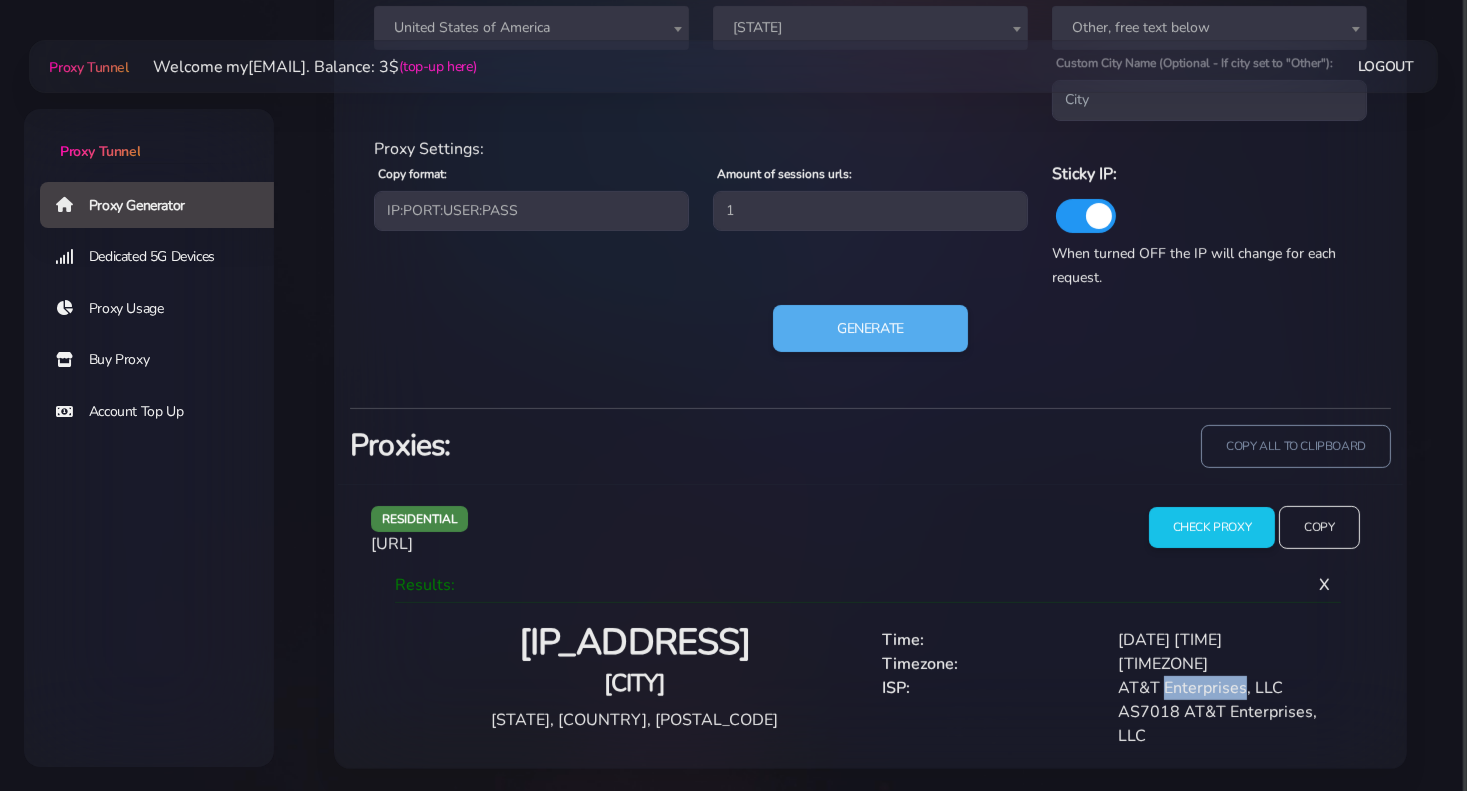 click on "AT&T Enterprises, LLC" at bounding box center (1224, 688) 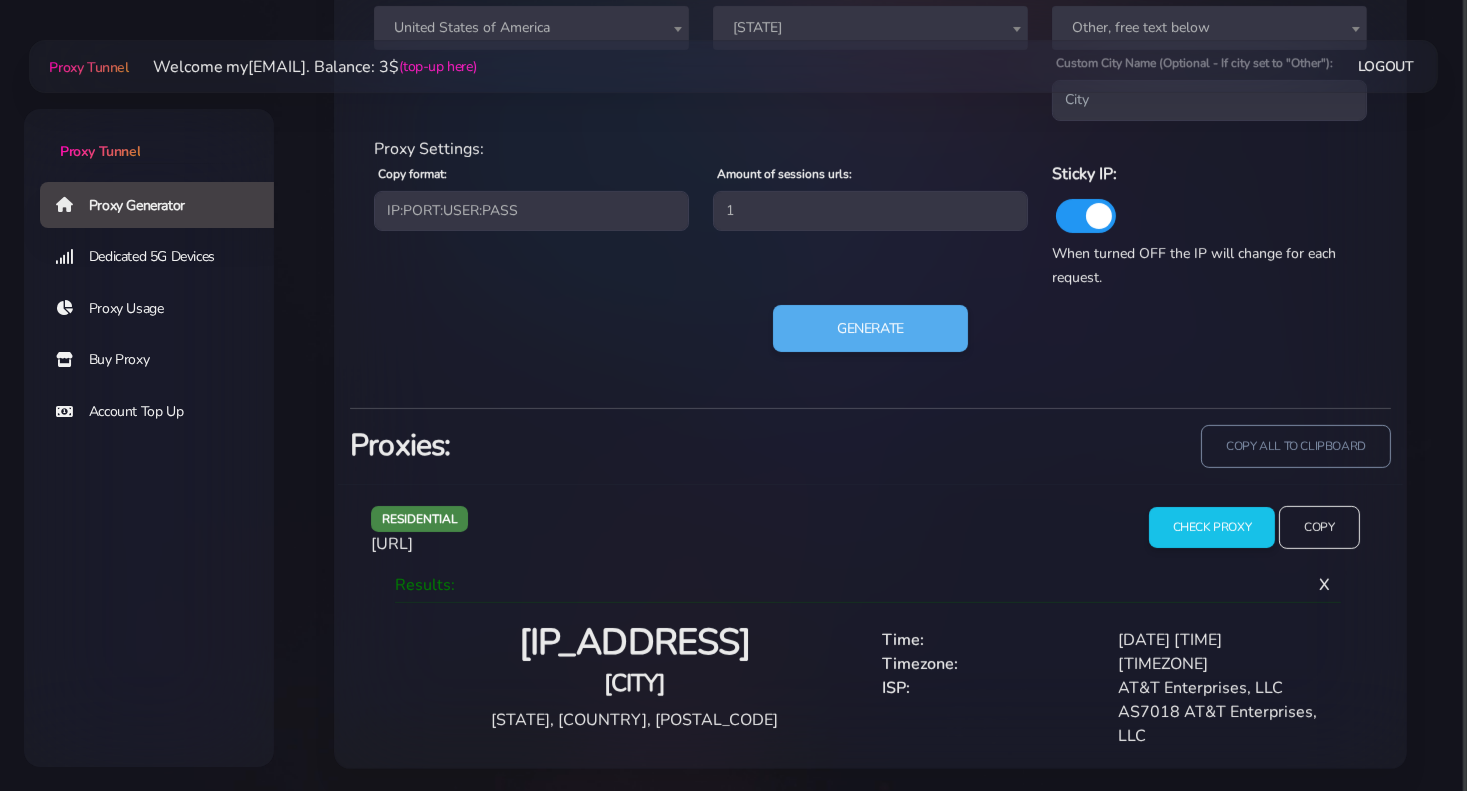 drag, startPoint x: 1253, startPoint y: 686, endPoint x: 1060, endPoint y: 686, distance: 193 